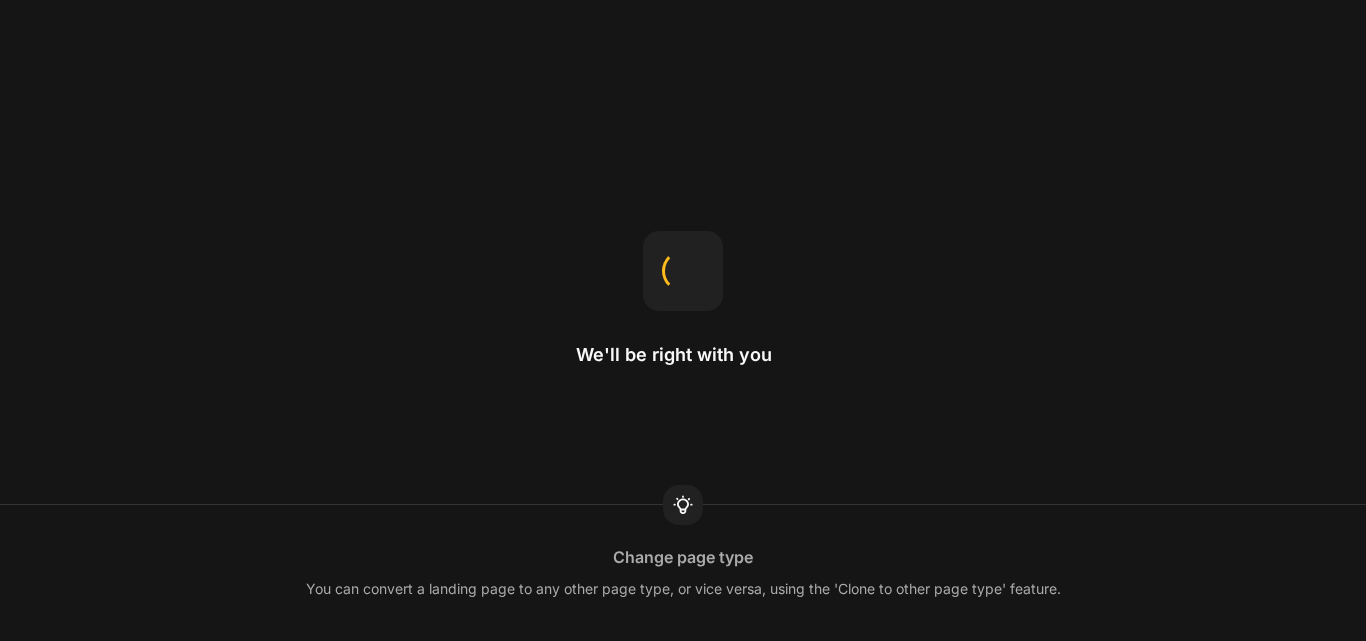 scroll, scrollTop: 0, scrollLeft: 0, axis: both 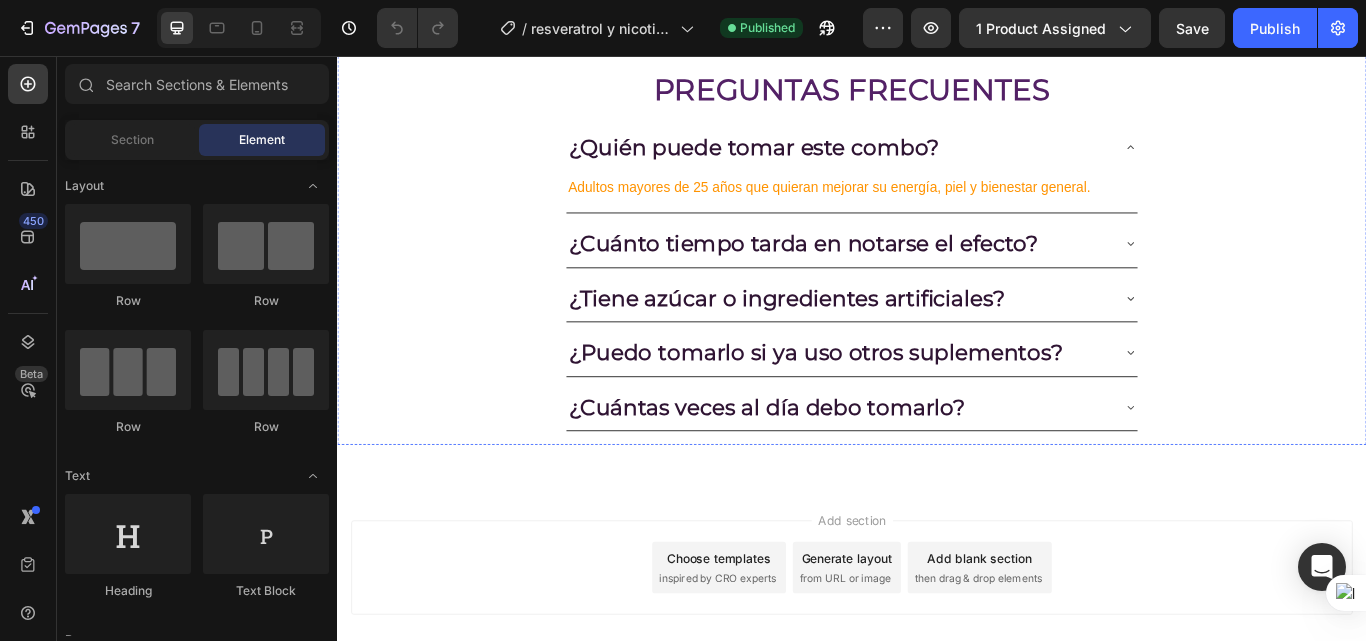 drag, startPoint x: 644, startPoint y: 288, endPoint x: 354, endPoint y: 261, distance: 291.25418 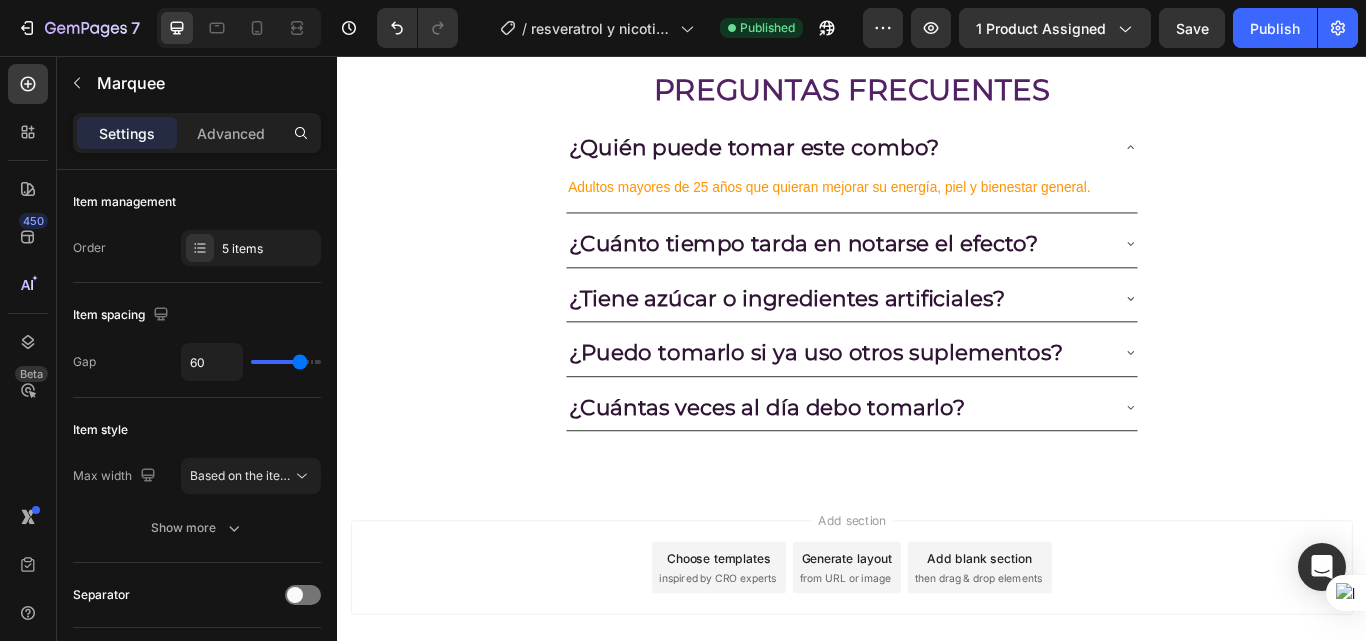 click on "Image" at bounding box center [1067, -672] 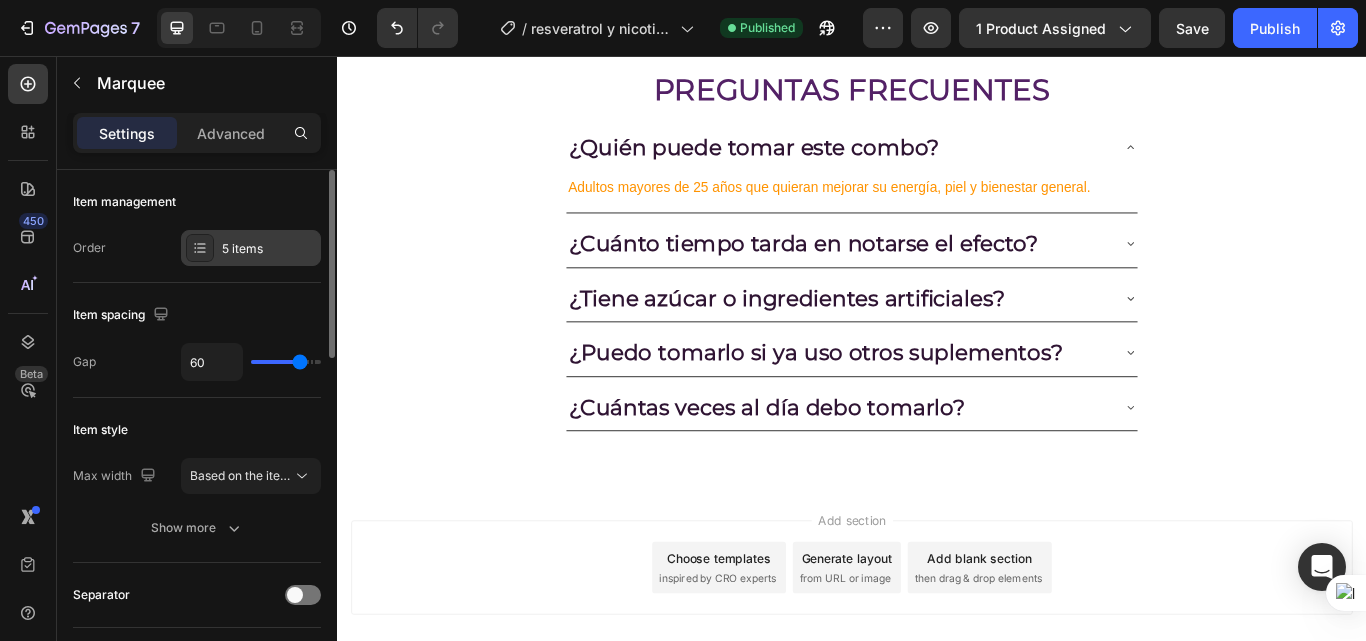 click on "5 items" at bounding box center [269, 249] 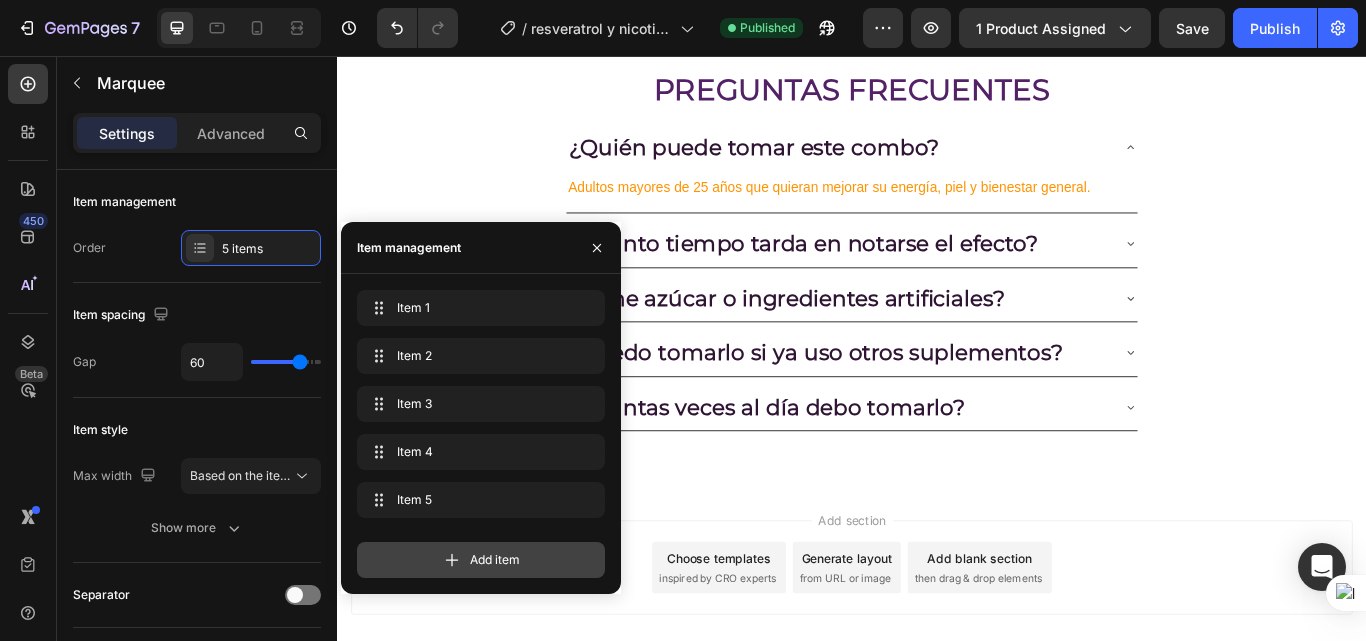 click on "Add item" at bounding box center [481, 560] 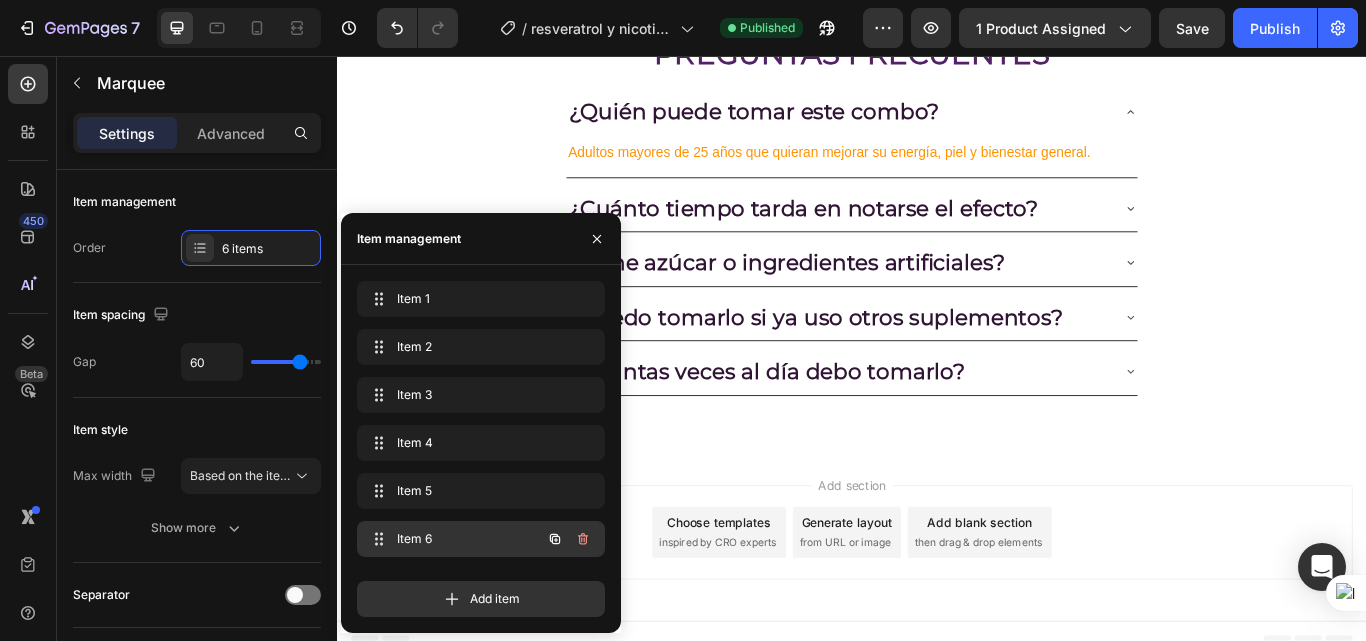click on "Item 6" at bounding box center [453, 539] 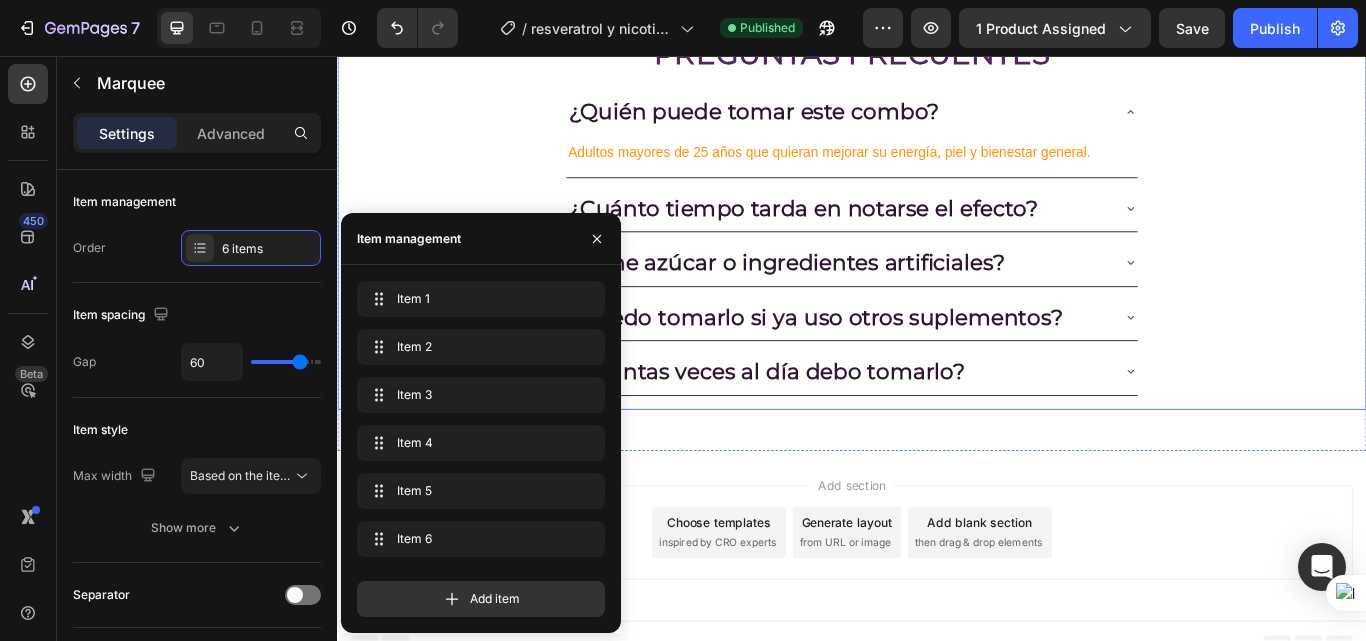 click on "ENERGÍA VISIBLE Text Block RESULTADOS REALES Text Block CAMBIO DESDE ADENTRO Text Block RUTINA QUE FUNCIONA Text Block ENERGÍA VISIBLE Text Block RESULTADOS REALES Text Block CAMBIO DESDE ADENTRO Text Block RUTINA QUE FUNCIONA Text Block Marquee Image Image Image Image Image Image
Image Image Image Image Image
Marquee   0
Publish the page to see the content.
Custom Code Image Image Image Image Image Image Image Image Image Marquee PREGUNTAS FRECUENTES Heading
¿Quién puede tomar este combo? Adultos mayores de 25 años que quieran mejorar su energía, piel y bienestar general. Text Block
¿Cuánto tiempo tarda en notarse el efecto?
¿Tiene azúcar o ingredientes artificiales?
¿Puedo tomarlo si ya uso otros suplementos?
¿Cuántas veces al día debo tomarlo? Accordion Row Row" at bounding box center [937, -167] 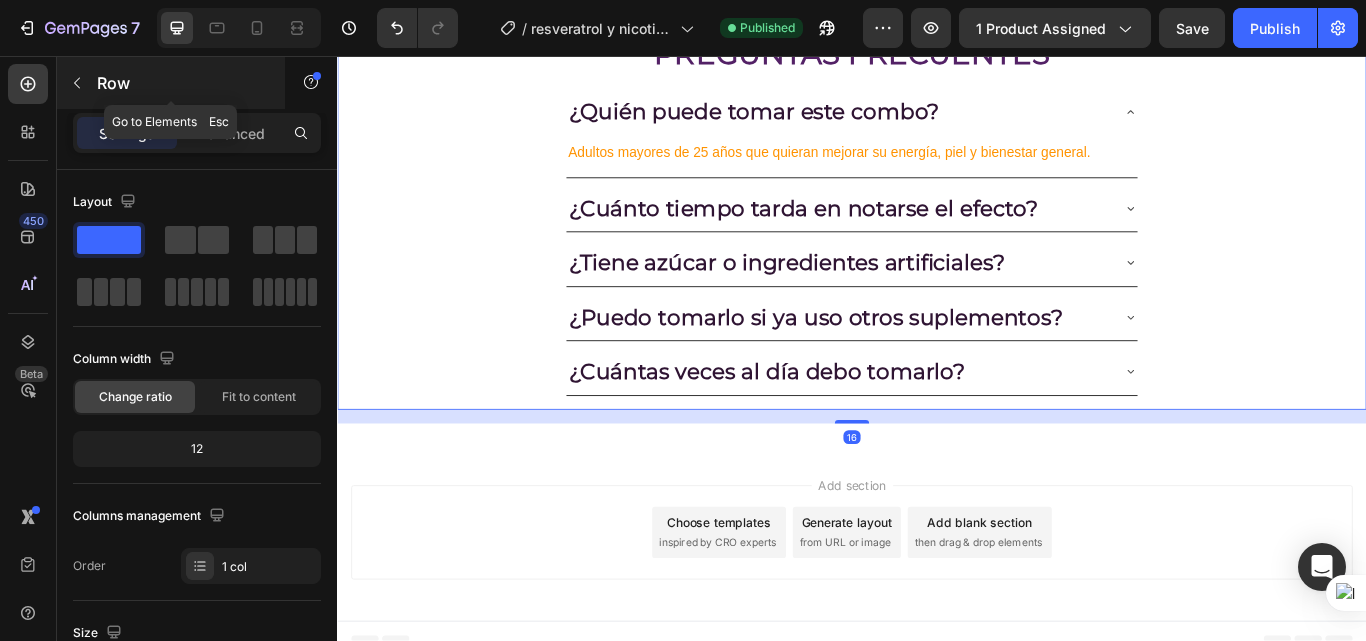 click 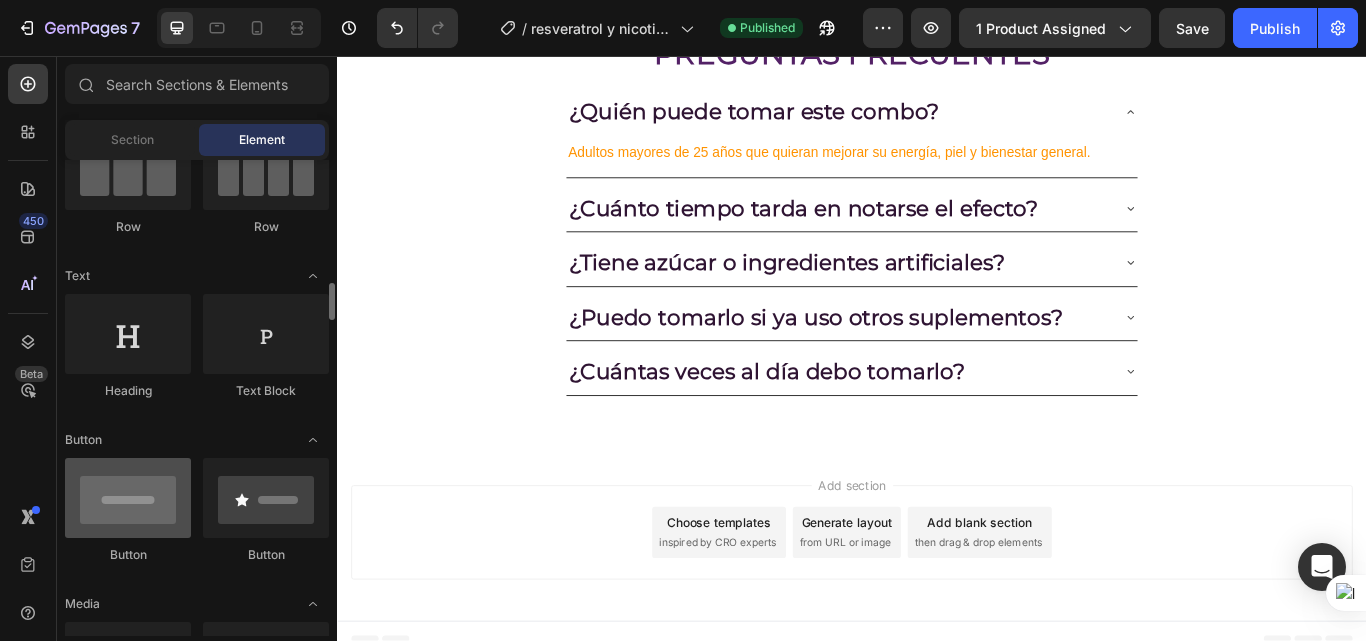 scroll, scrollTop: 400, scrollLeft: 0, axis: vertical 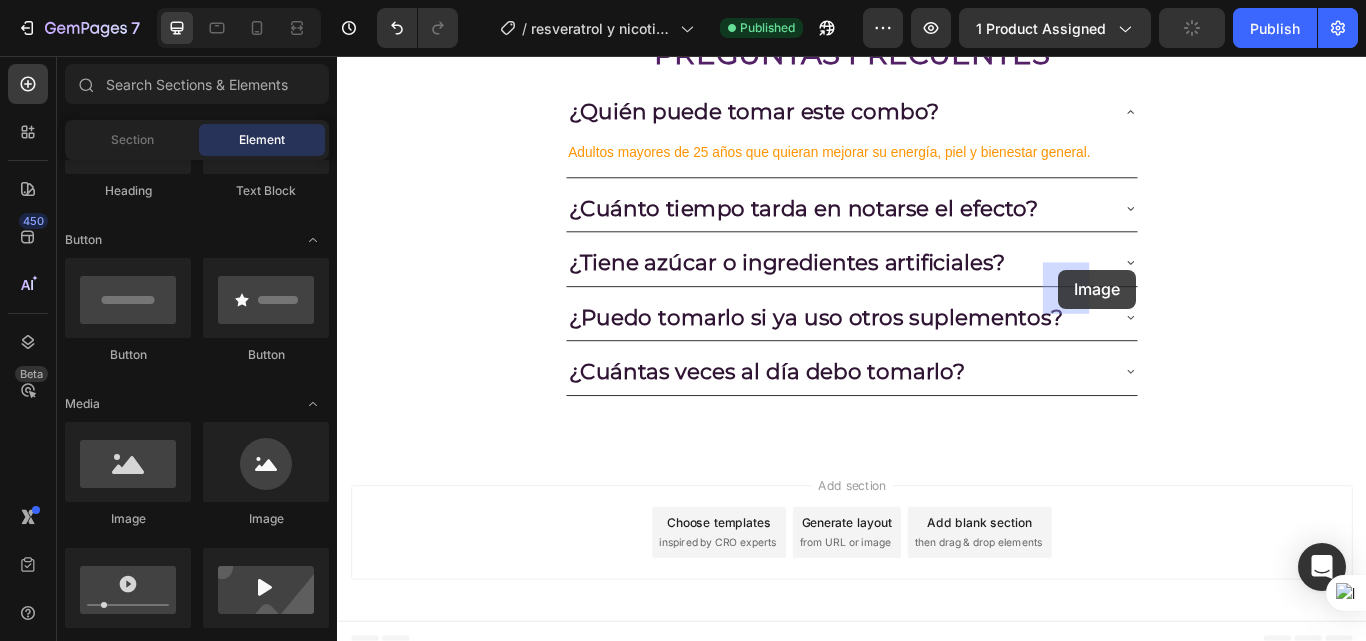 drag, startPoint x: 460, startPoint y: 543, endPoint x: 1178, endPoint y: 305, distance: 756.41785 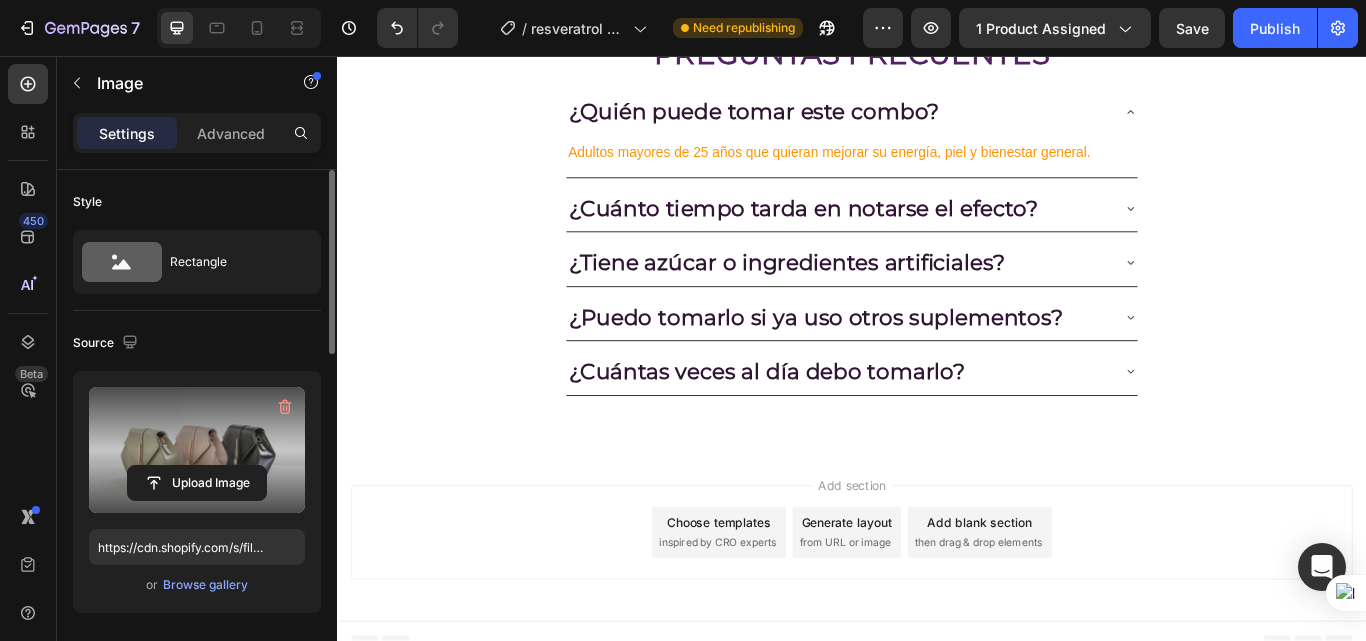click at bounding box center [197, 450] 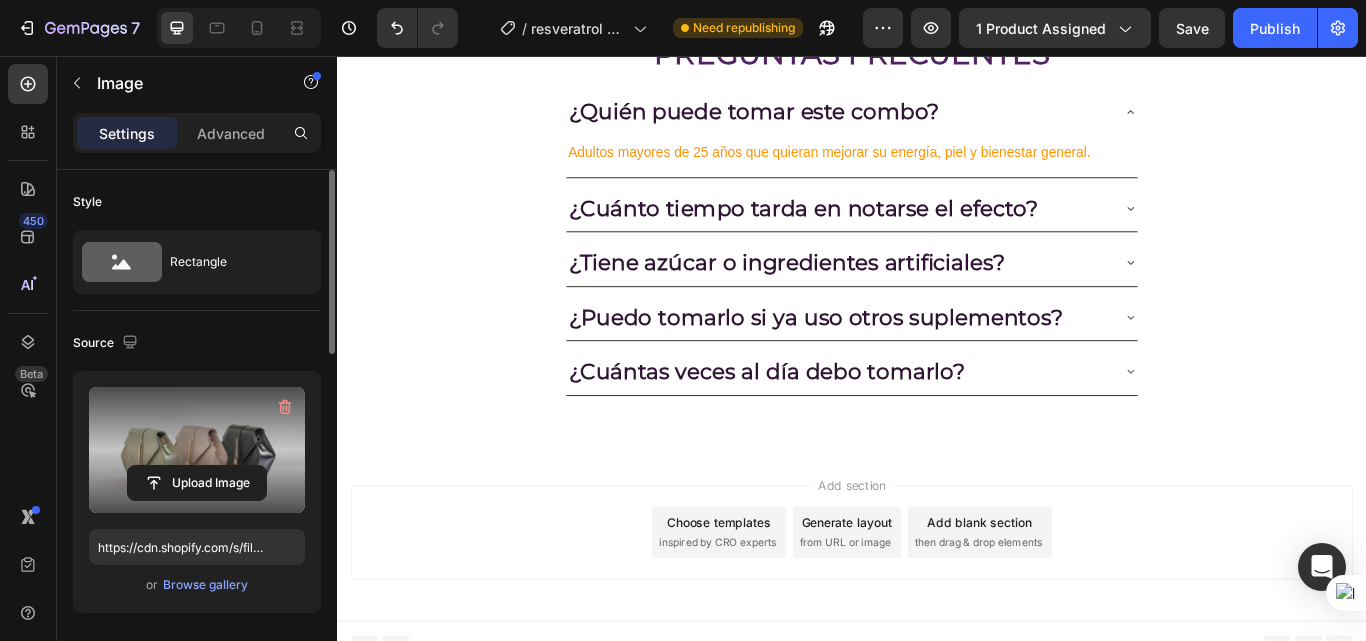 click 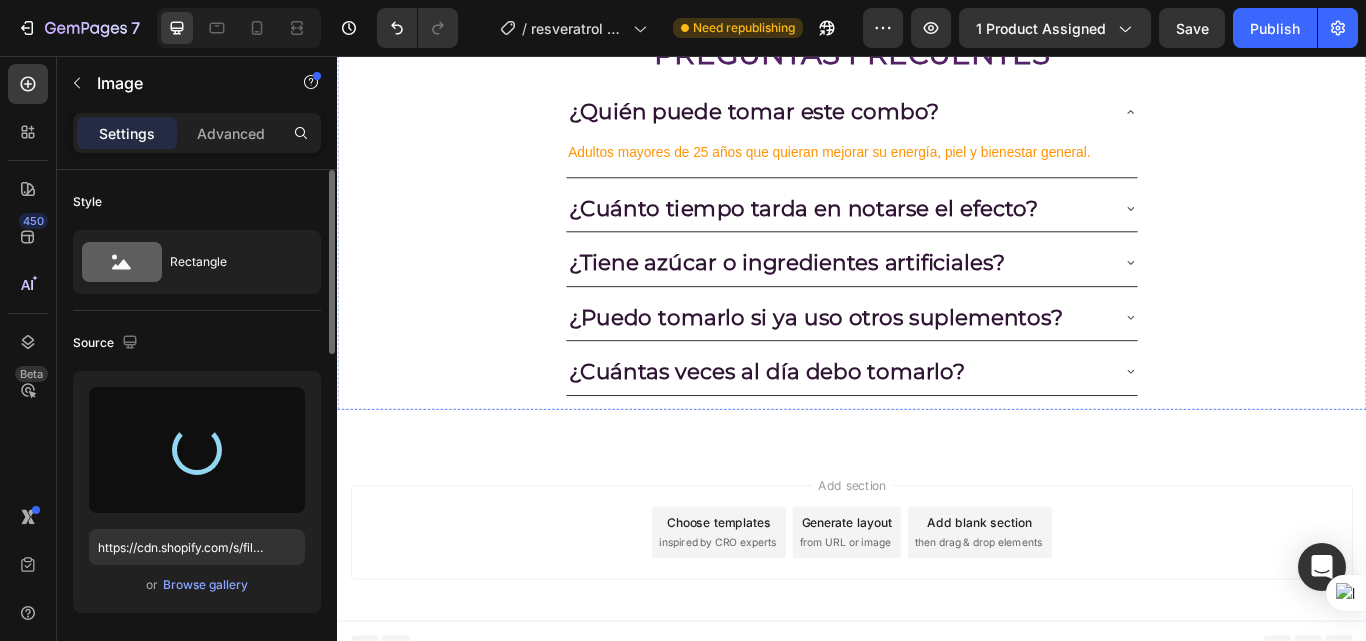 type on "https://cdn.shopify.com/s/files/1/0618/7732/1833/files/gempages_578086084060119568-7a033ecb-38bb-4b4c-898f-031aaed2485d.jpg" 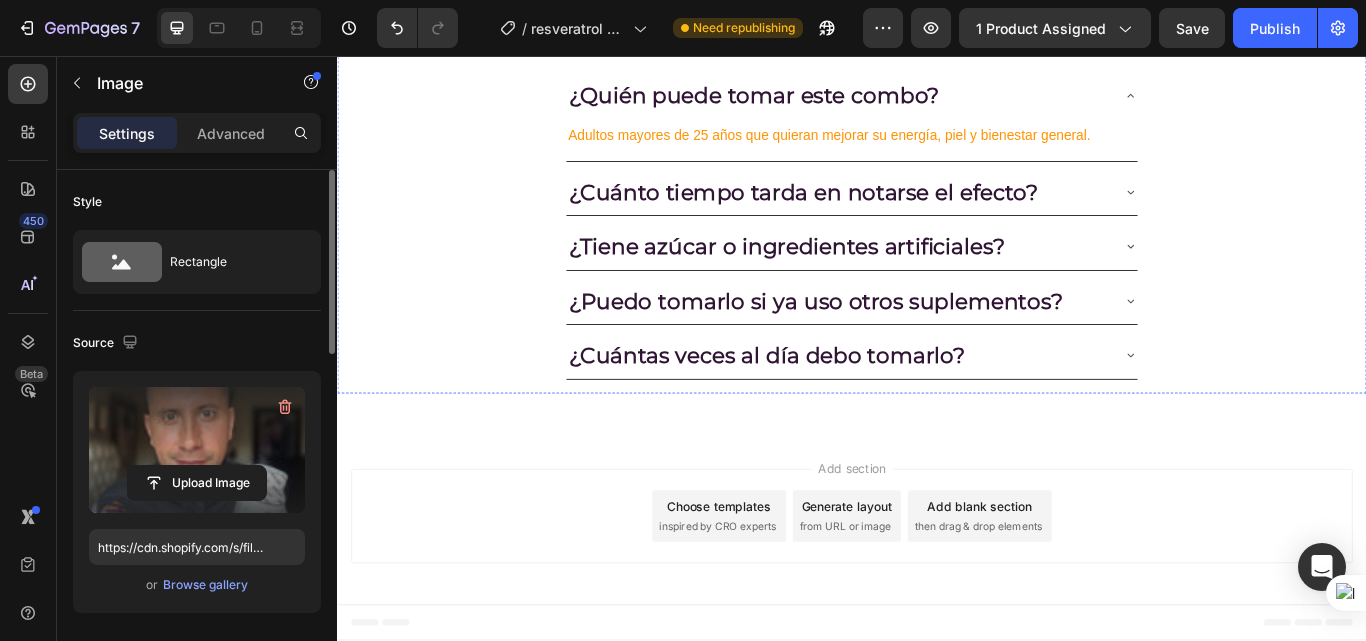 scroll, scrollTop: 8900, scrollLeft: 0, axis: vertical 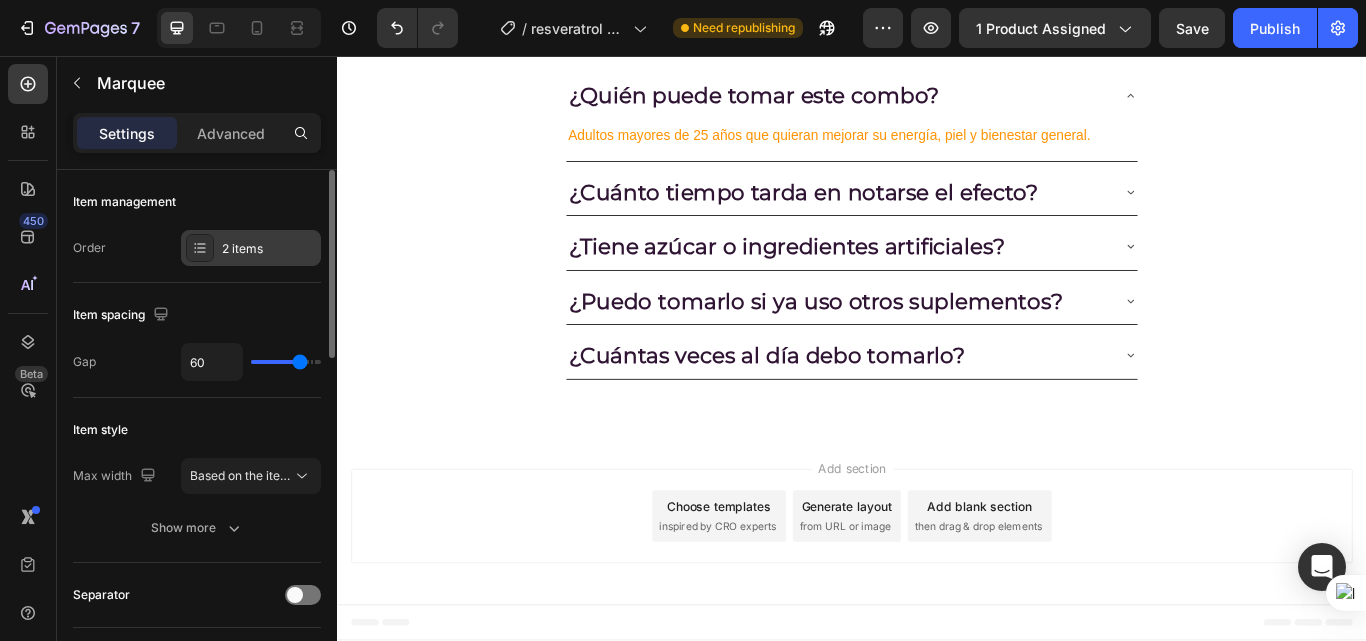 click on "2 items" at bounding box center (251, 248) 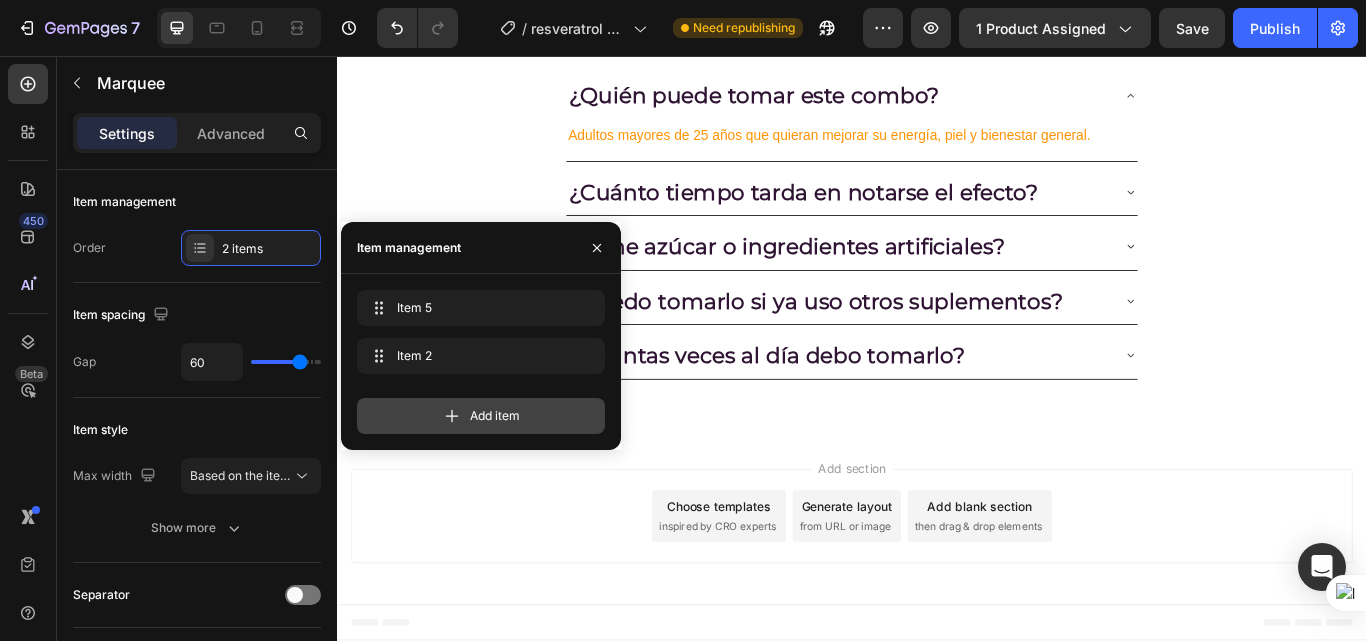 click on "Add item" at bounding box center [495, 416] 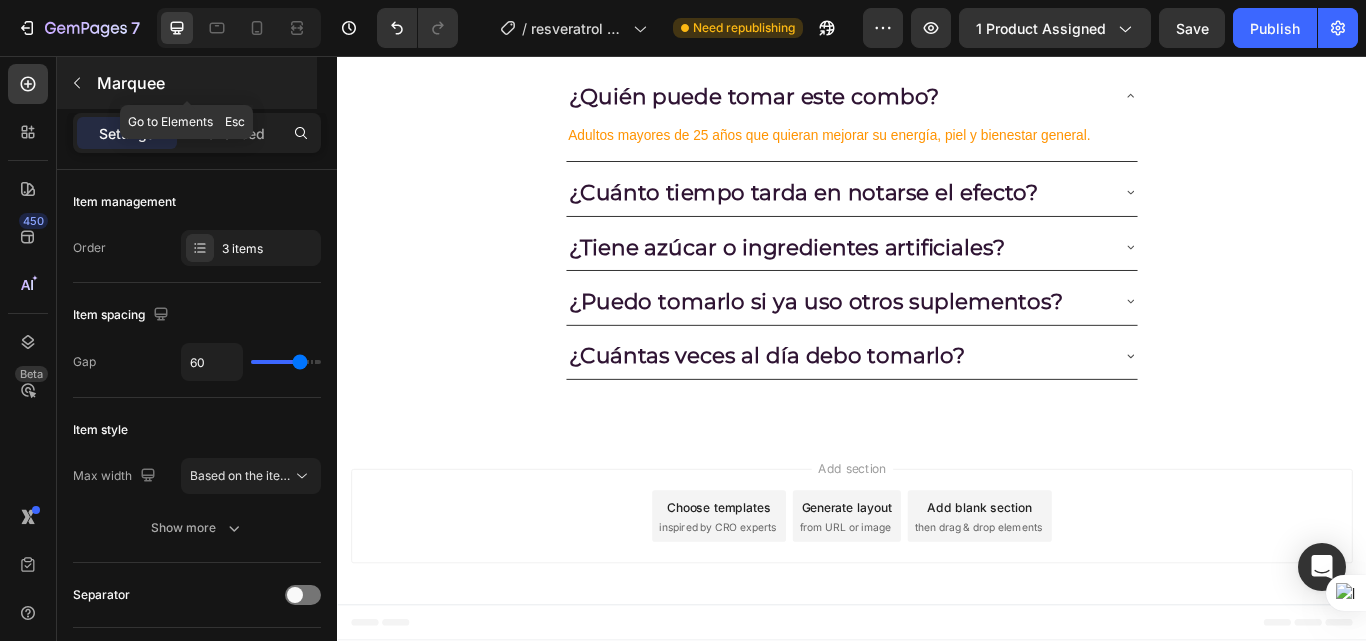click 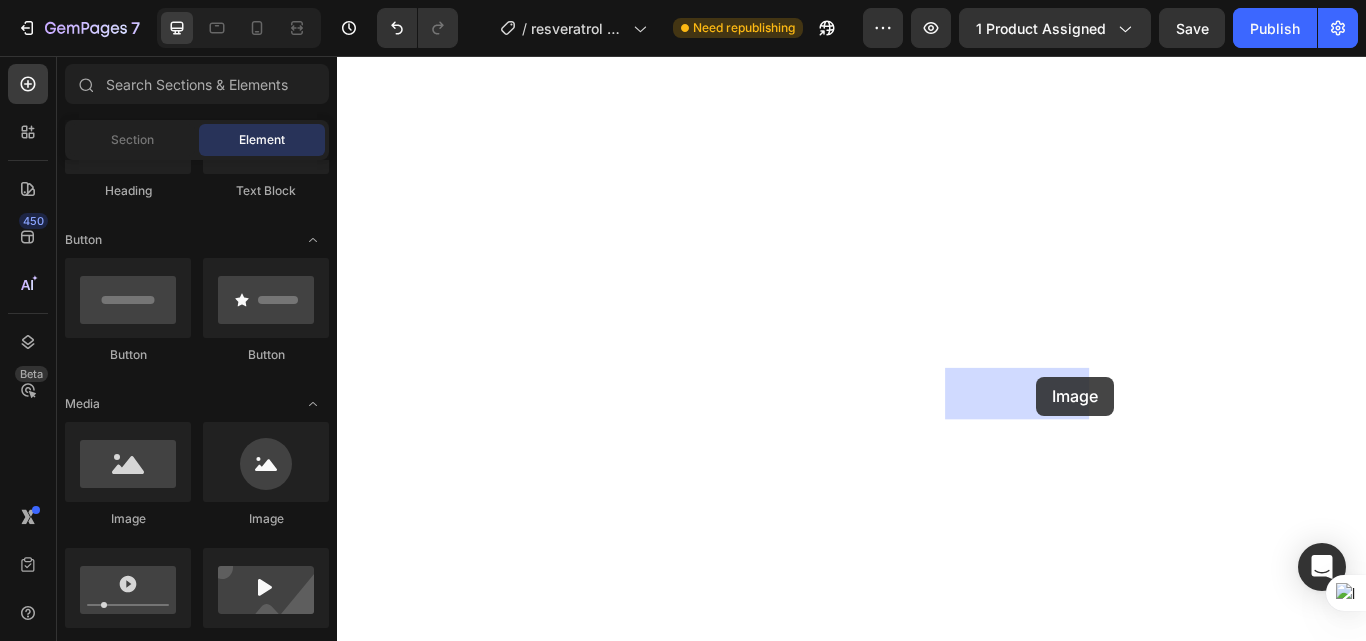 drag, startPoint x: 454, startPoint y: 517, endPoint x: 1152, endPoint y: 430, distance: 703.401 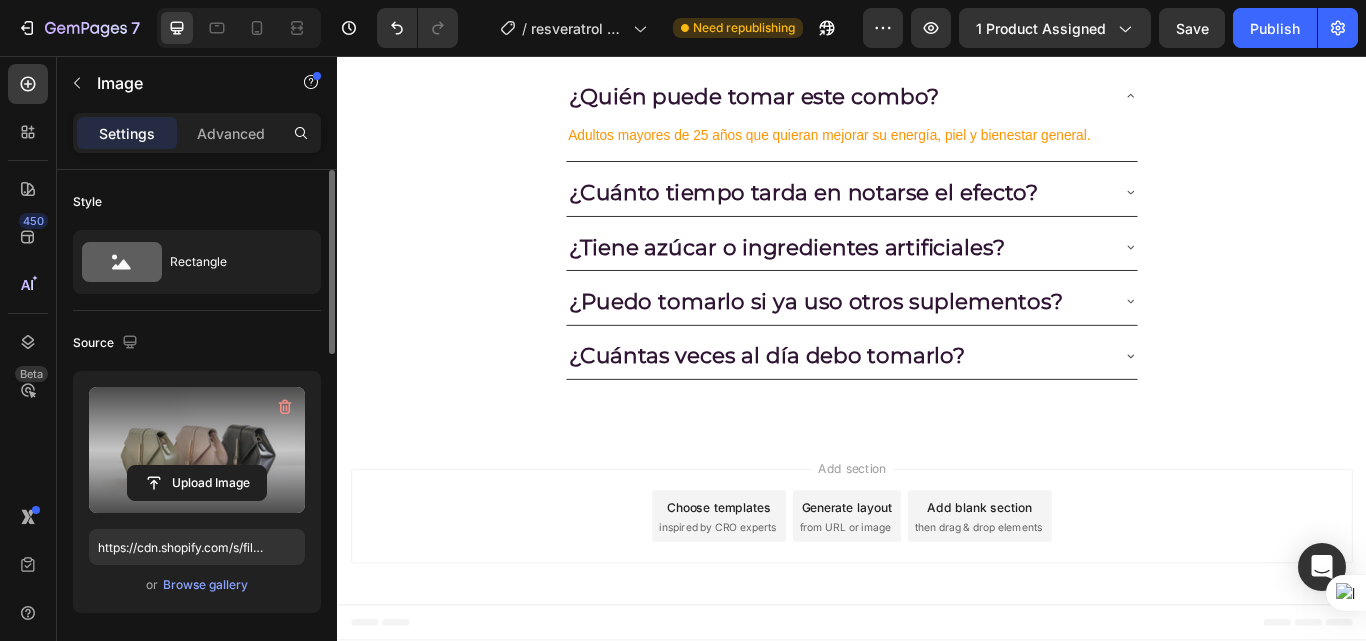 click at bounding box center [197, 450] 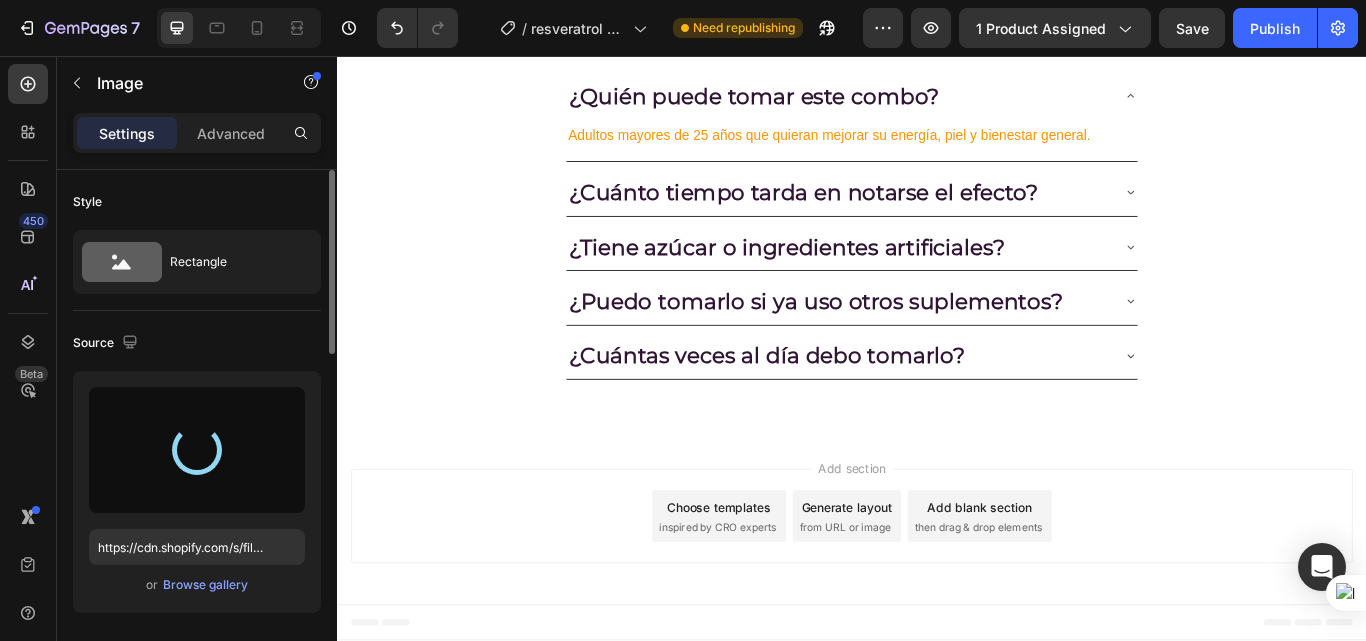 type on "https://cdn.shopify.com/s/files/1/0618/7732/1833/files/gempages_578086084060119568-79d78a85-8d9d-4ebe-8231-67f300cc62d4.jpg" 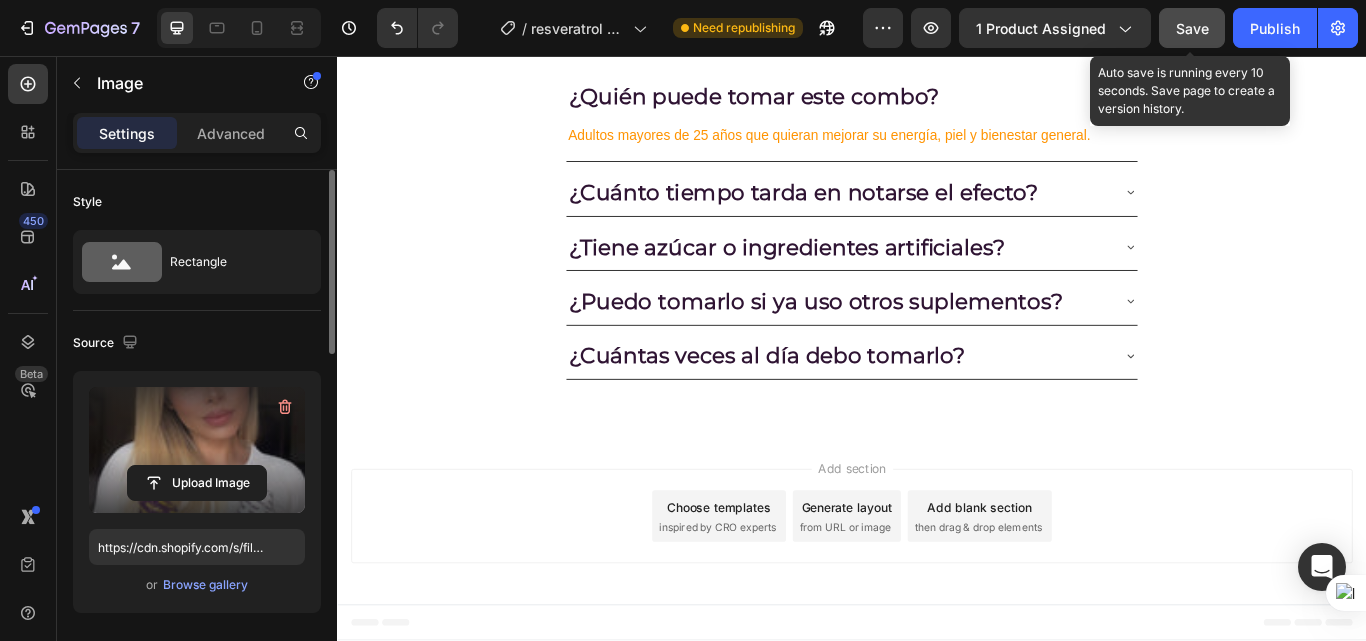click on "Save" at bounding box center [1192, 28] 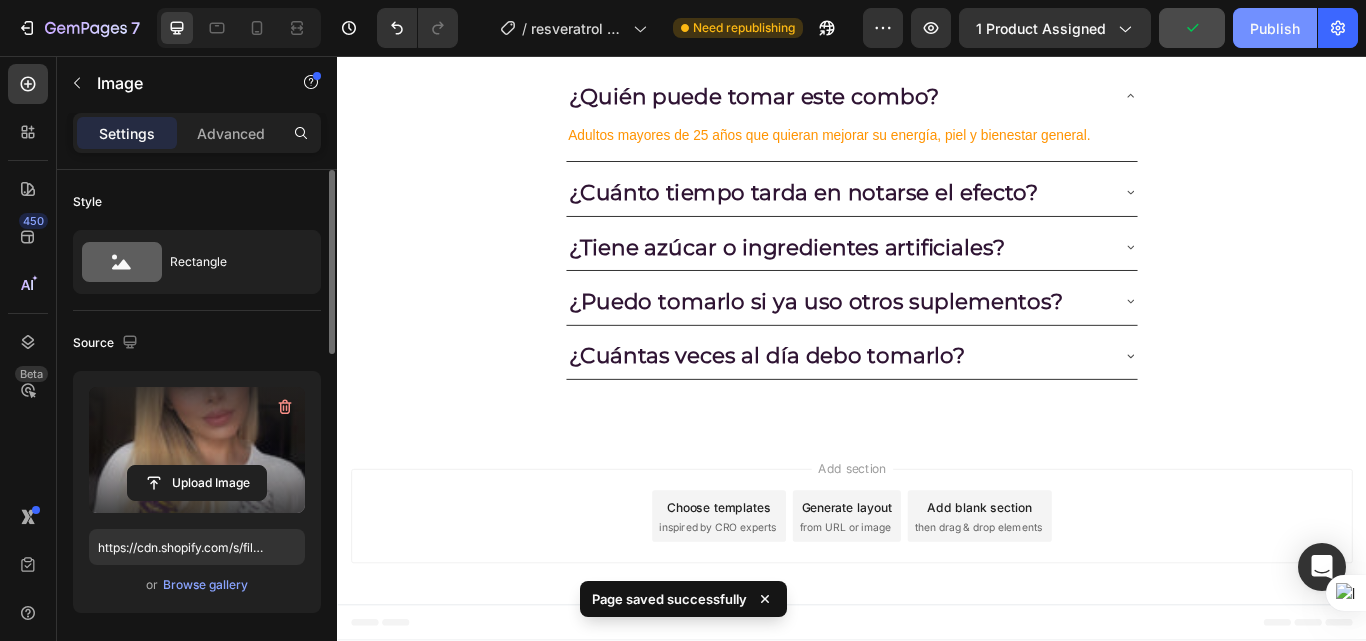 click on "Publish" at bounding box center [1275, 28] 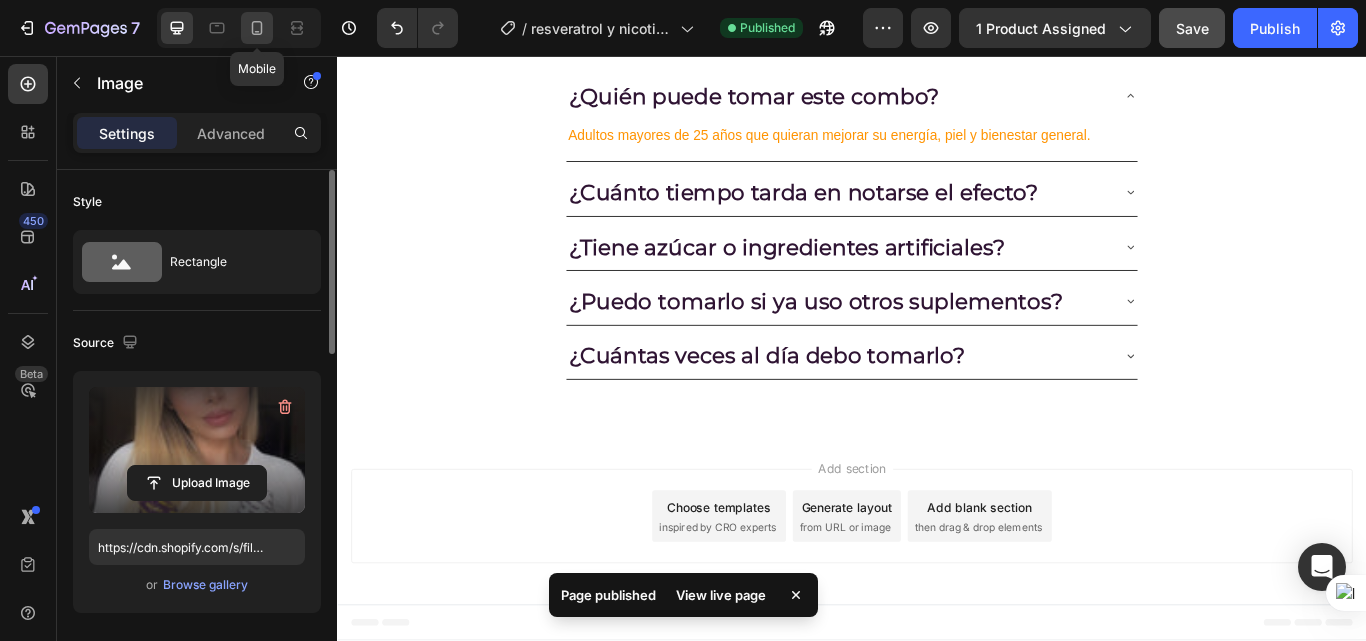 click 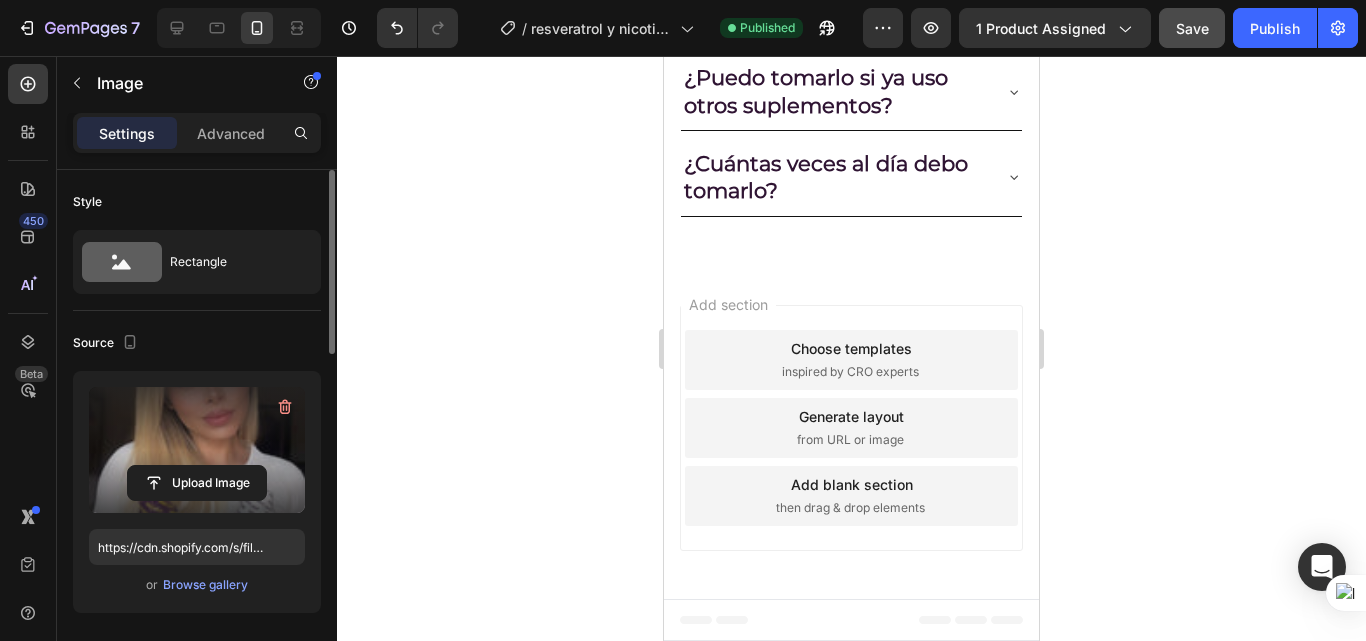 scroll, scrollTop: 4999, scrollLeft: 0, axis: vertical 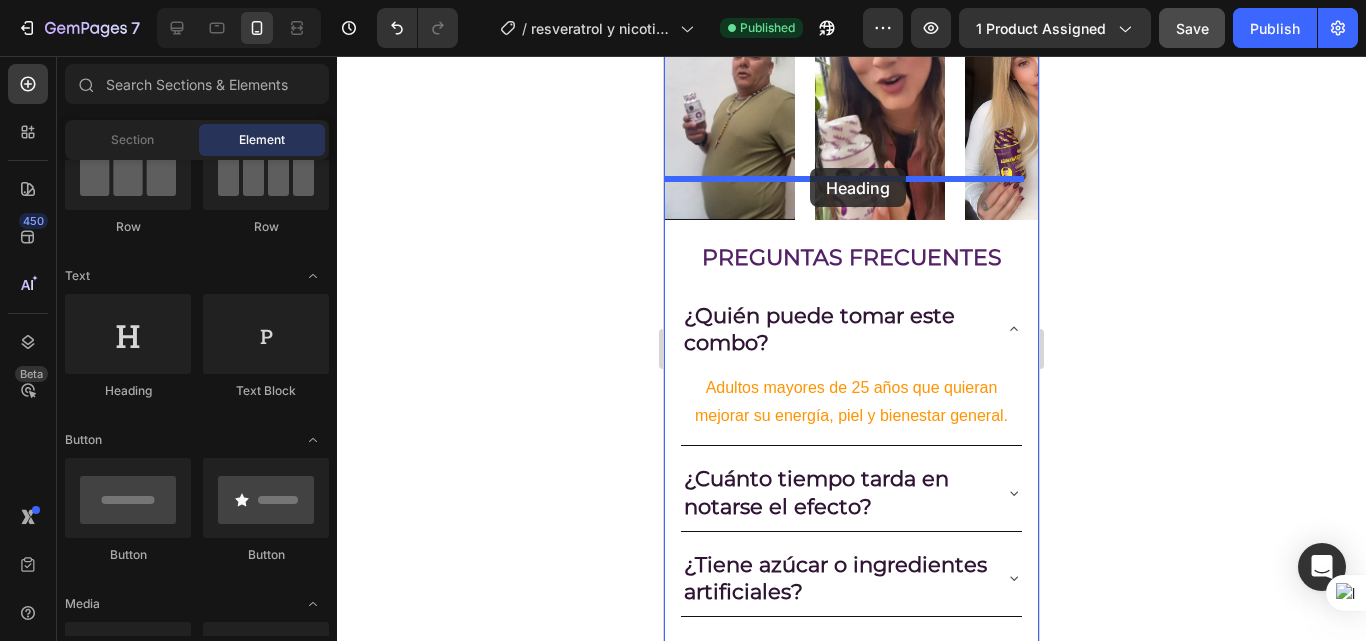drag, startPoint x: 790, startPoint y: 399, endPoint x: 810, endPoint y: 168, distance: 231.86418 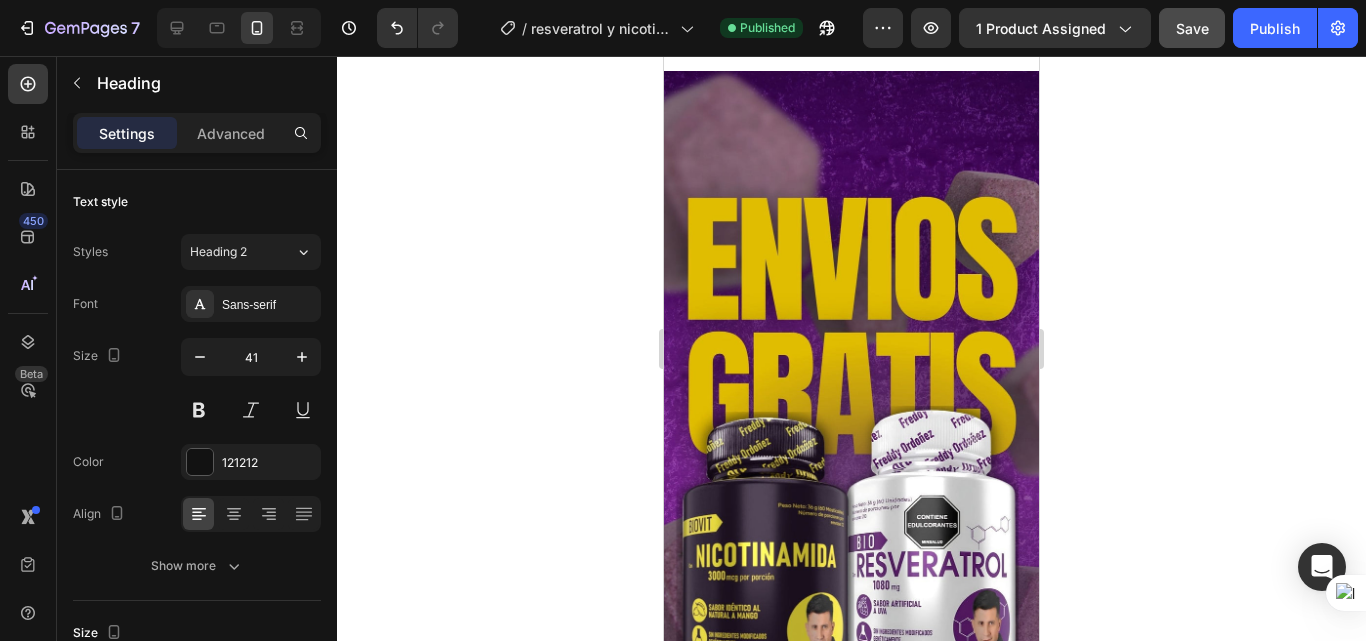 click on "Your heading text goes here" at bounding box center [851, -303] 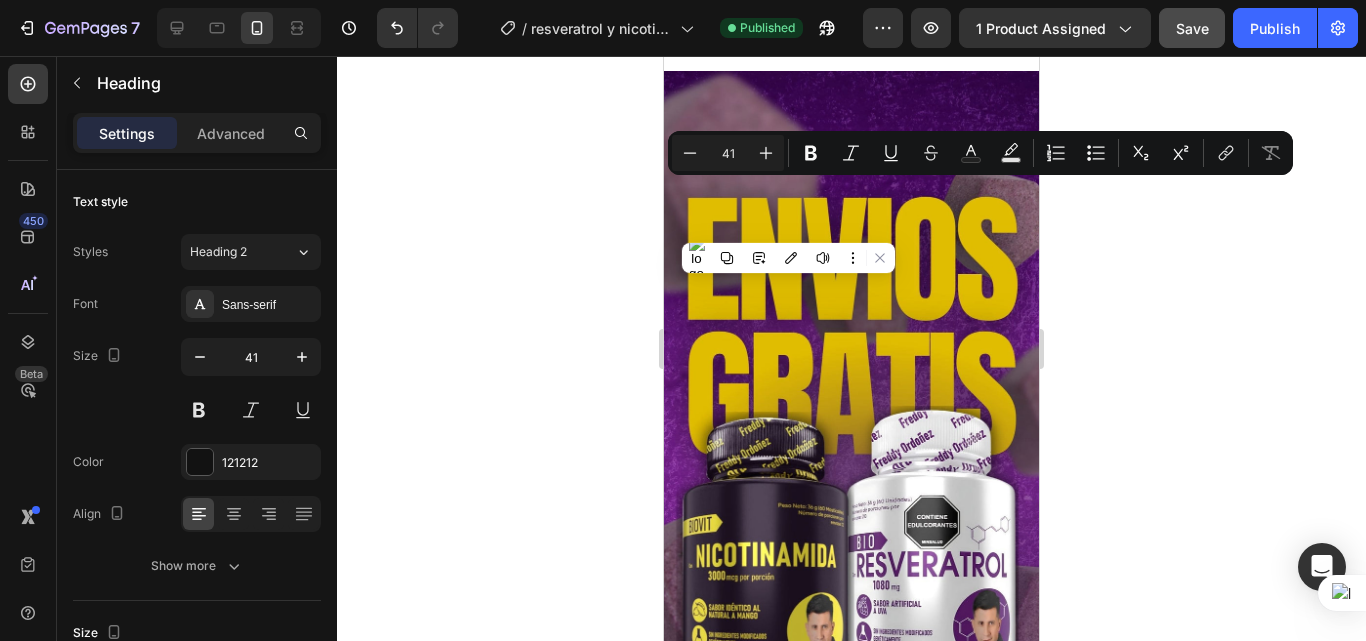 click on "Your heading text goes here" at bounding box center (851, -303) 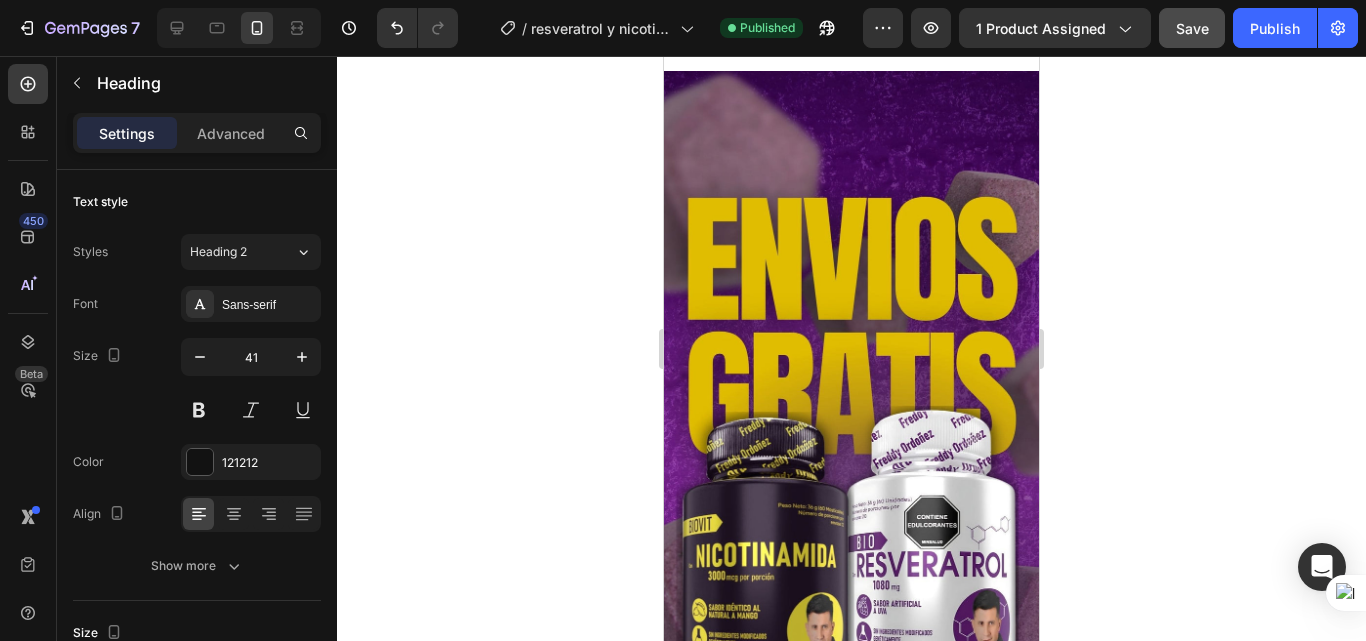 click on "Your heading text goes here" at bounding box center [851, -303] 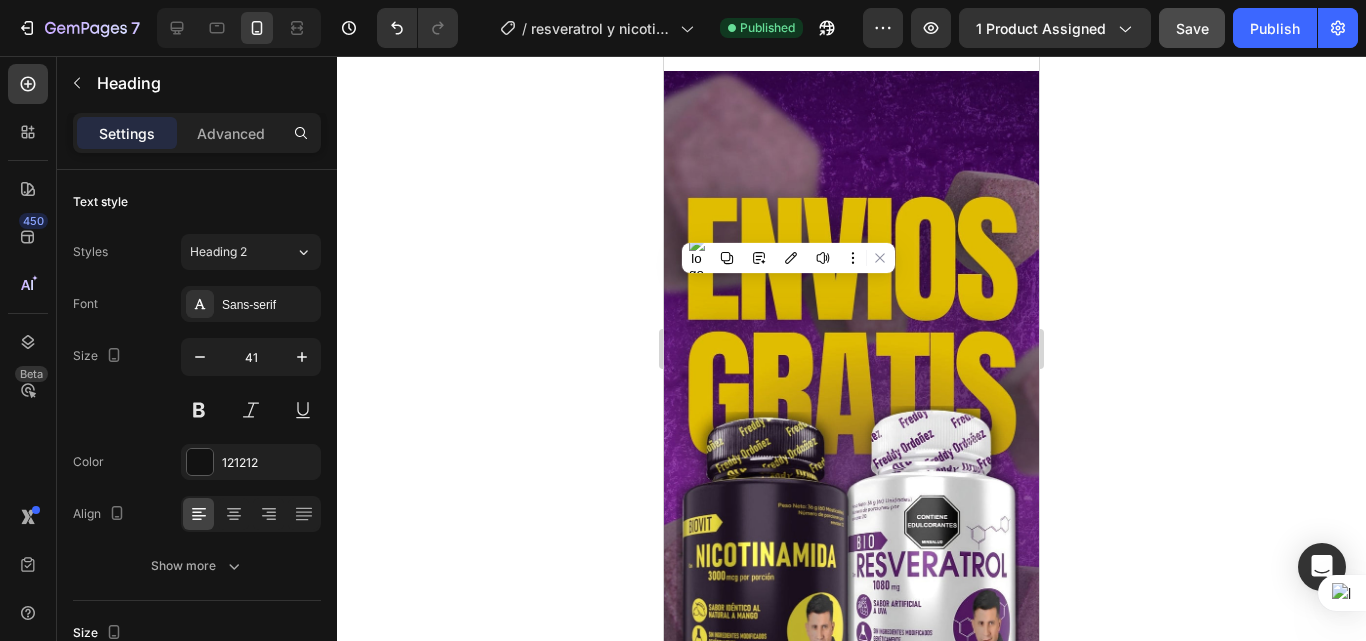 click on "Your heading text goes here" at bounding box center [851, -303] 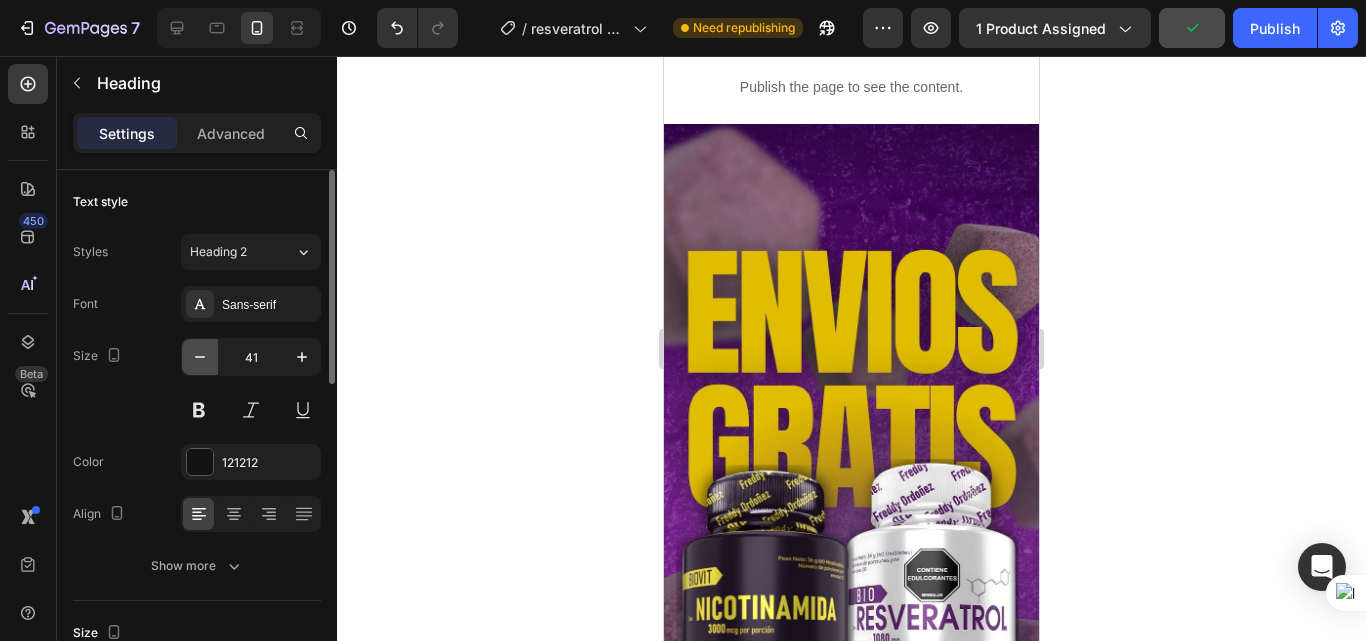 click at bounding box center [200, 357] 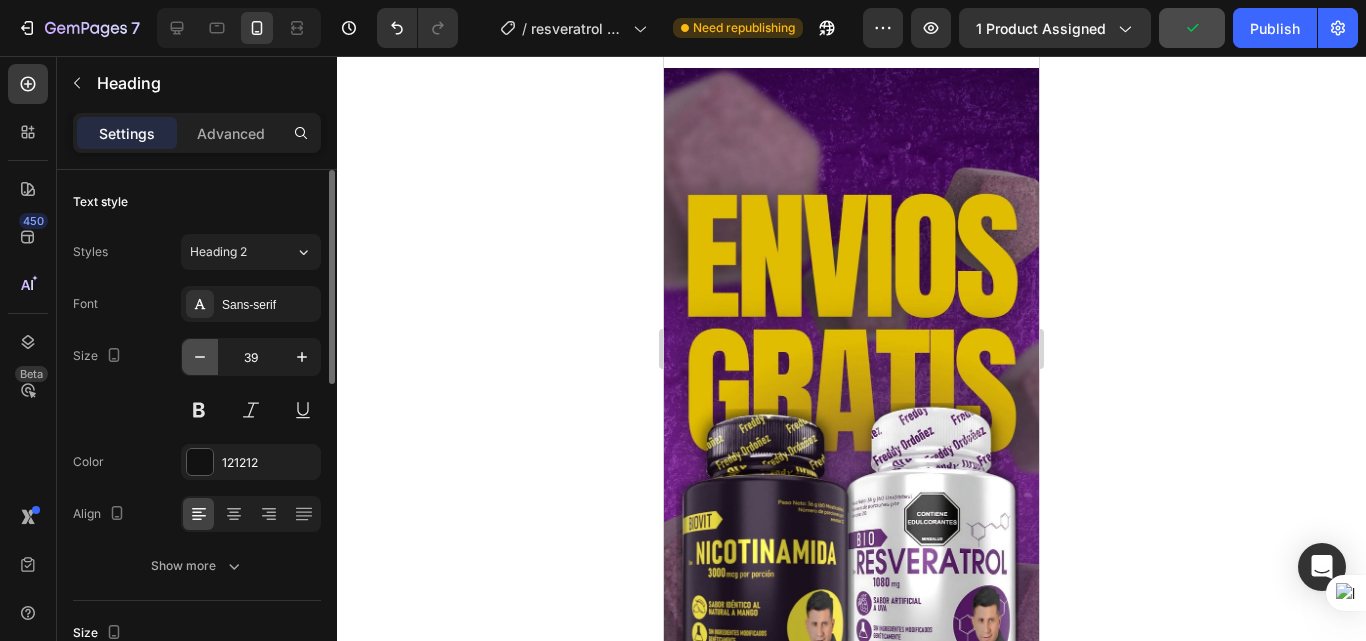 click at bounding box center (200, 357) 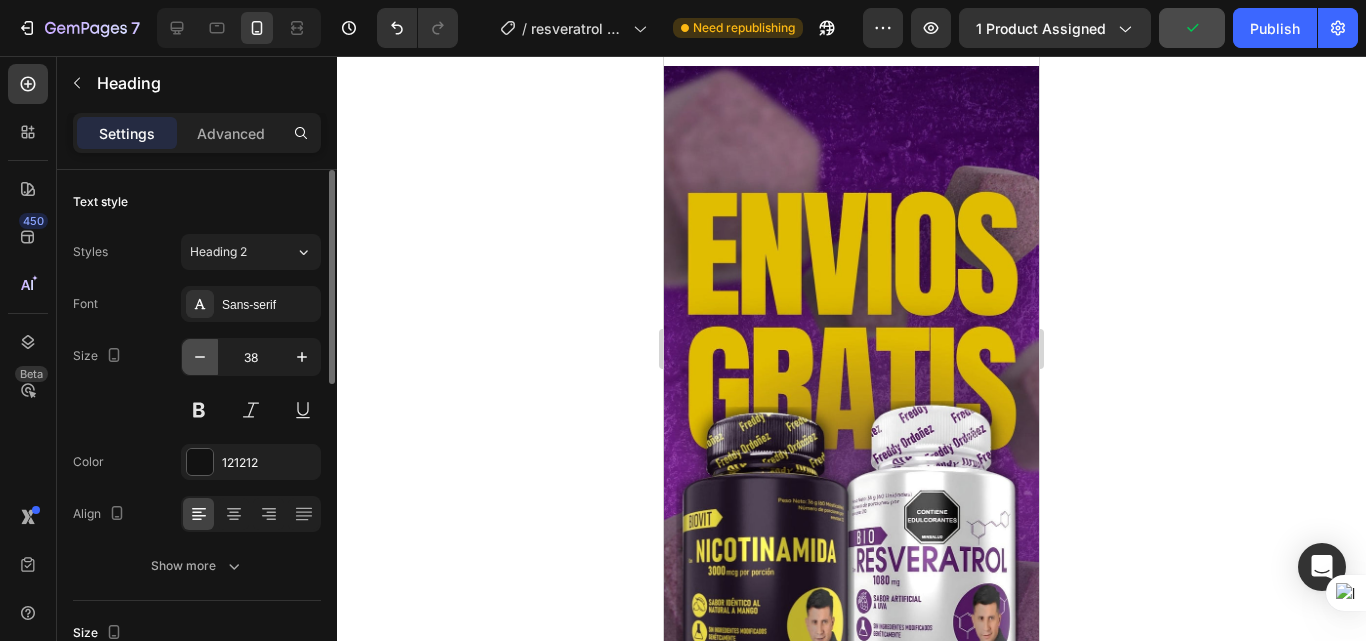 click at bounding box center (200, 357) 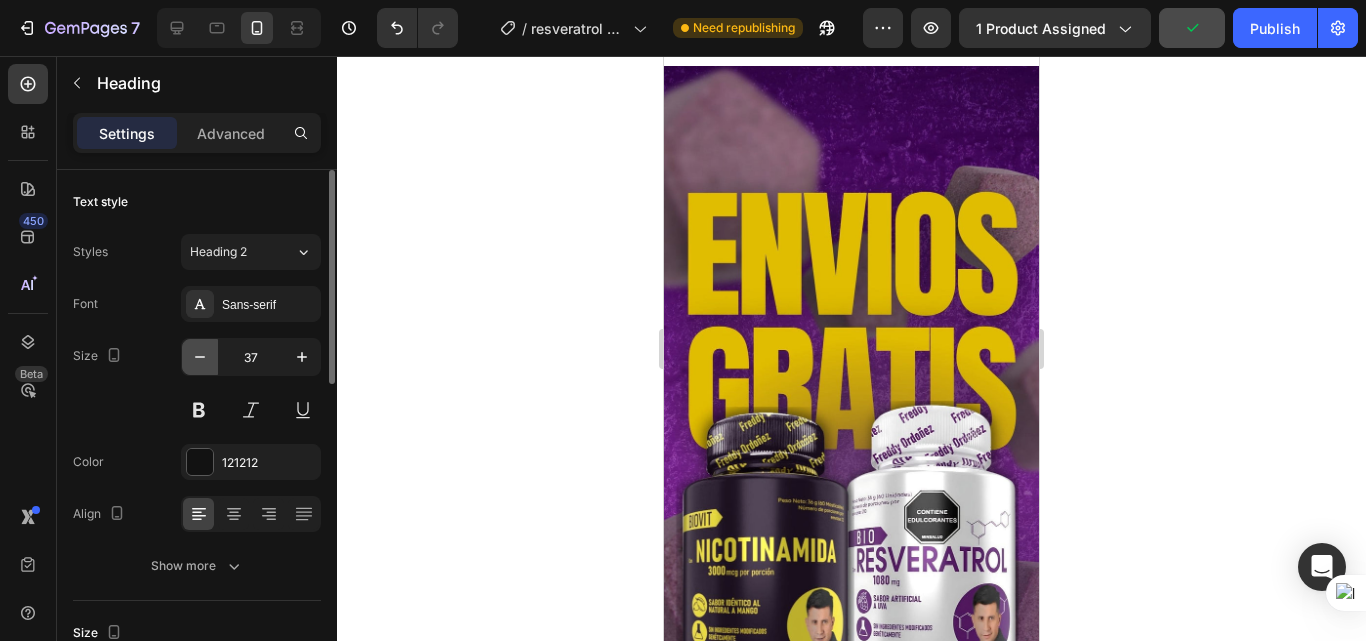 click at bounding box center (200, 357) 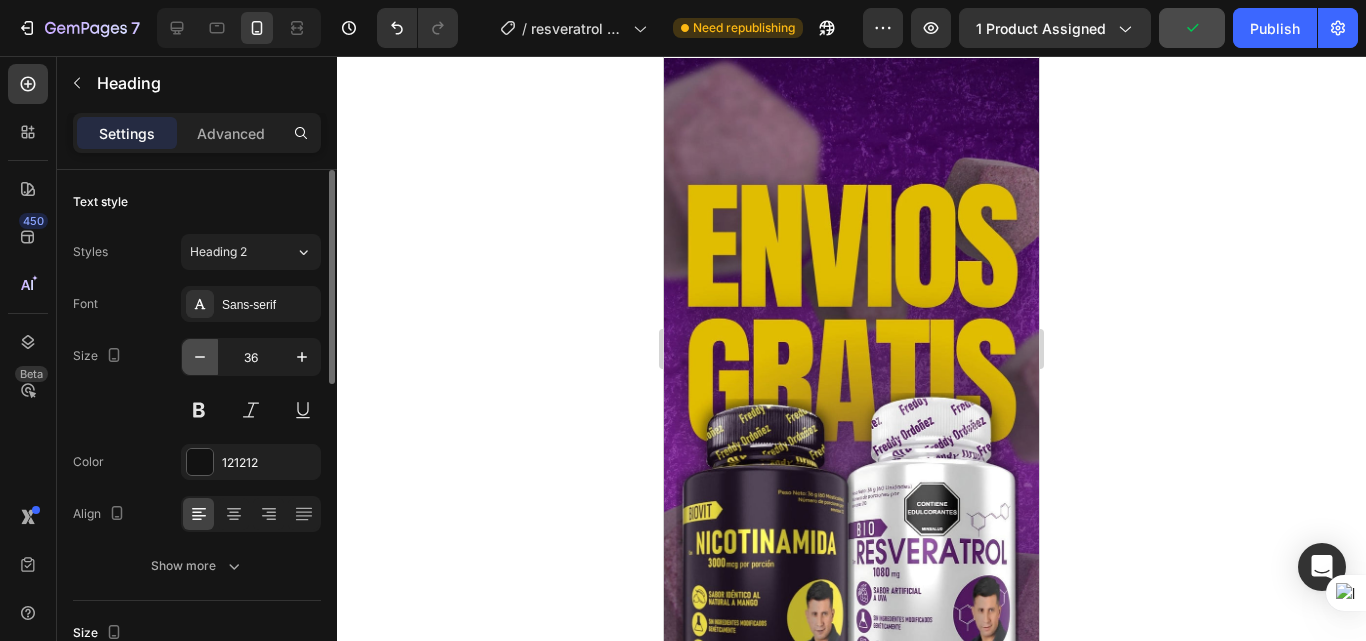 click at bounding box center (200, 357) 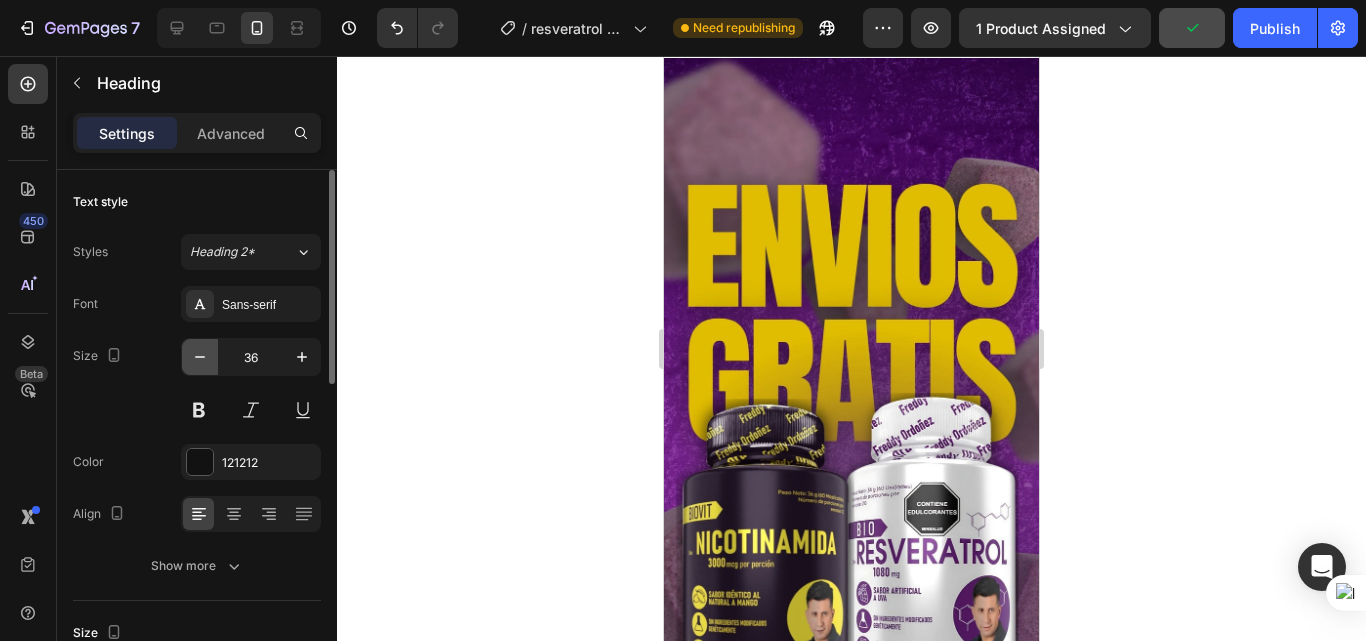 type on "35" 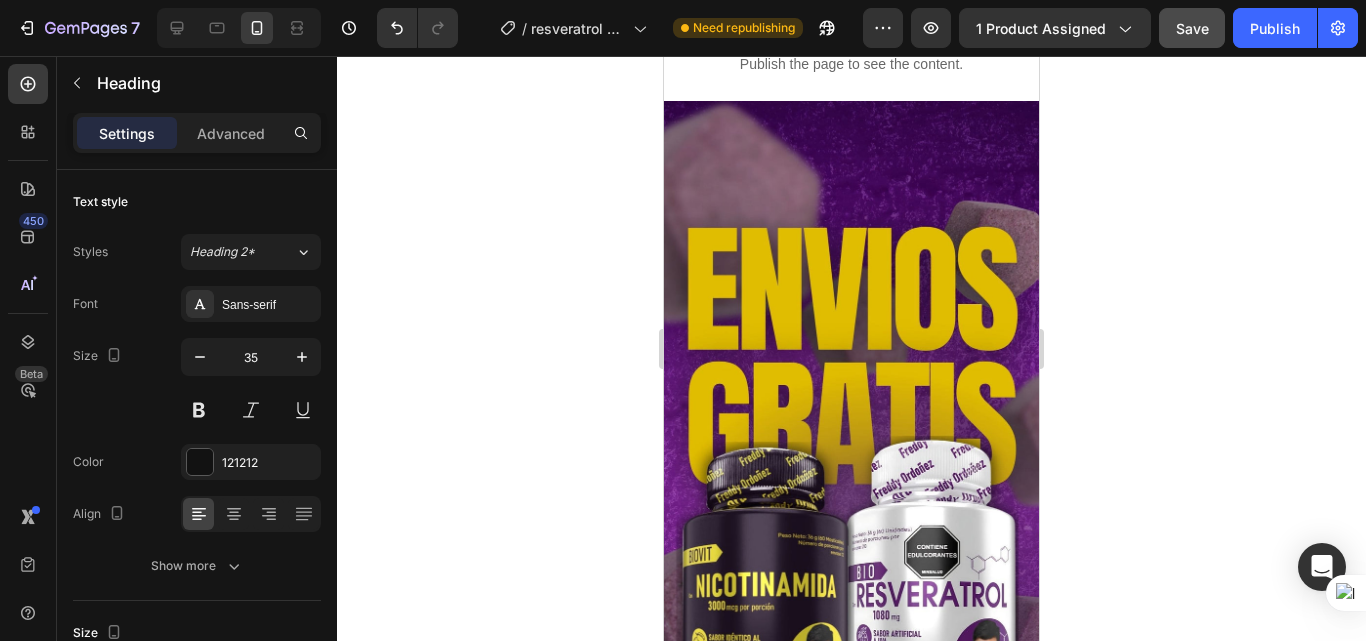 click on "ELLOS SE UNIERON AL RETO Y TU QUE ESPERAS" at bounding box center (851, -288) 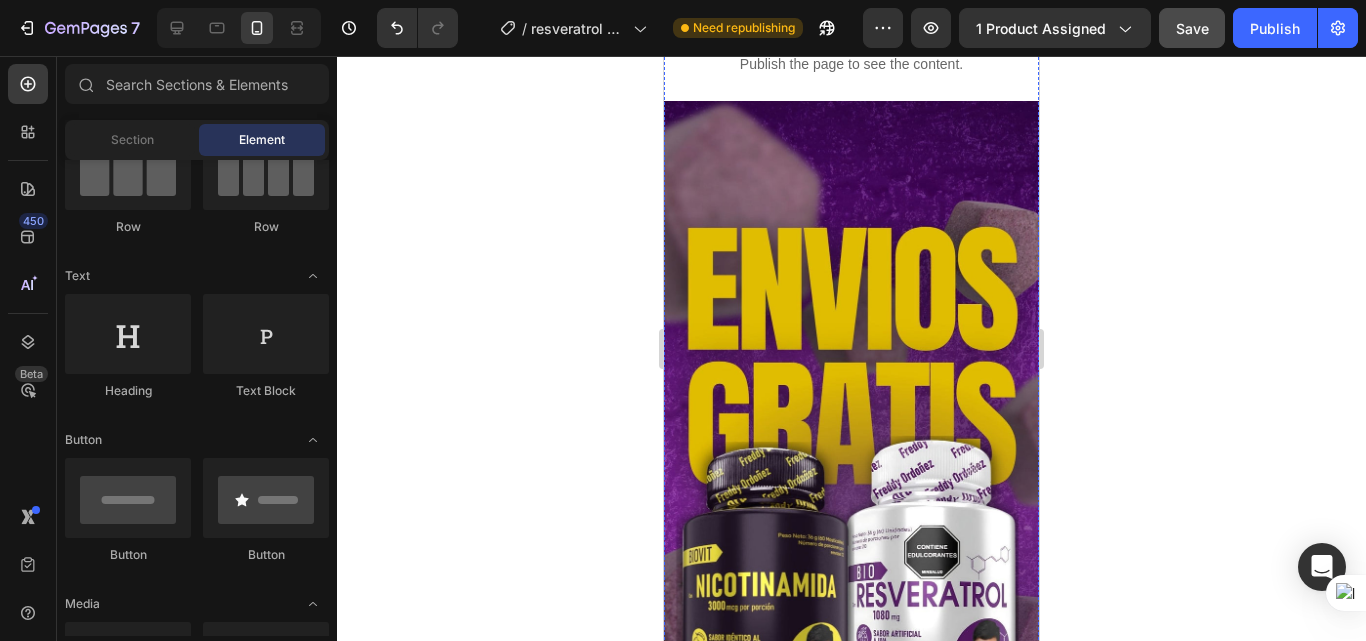 click on "ELLOS SE UNIERON AL RETO Y¿ TU QUE ESPERAS?" at bounding box center (851, -288) 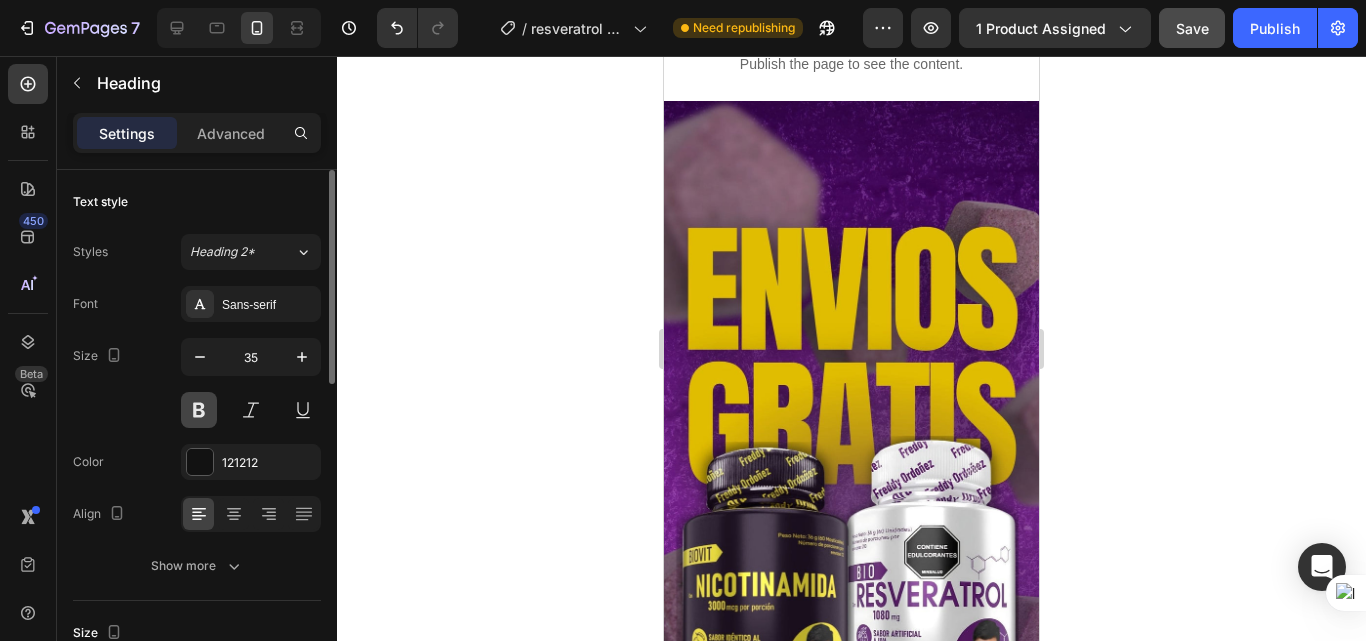 click at bounding box center [199, 410] 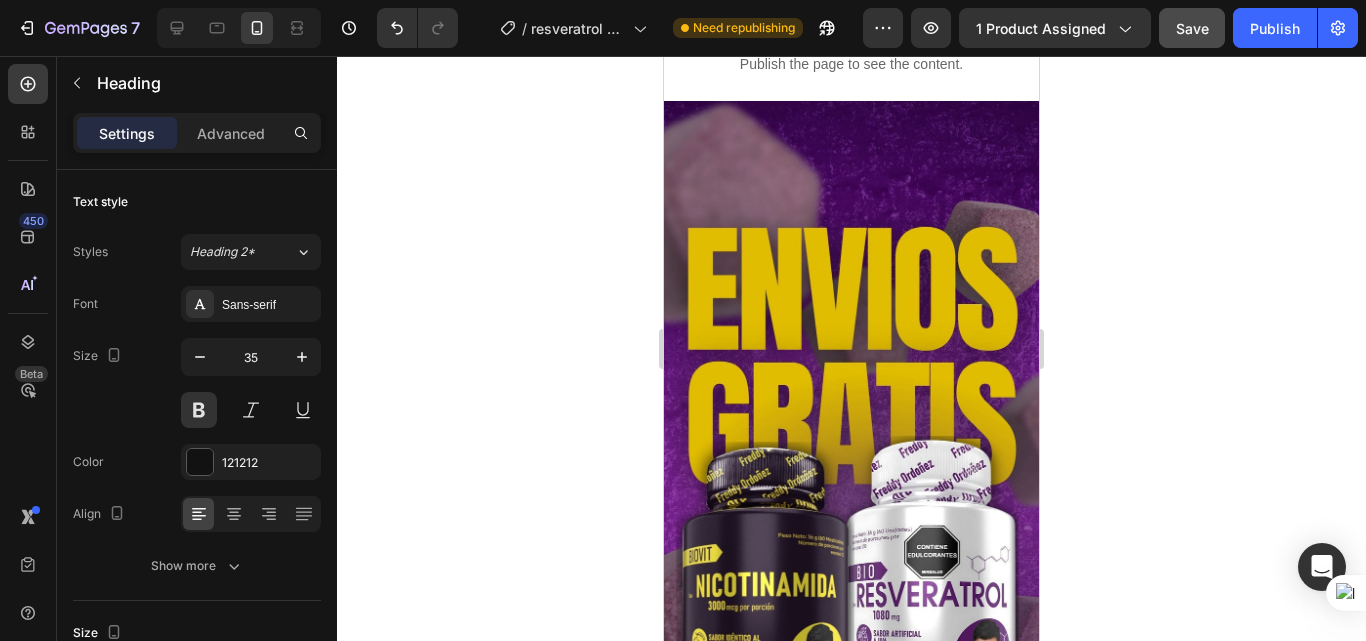 click on "ELLOS SE UNIERON AL RETO Y¿ TU QUE ESPERAS?" at bounding box center [851, -288] 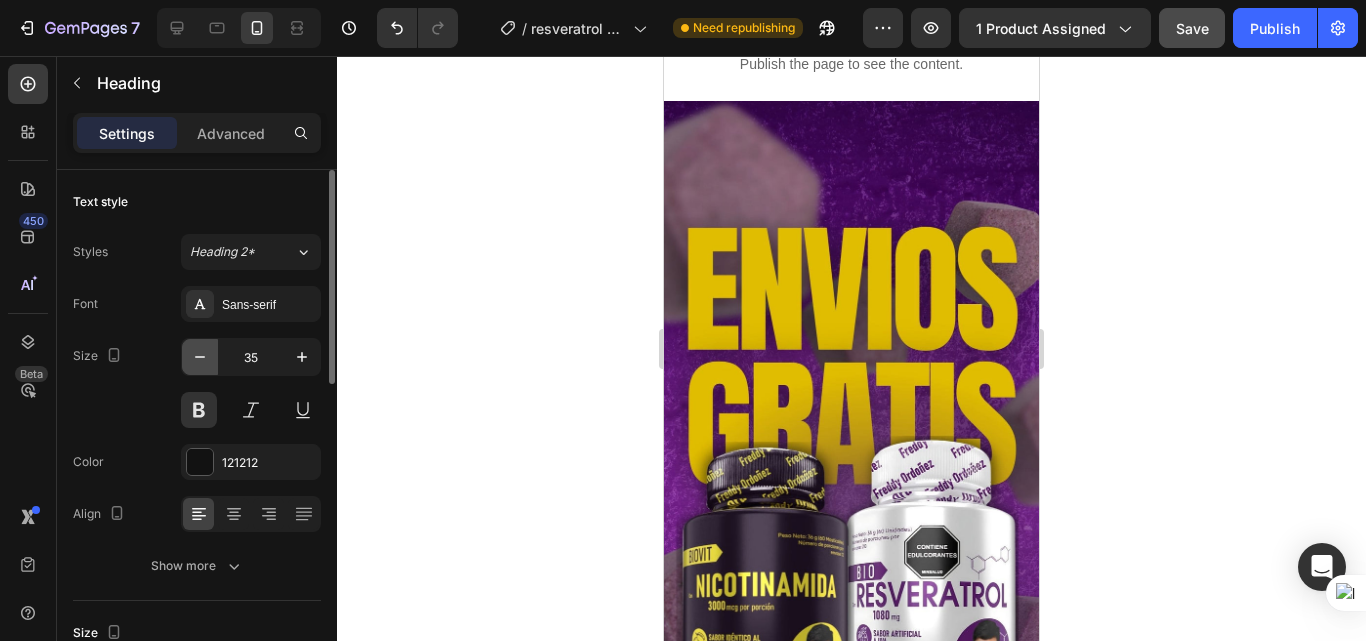 click 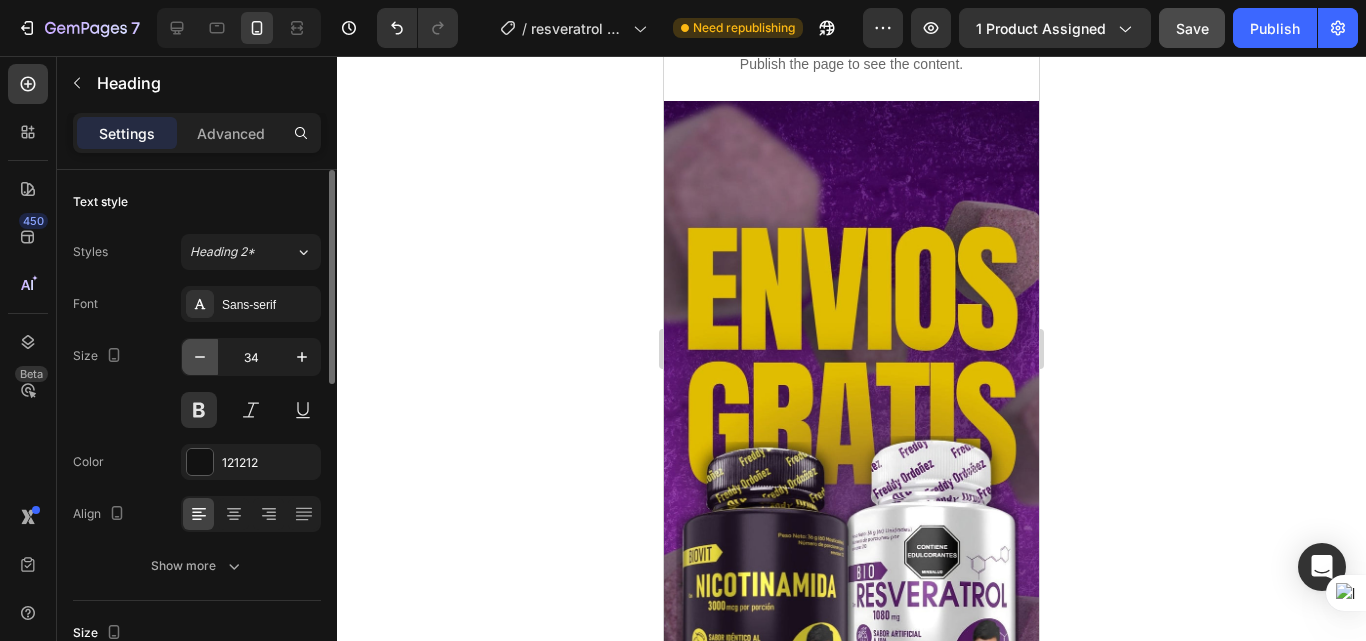 click 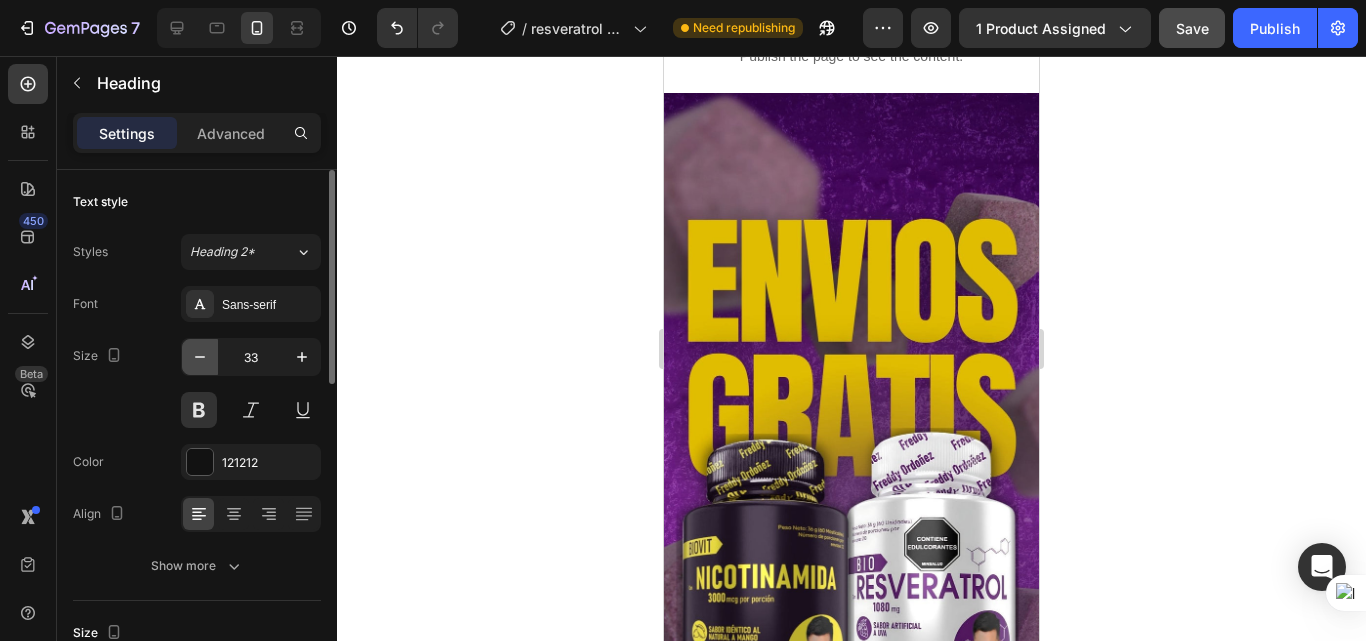 click 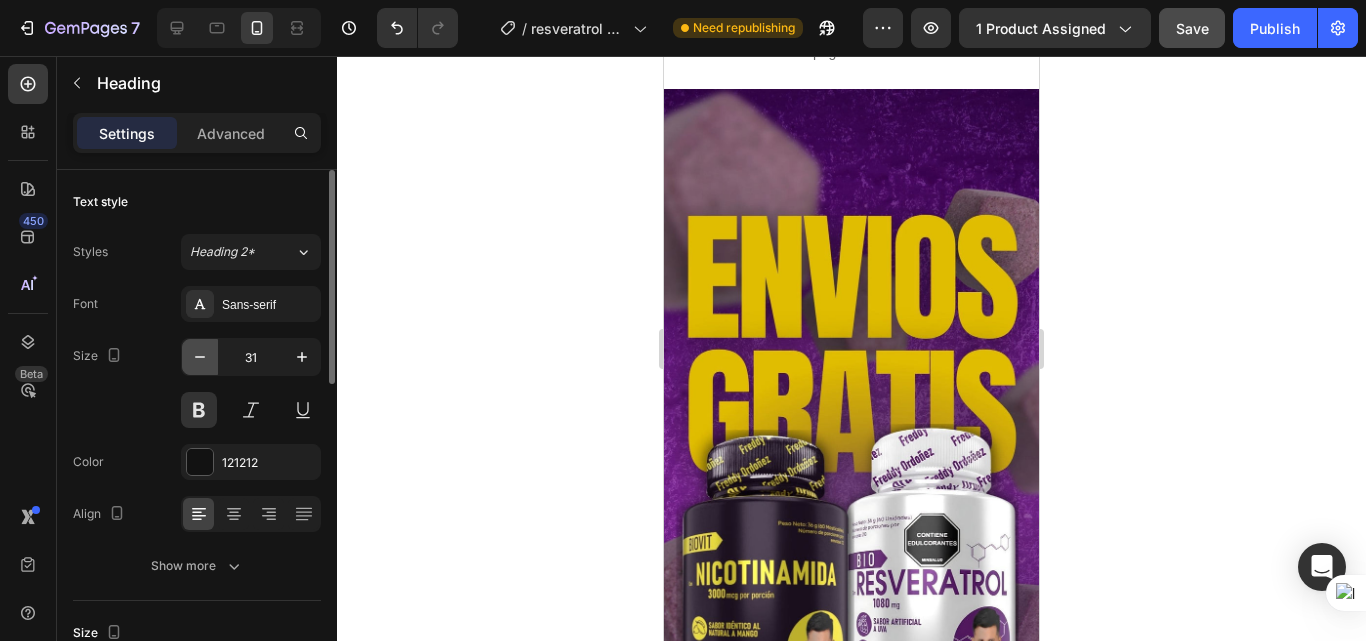 click 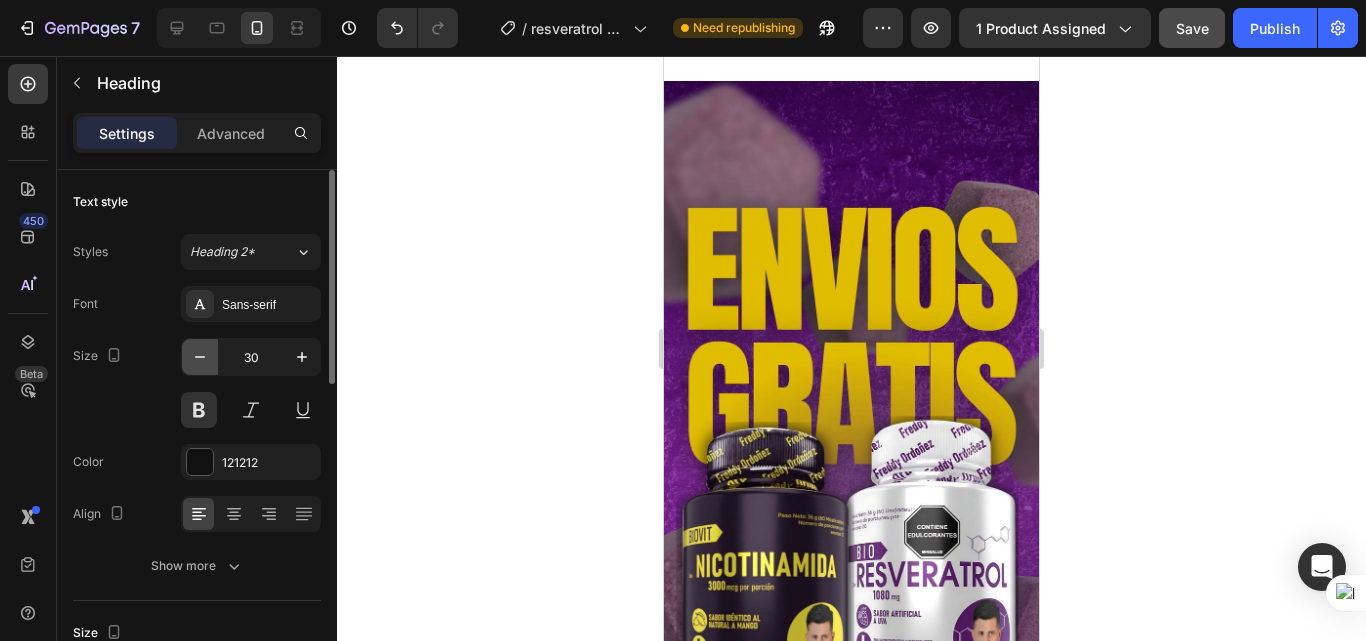 click 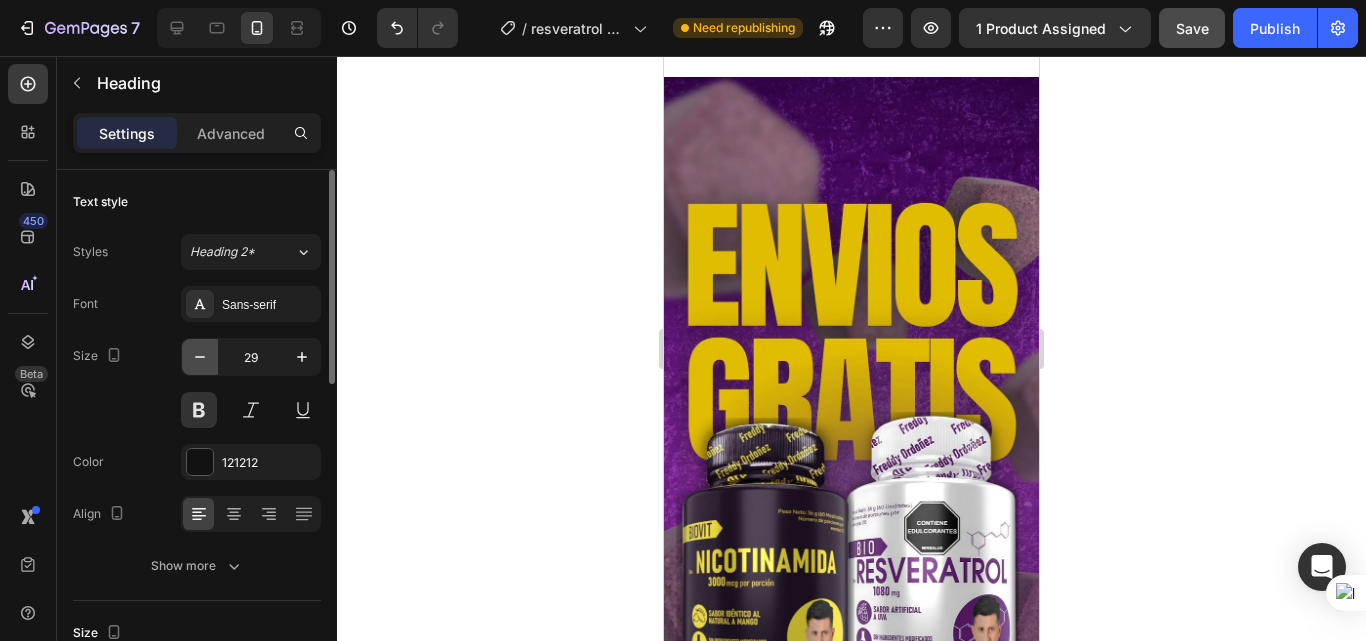 click 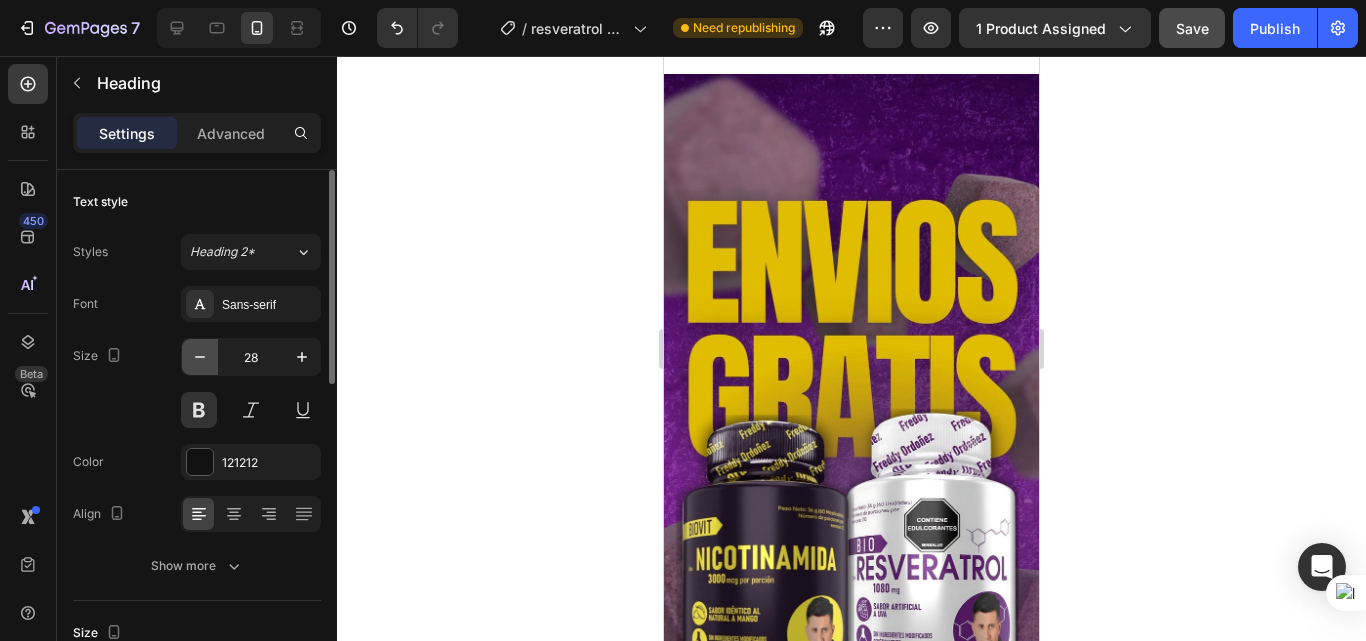 click 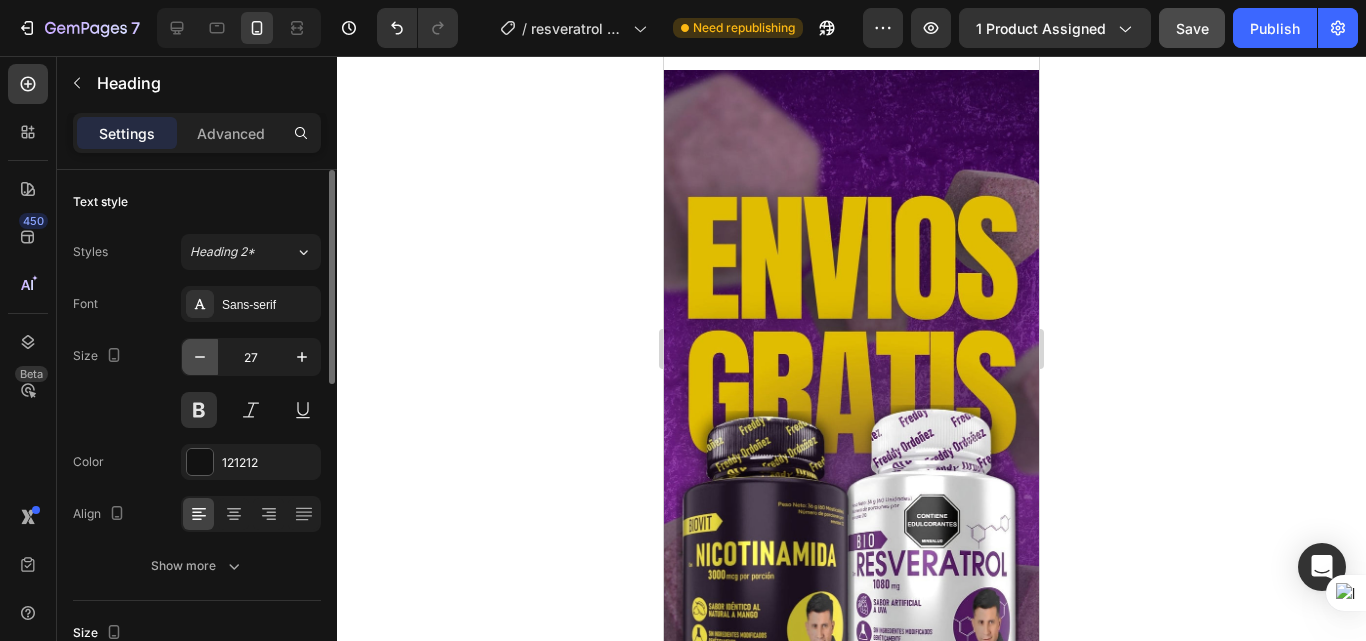 click 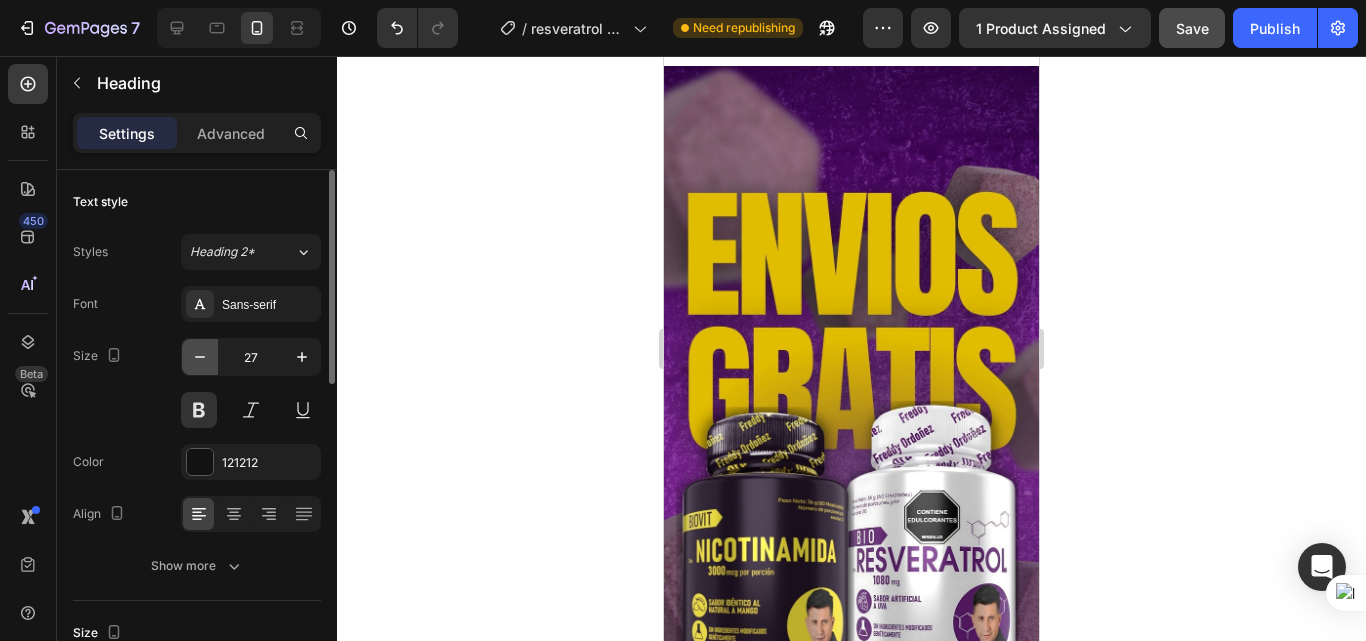 type on "26" 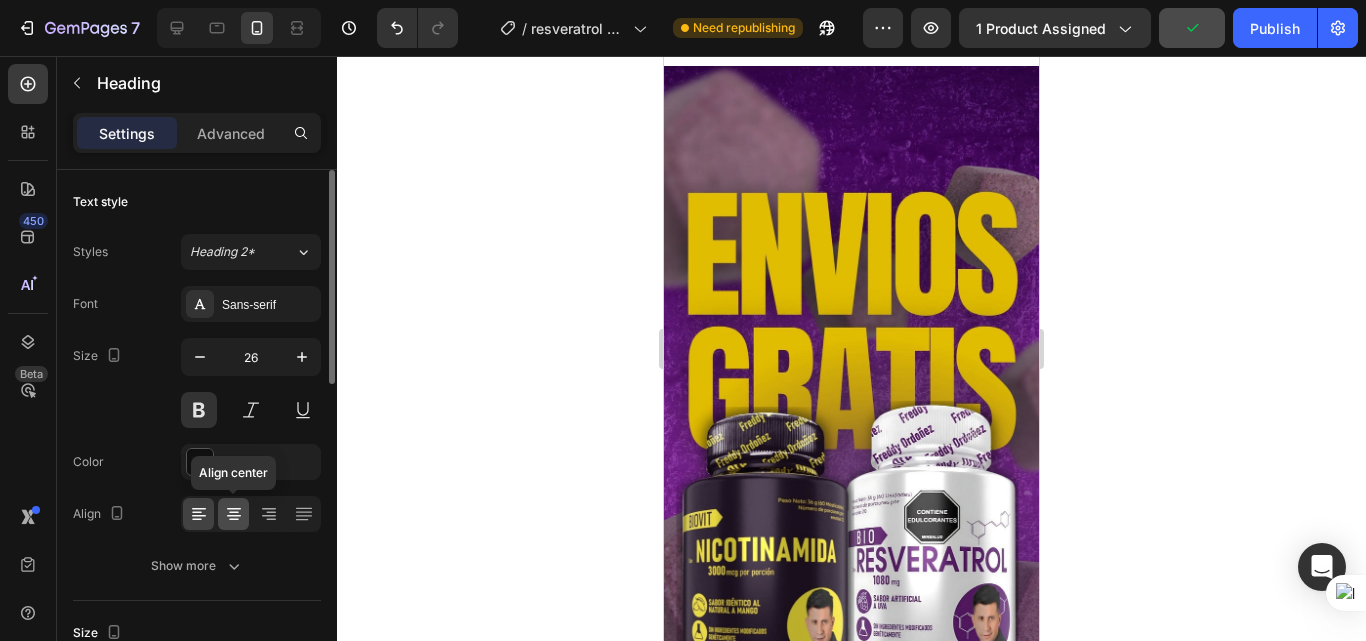 click 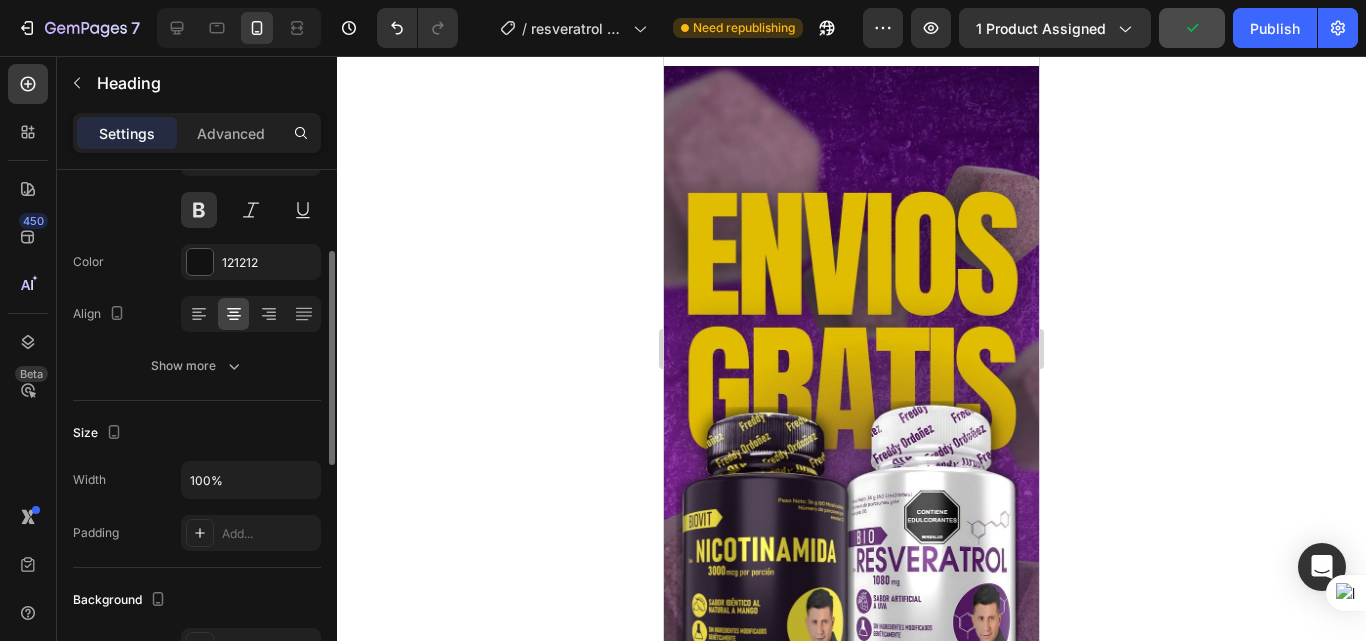 scroll, scrollTop: 300, scrollLeft: 0, axis: vertical 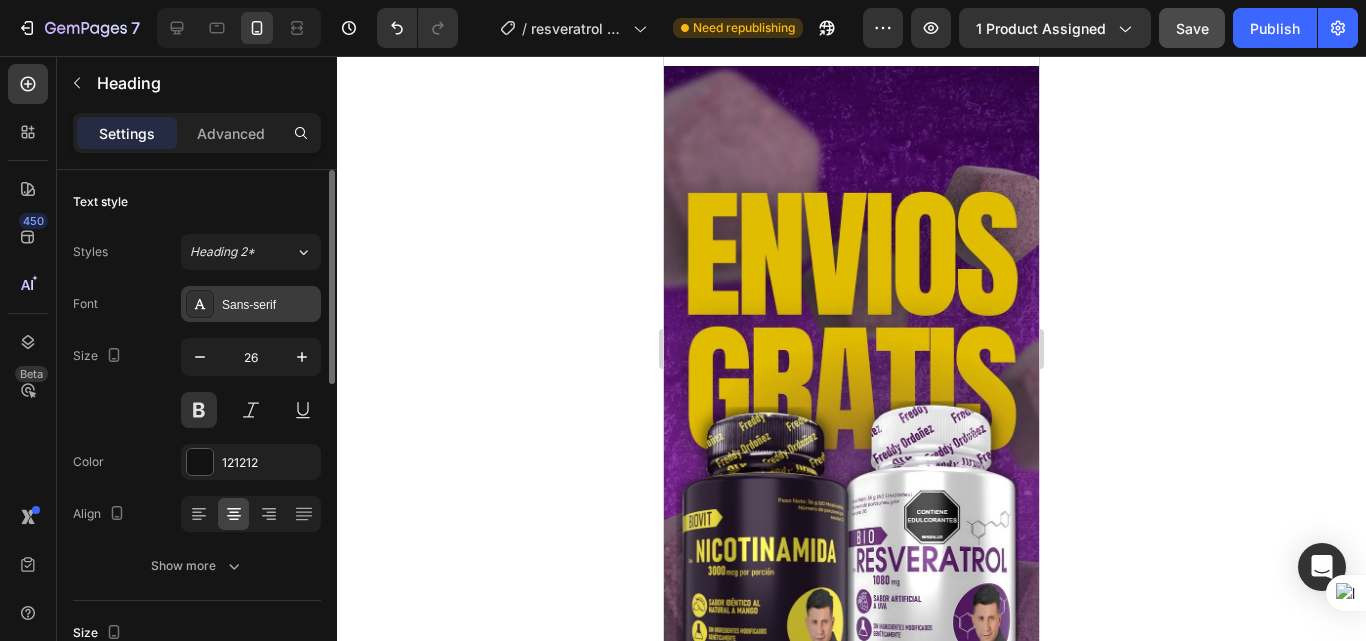 click on "Sans-serif" at bounding box center (251, 304) 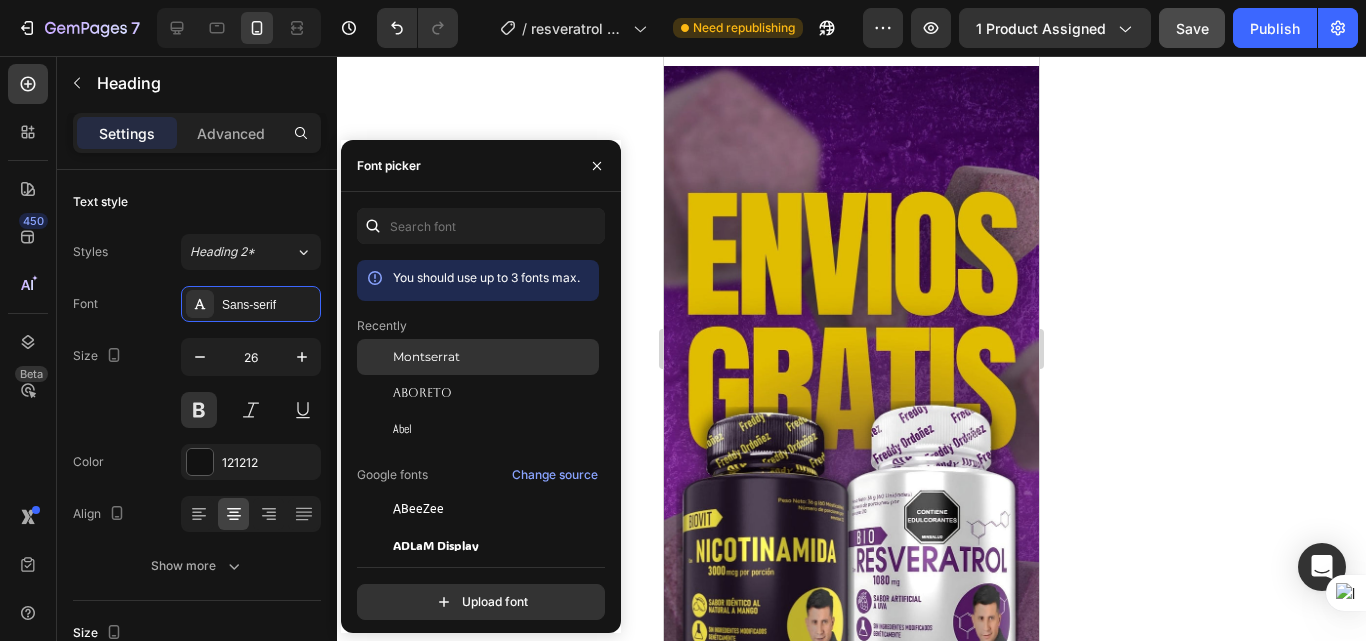 click on "Montserrat" 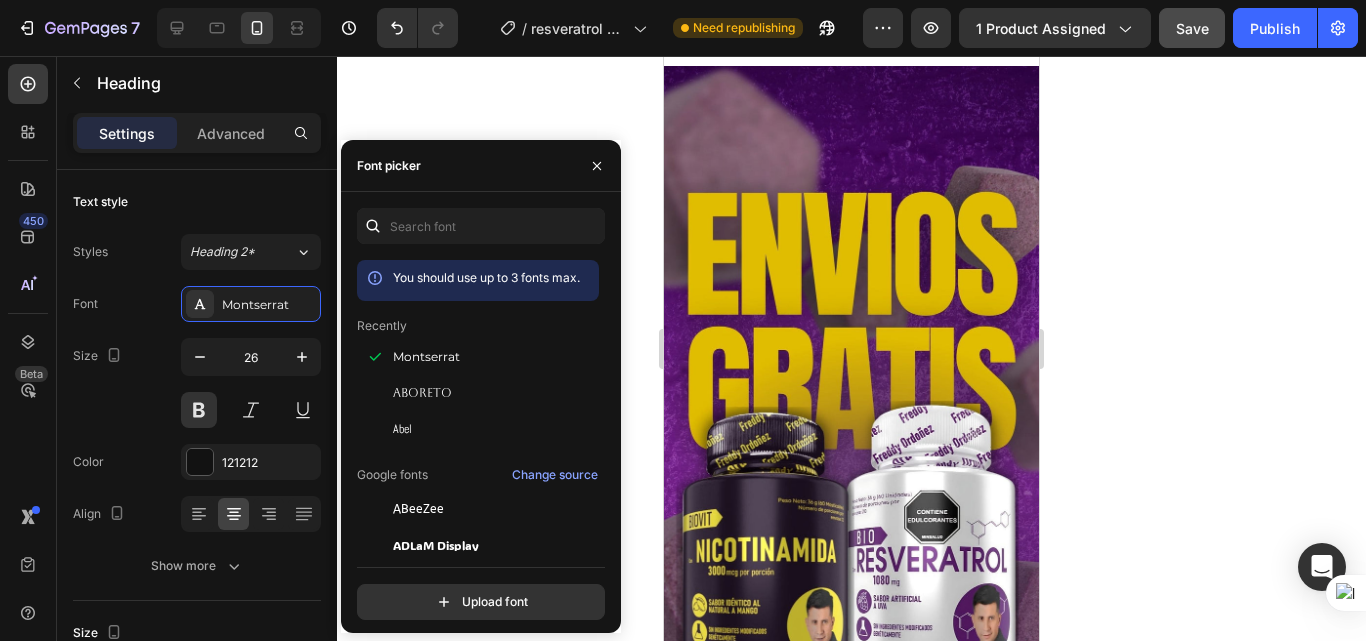 click 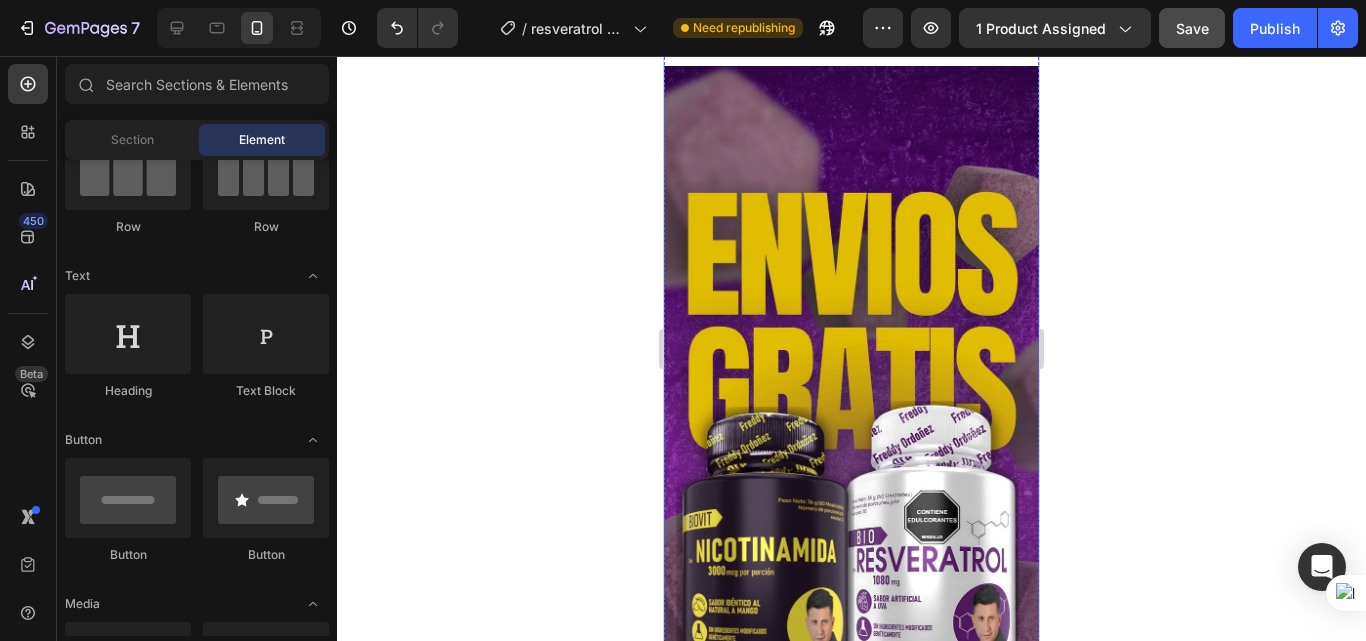 click on "ELLOS SE UNIERON AL RETO Y ¿ TU QUE ESPERAS?" at bounding box center [851, -306] 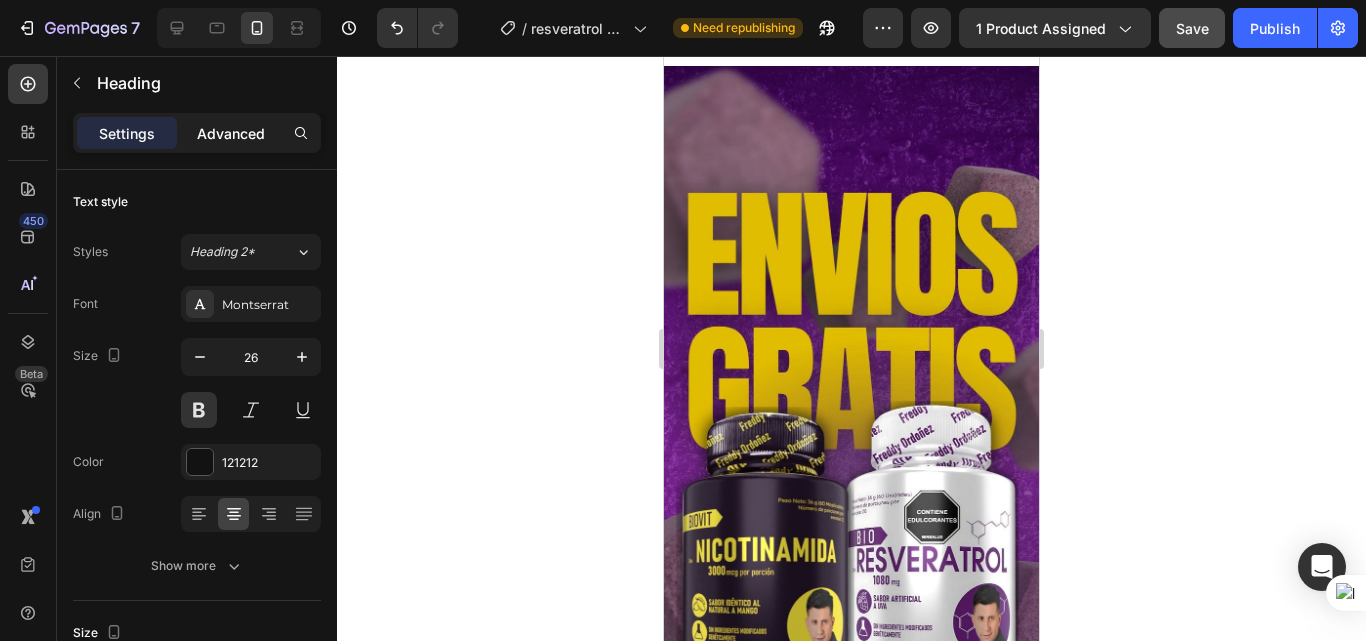 click on "Advanced" at bounding box center [231, 133] 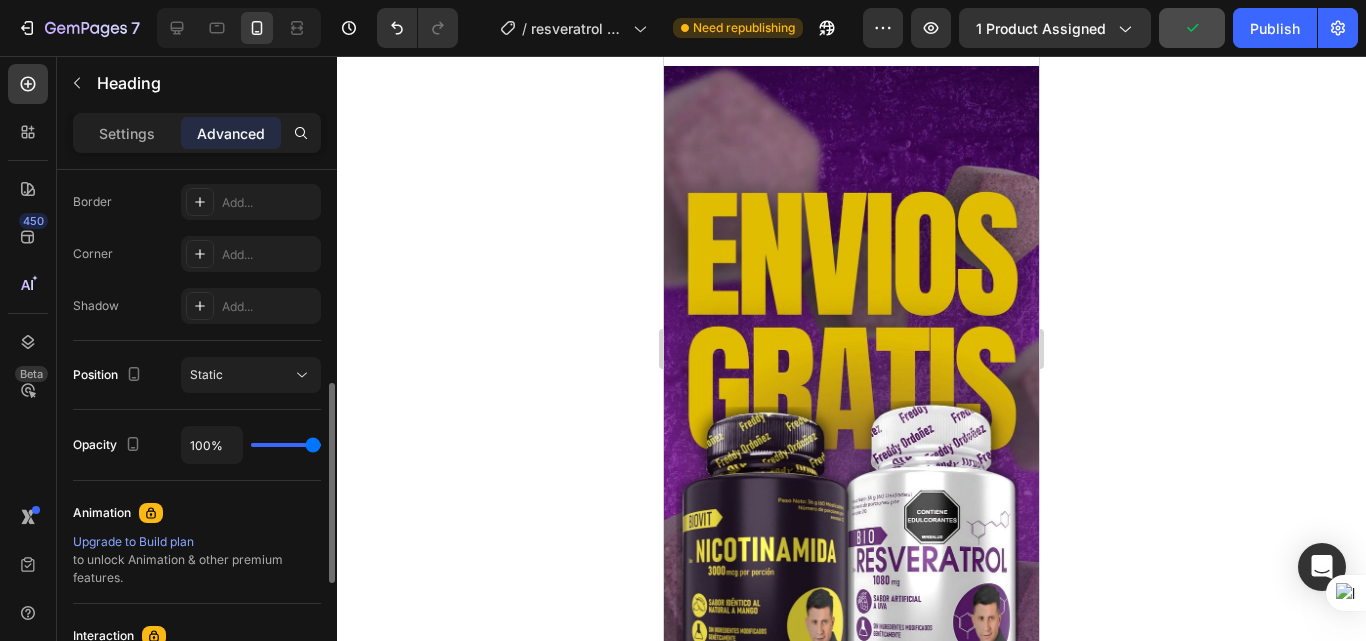 scroll, scrollTop: 460, scrollLeft: 0, axis: vertical 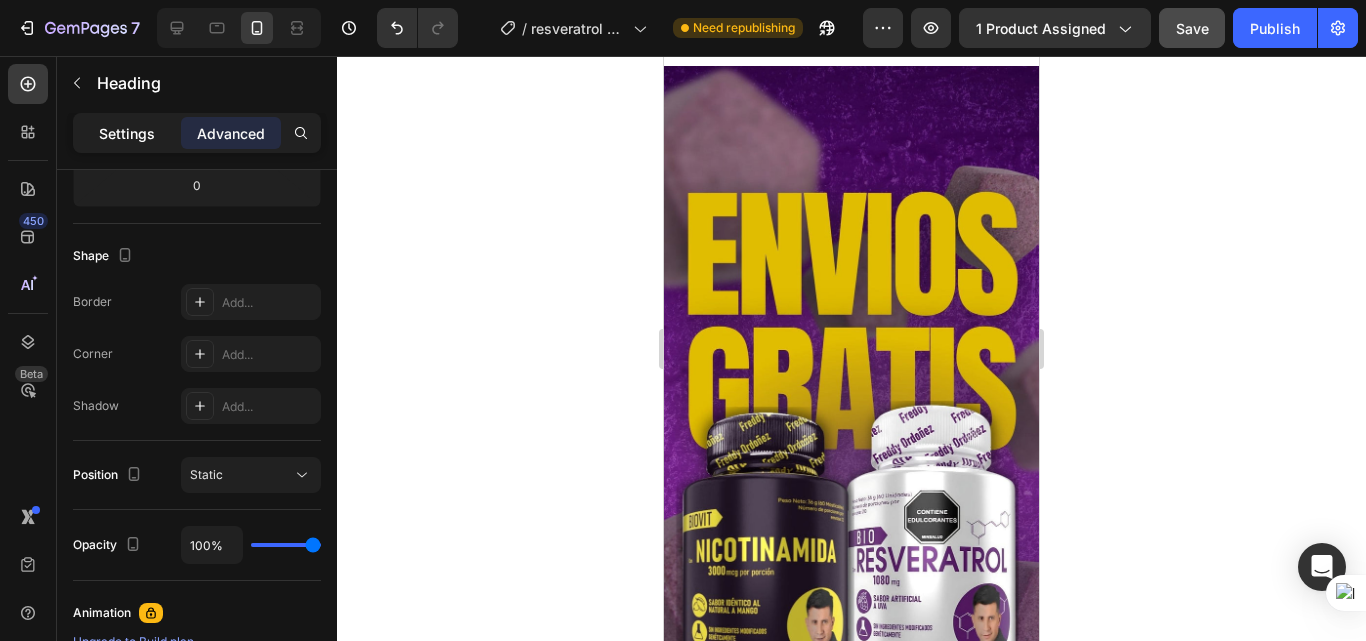 click on "Settings" at bounding box center (127, 133) 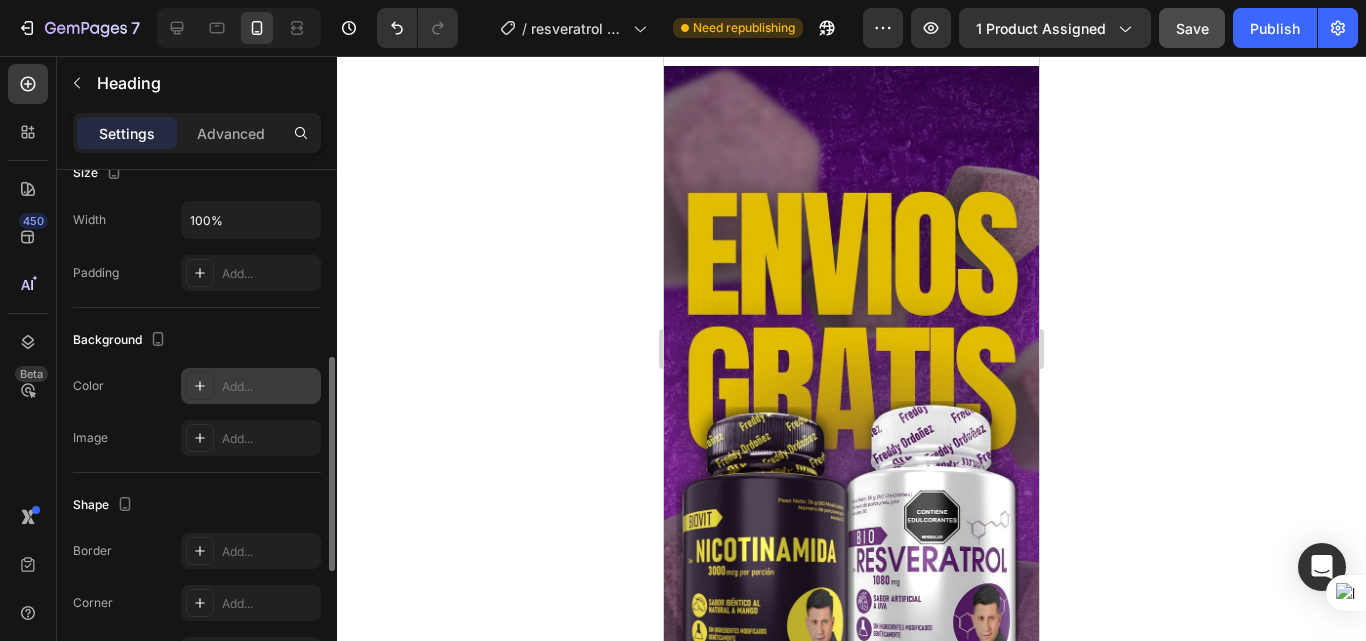 click on "Add..." at bounding box center (251, 386) 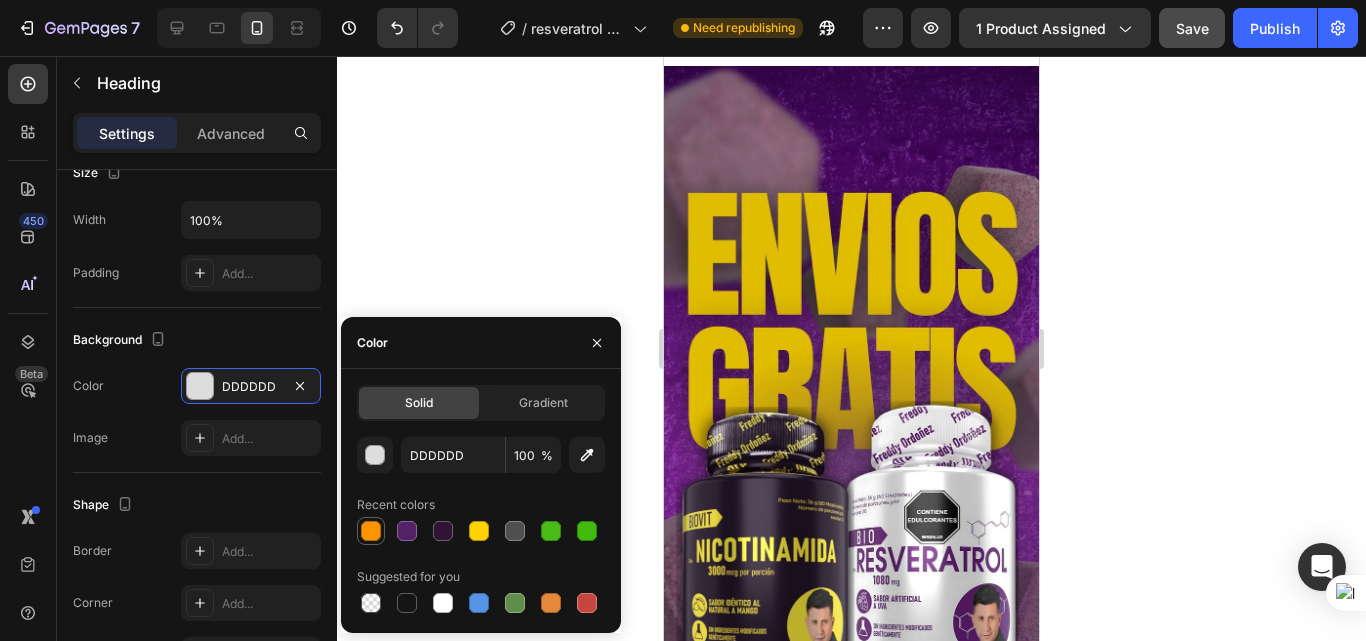click at bounding box center [371, 531] 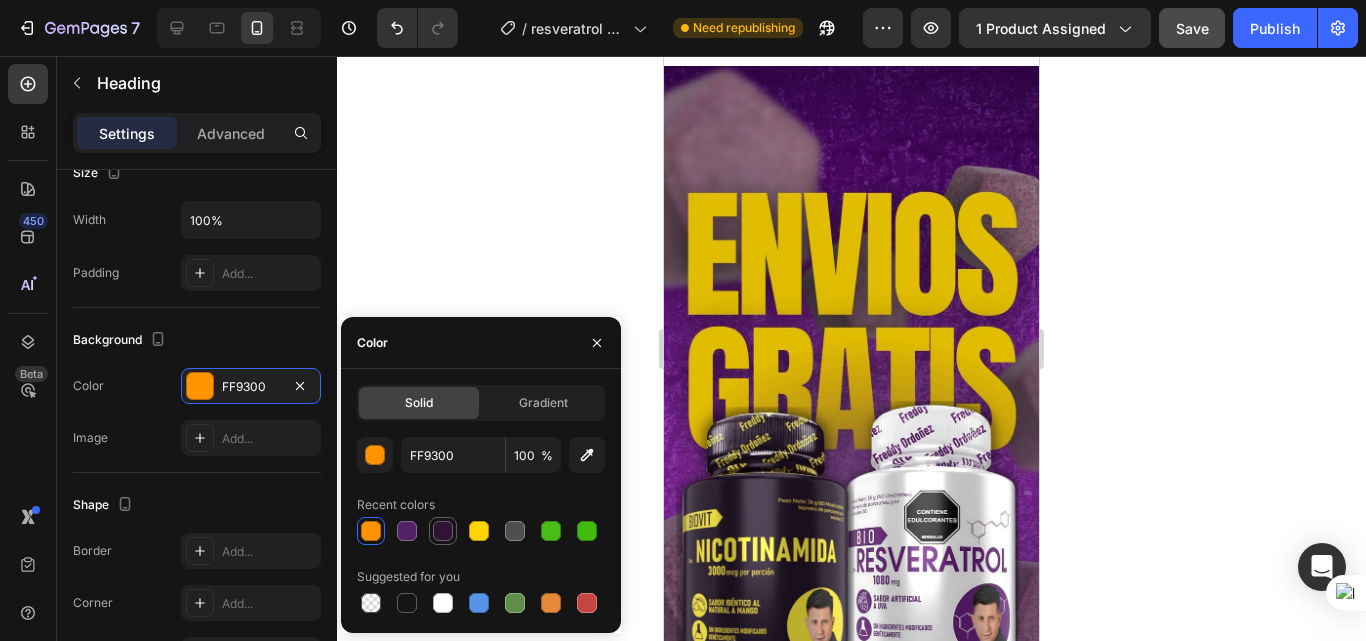 click at bounding box center (443, 531) 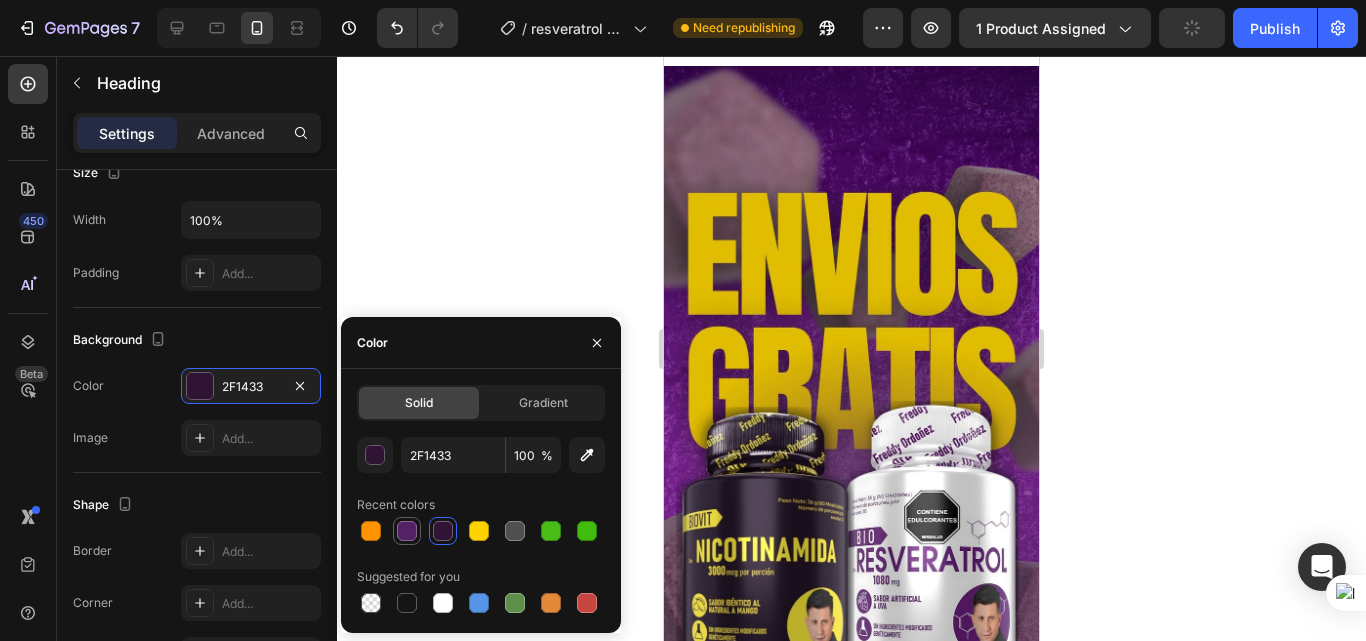 click at bounding box center (407, 531) 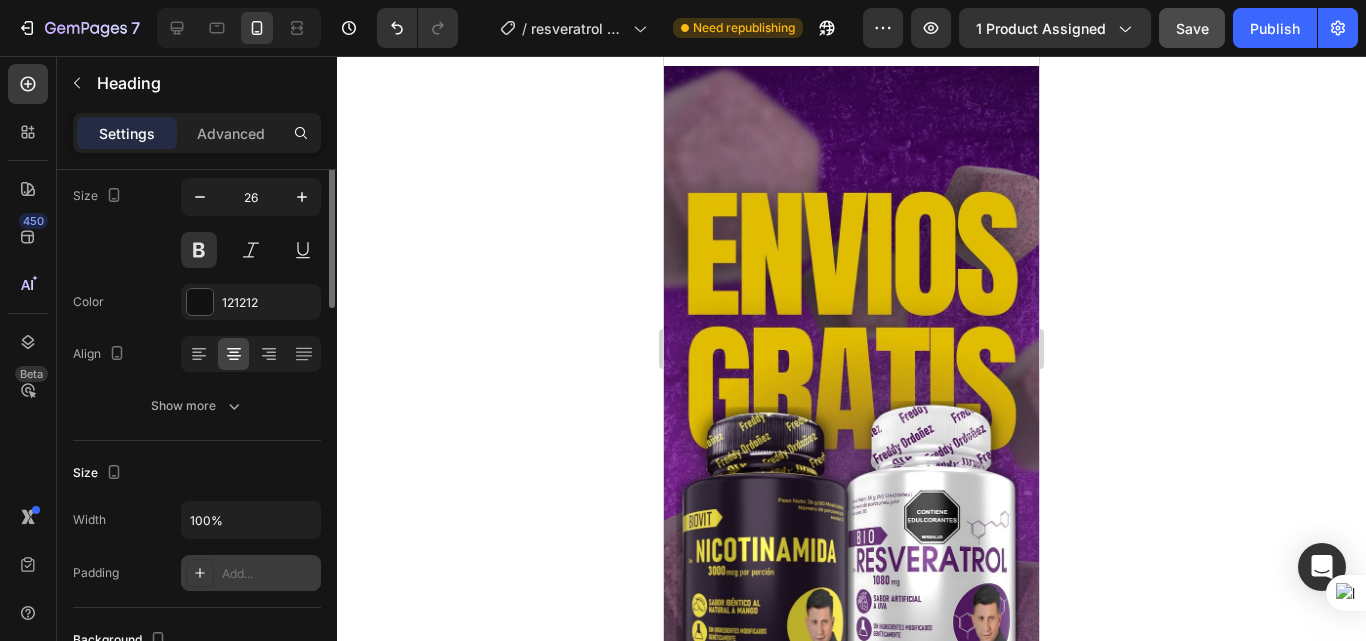 scroll, scrollTop: 60, scrollLeft: 0, axis: vertical 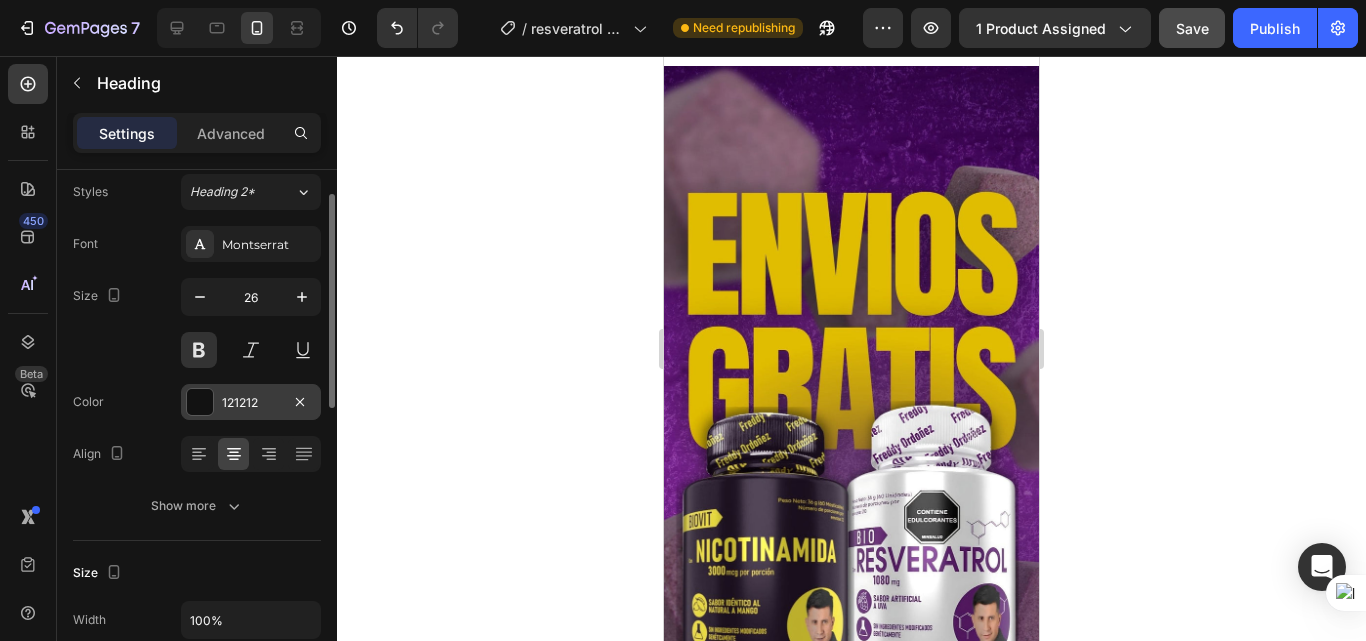 click at bounding box center [200, 402] 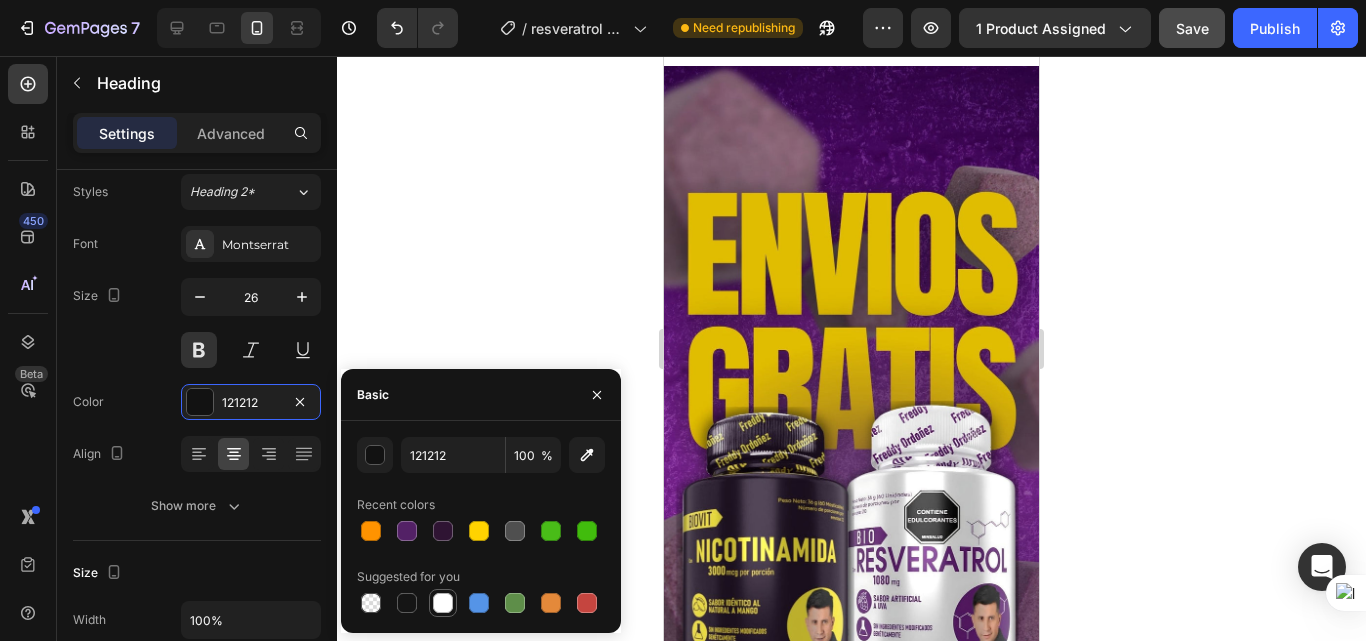 click at bounding box center [443, 603] 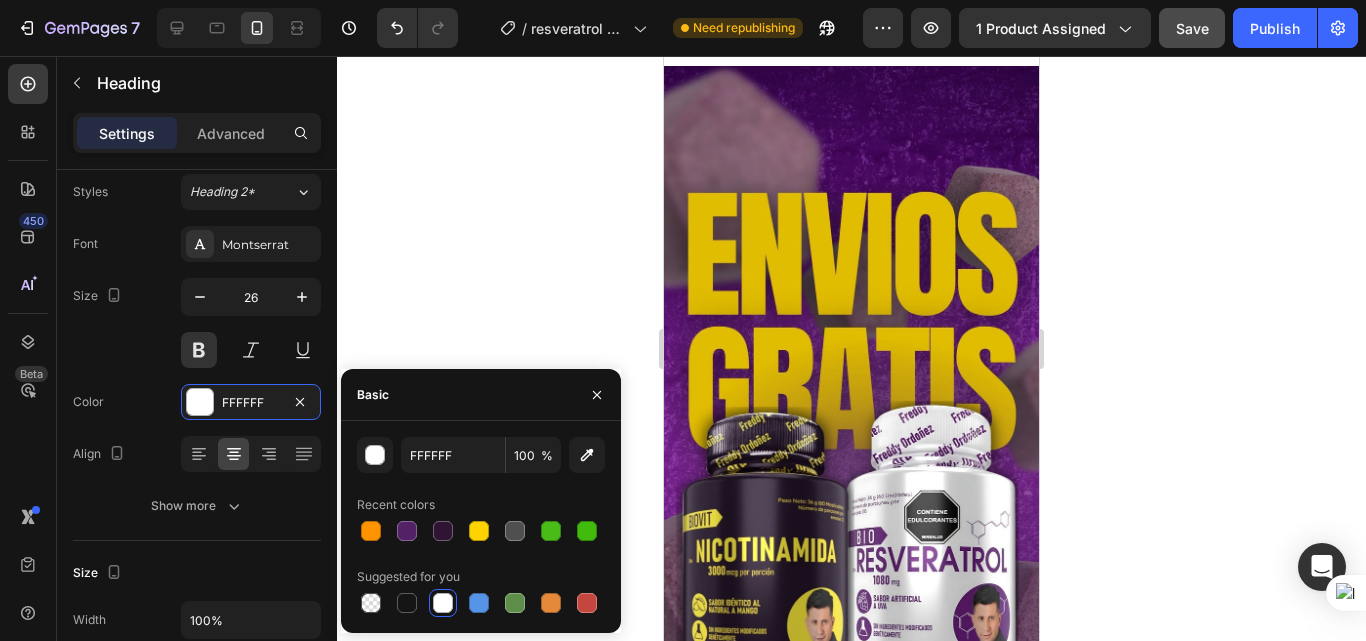 click 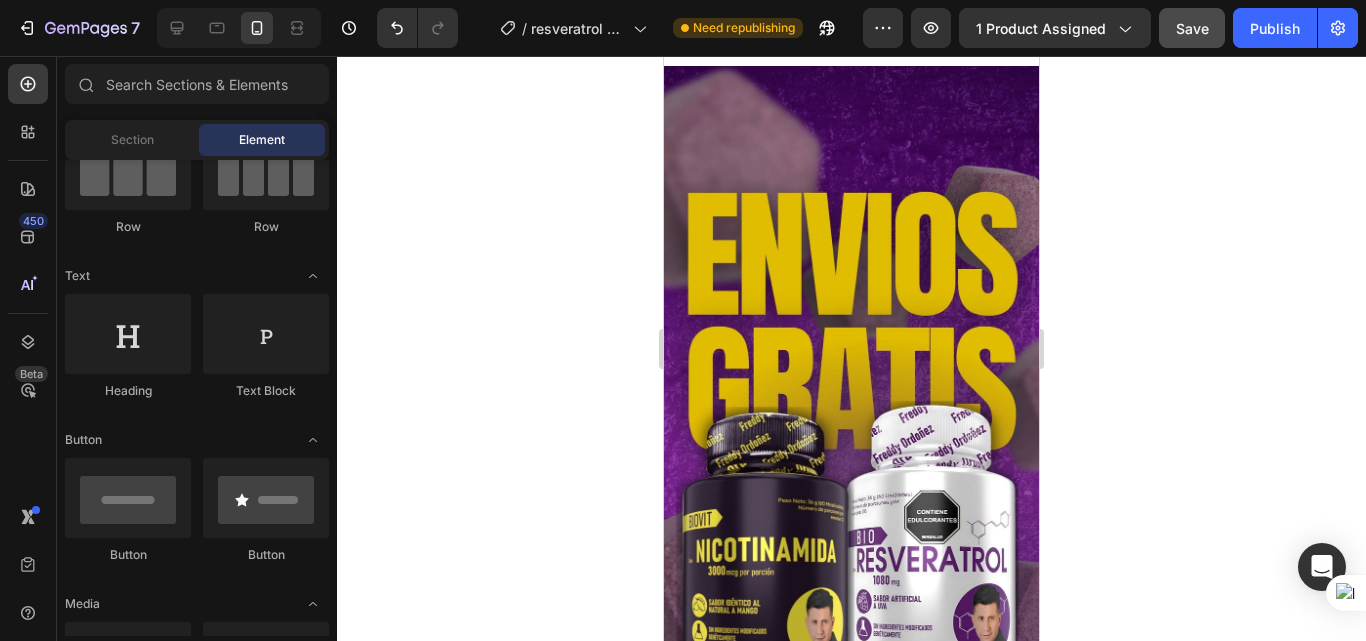 click 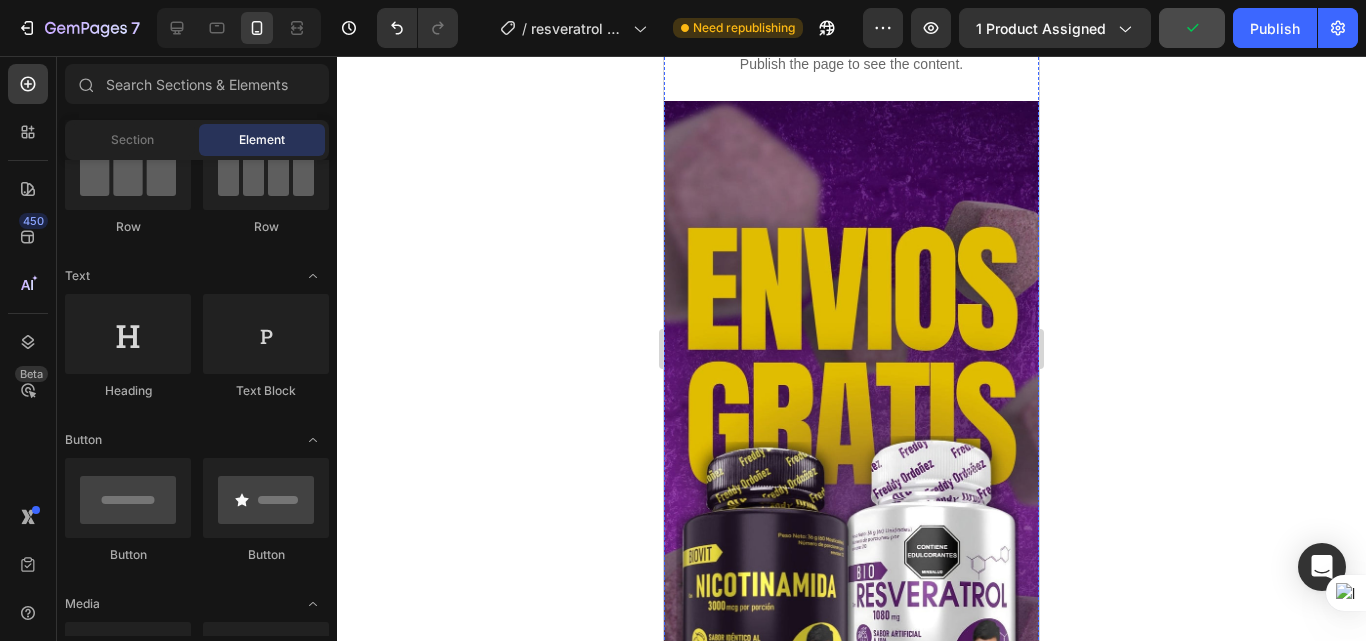 scroll, scrollTop: 500, scrollLeft: 0, axis: vertical 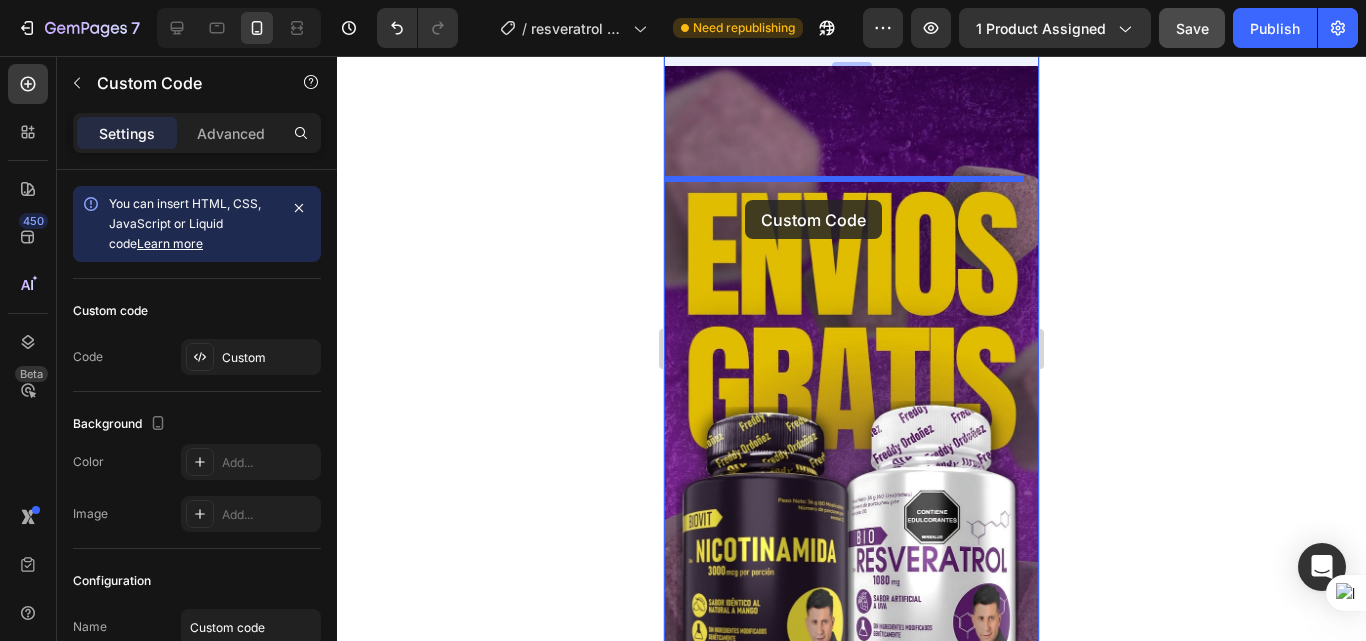 drag, startPoint x: 684, startPoint y: 572, endPoint x: 745, endPoint y: 200, distance: 376.96817 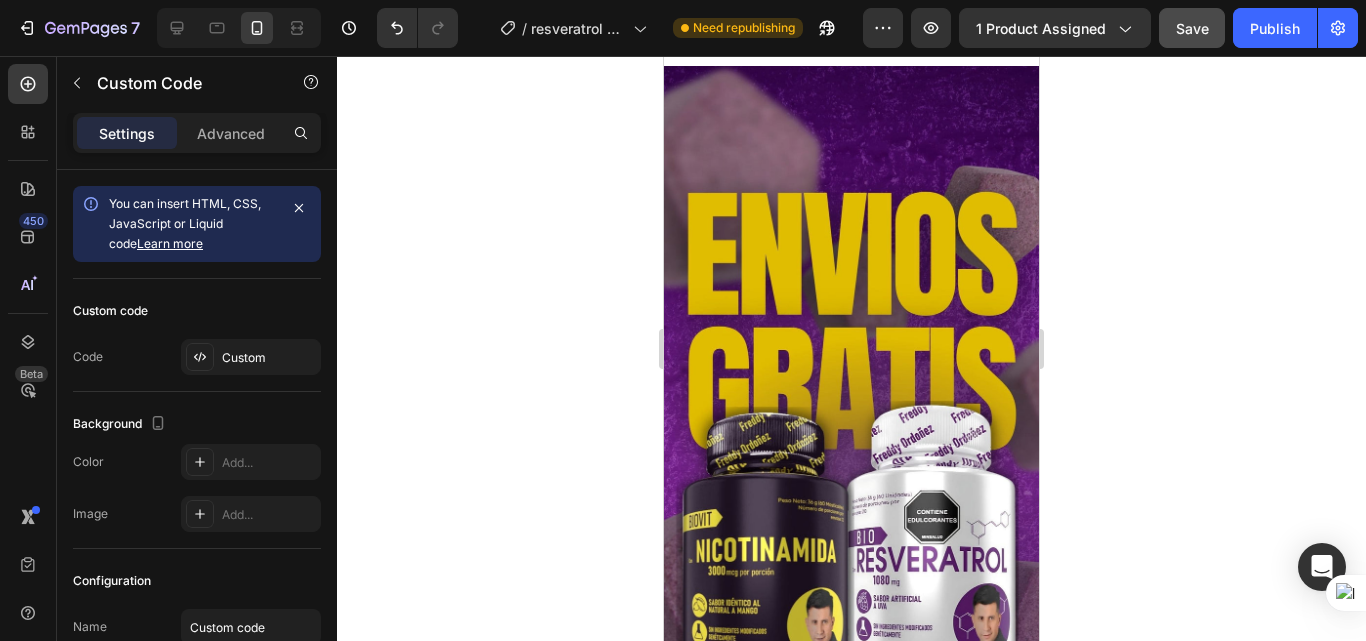 click 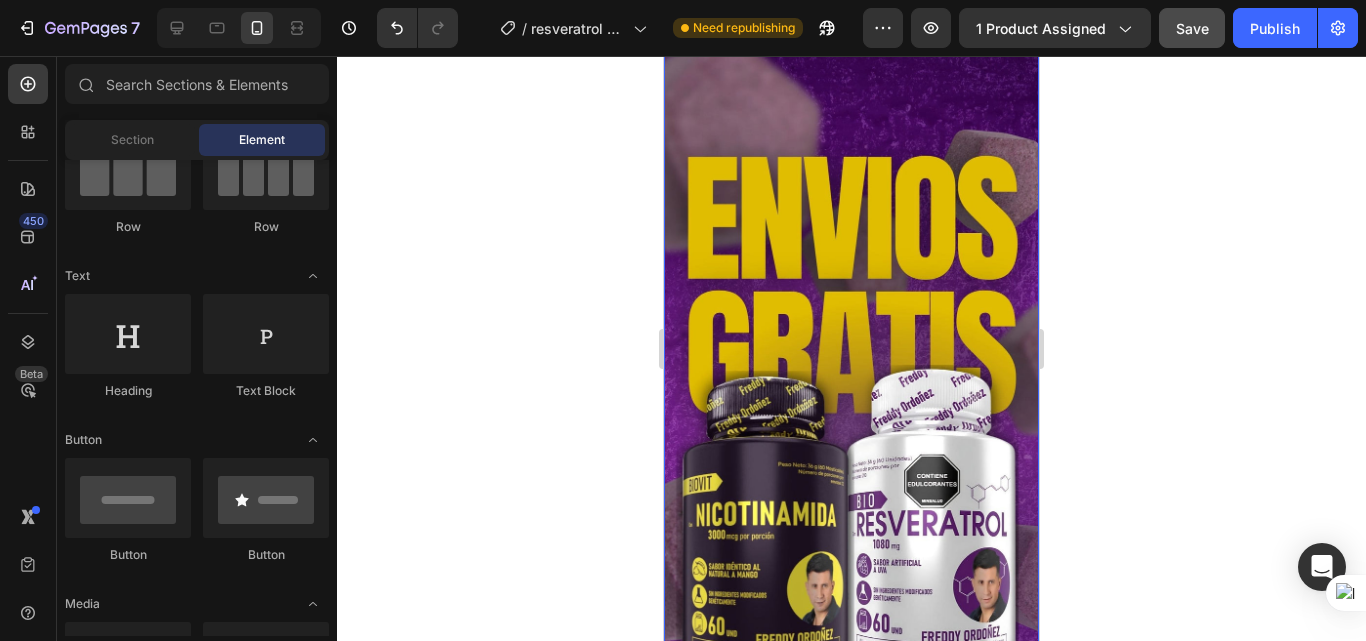 scroll, scrollTop: 500, scrollLeft: 0, axis: vertical 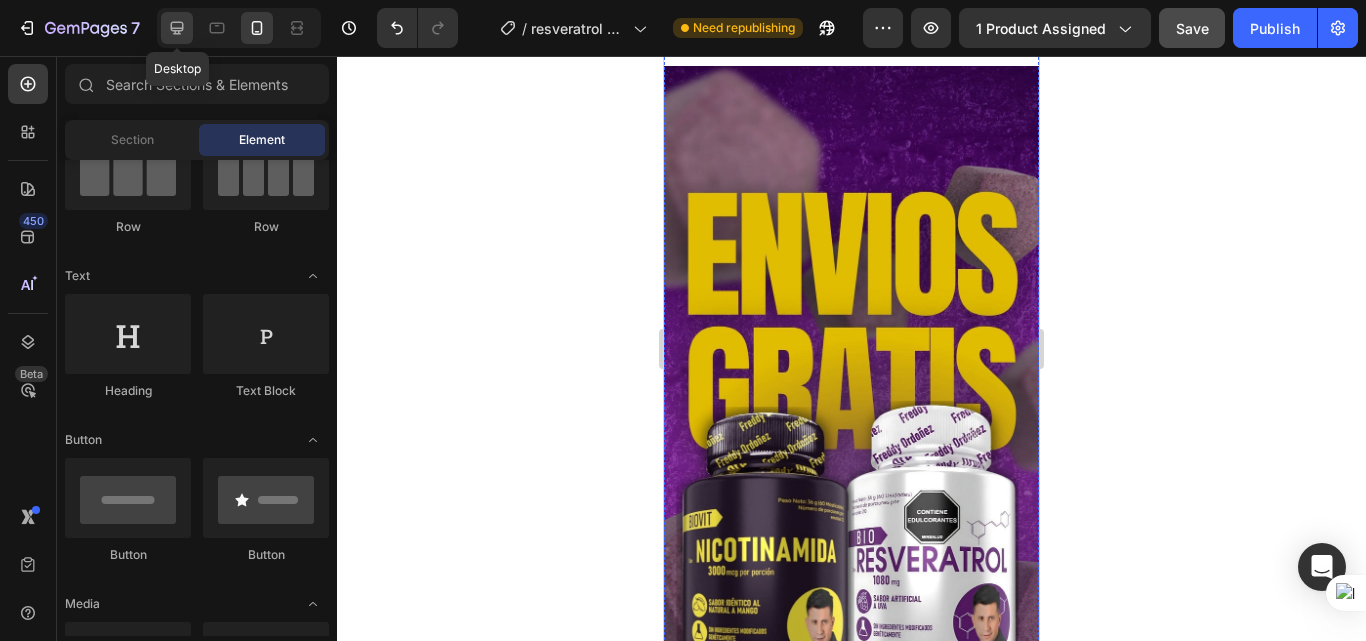 drag, startPoint x: 185, startPoint y: 29, endPoint x: 469, endPoint y: 138, distance: 304.19894 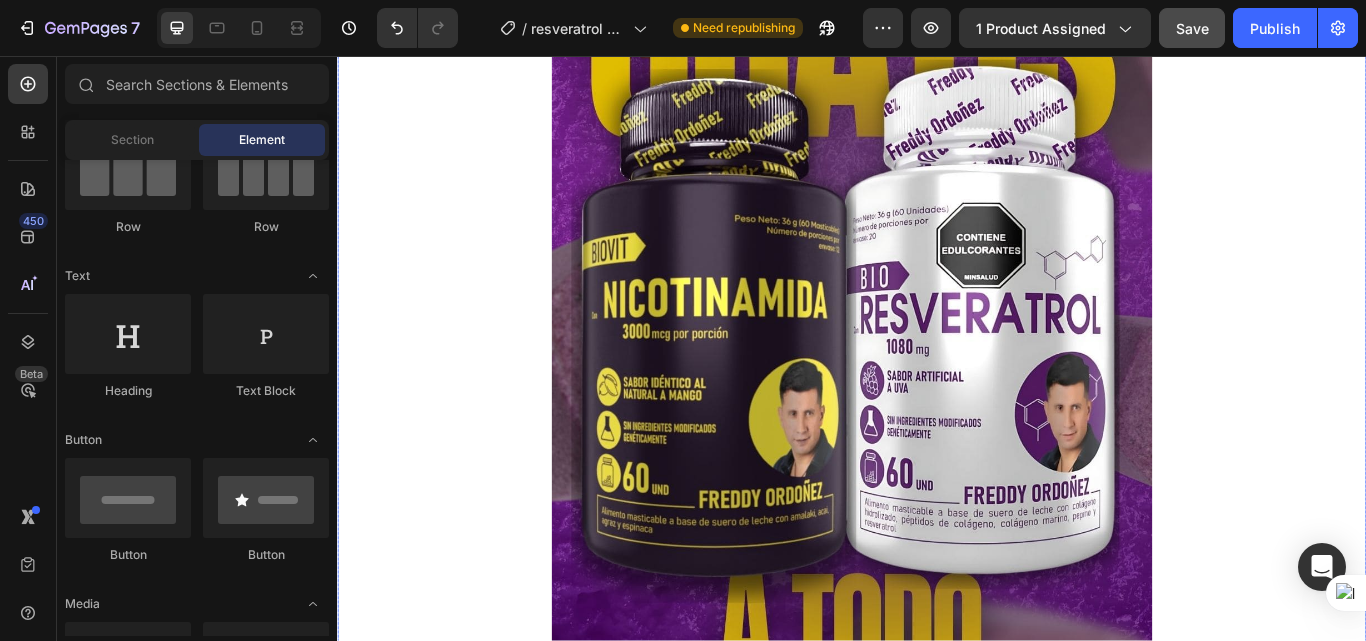 scroll, scrollTop: 1000, scrollLeft: 0, axis: vertical 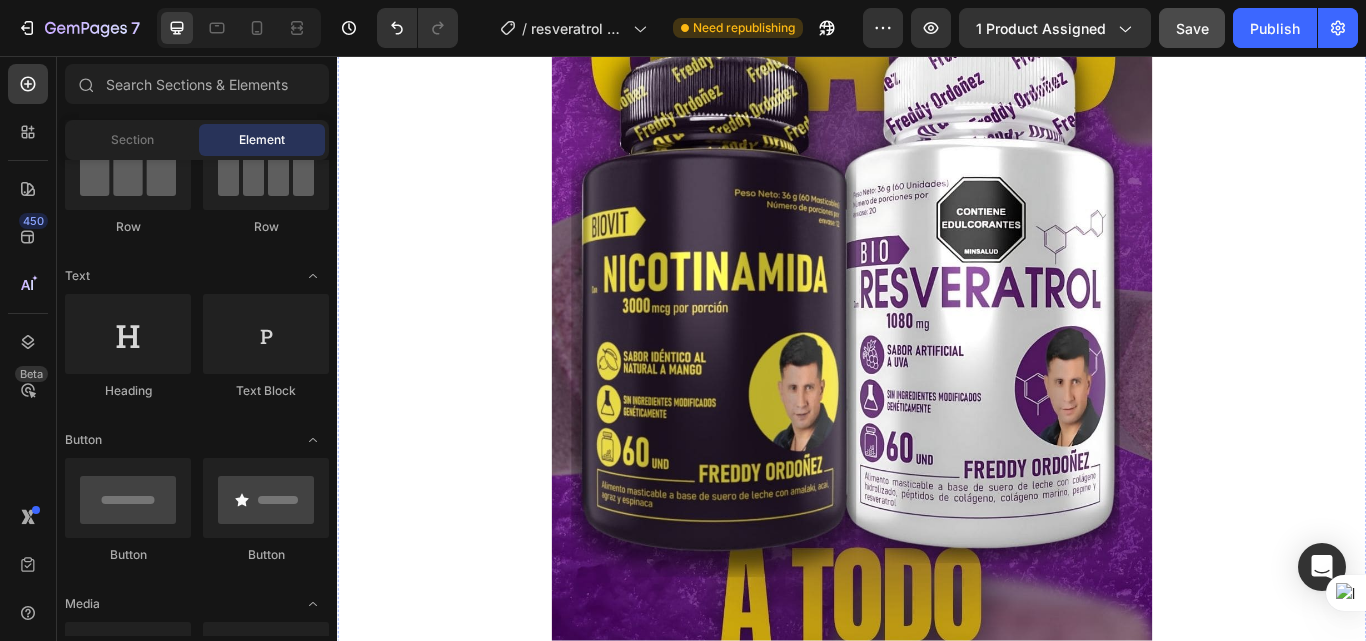 click on "ELLOS SE UNIERON AL RETO Y ¿ TU QUE ESPERAS?" at bounding box center [937, -755] 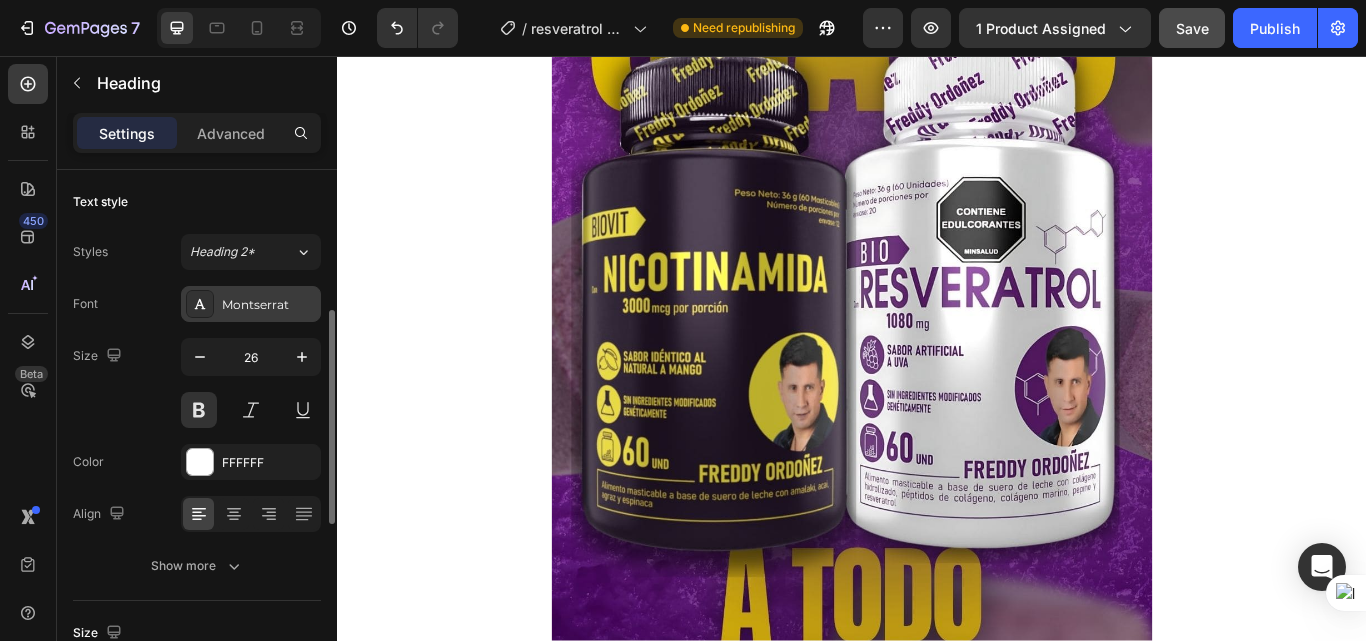 scroll, scrollTop: 100, scrollLeft: 0, axis: vertical 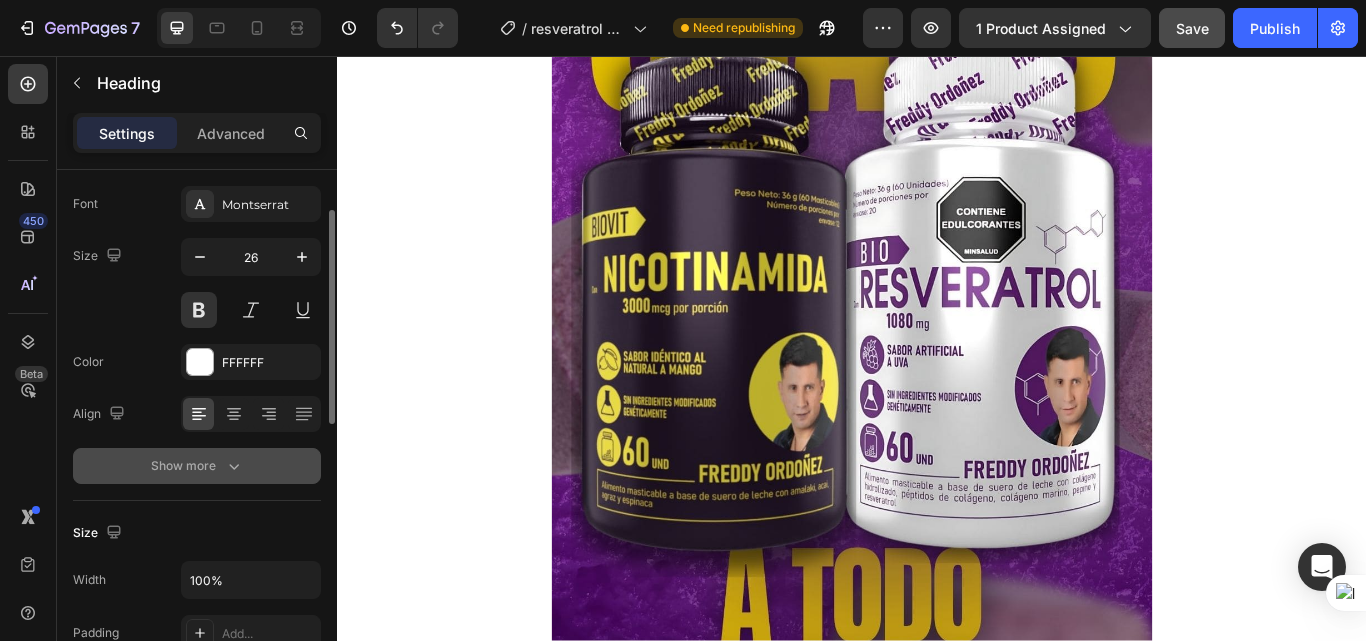 click on "Show more" at bounding box center [197, 466] 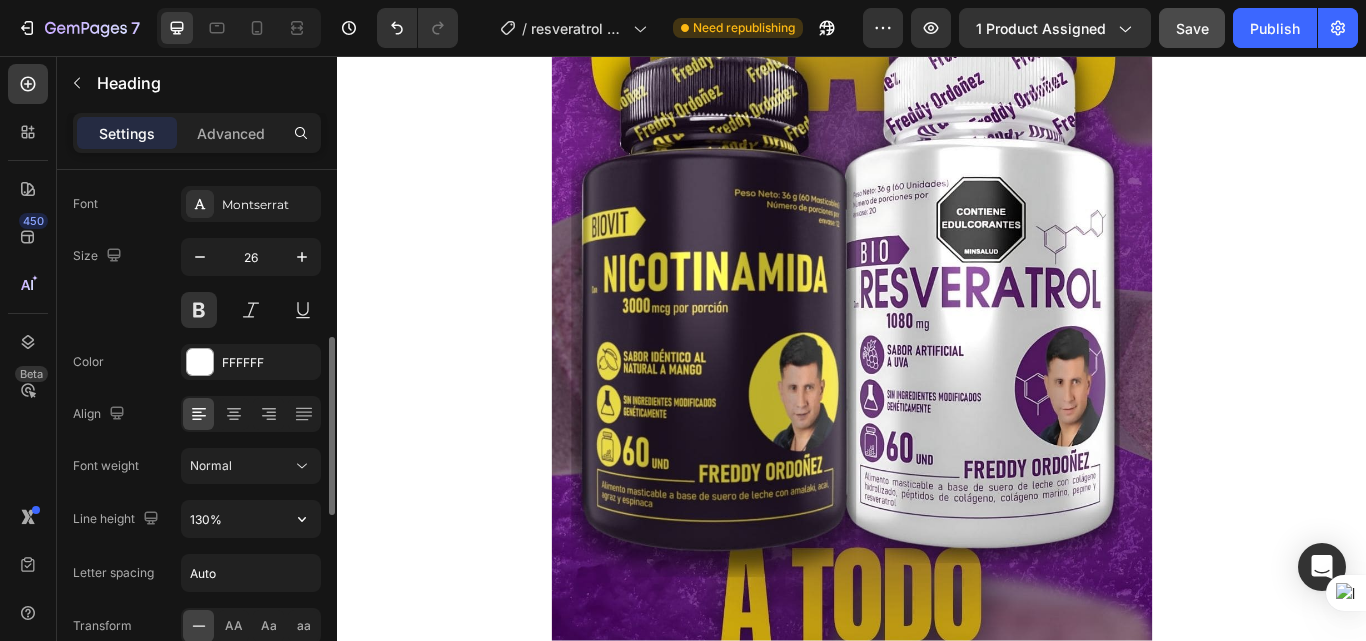 scroll, scrollTop: 300, scrollLeft: 0, axis: vertical 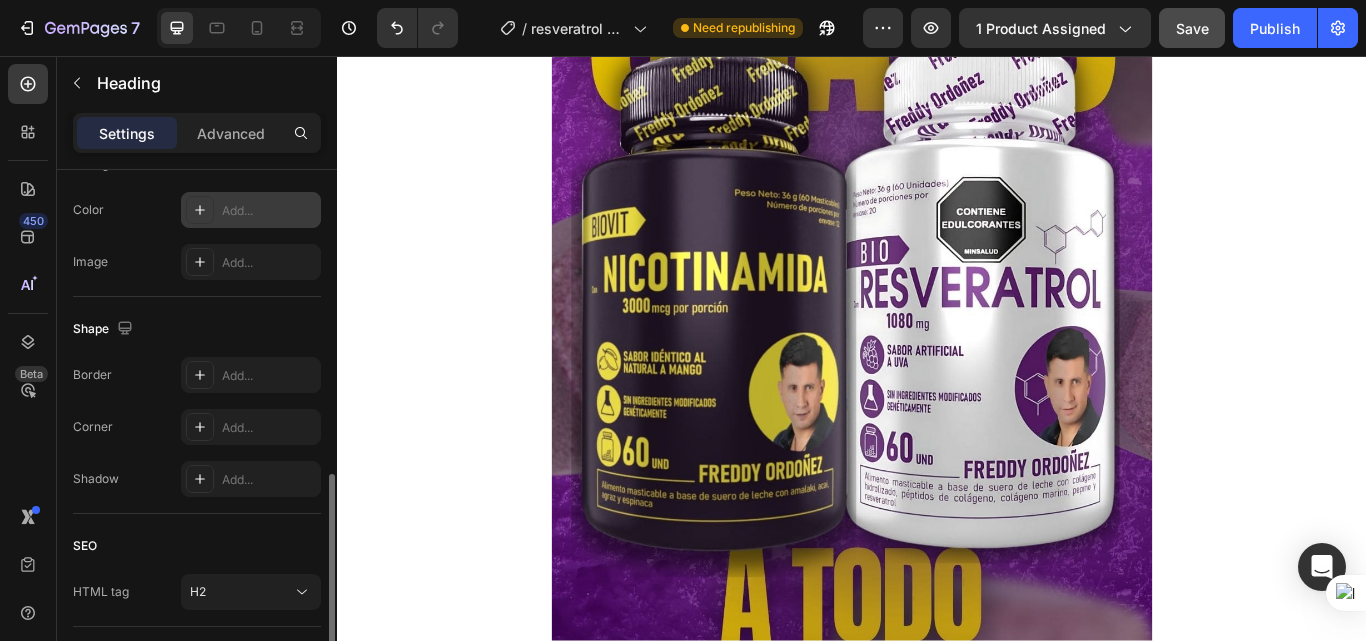 click on "Add..." at bounding box center (269, 211) 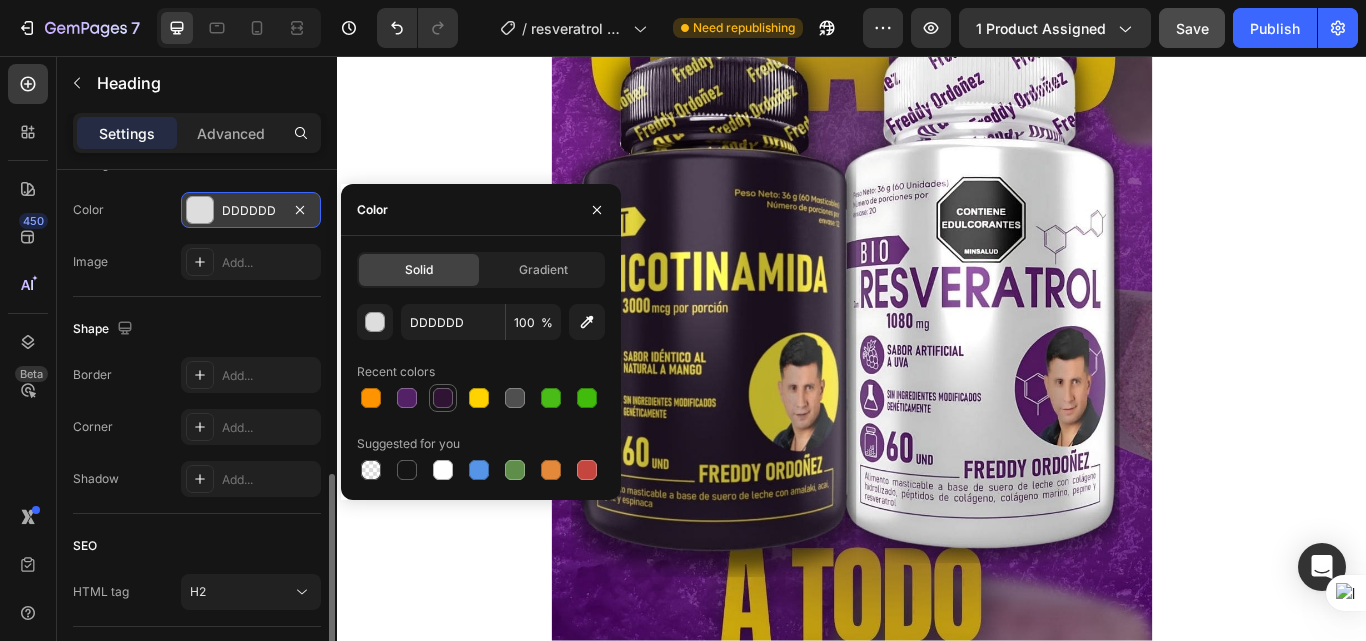 click at bounding box center [443, 398] 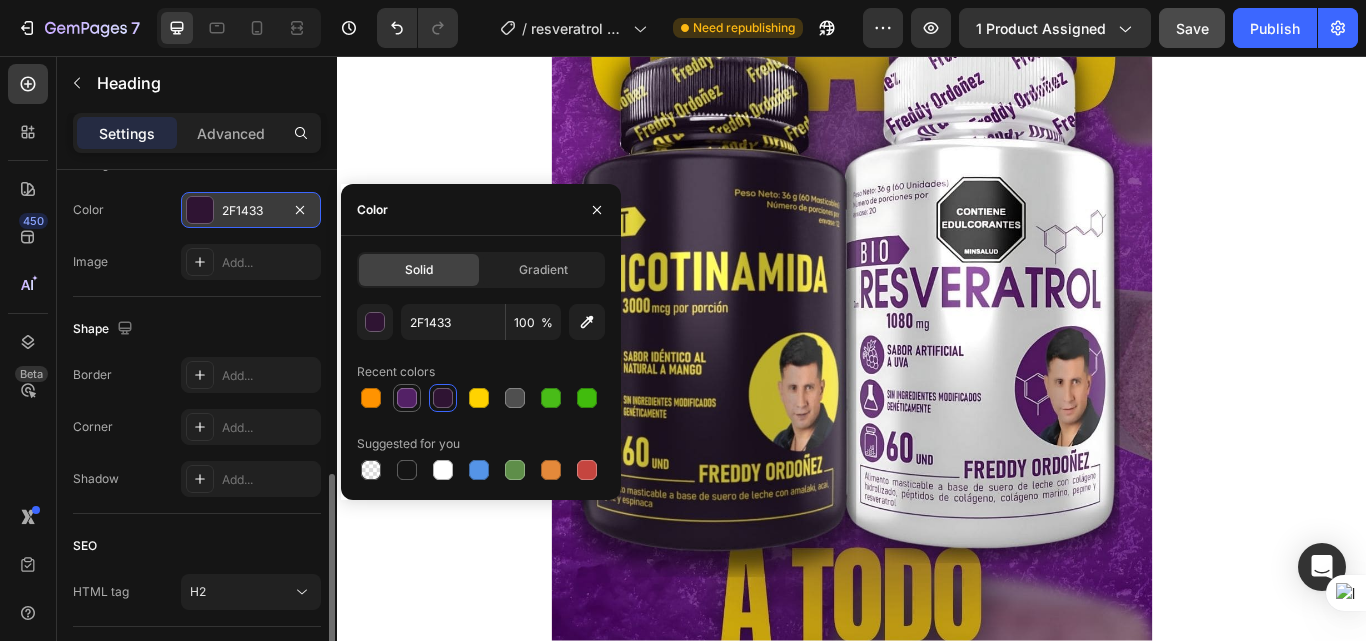 click at bounding box center [407, 398] 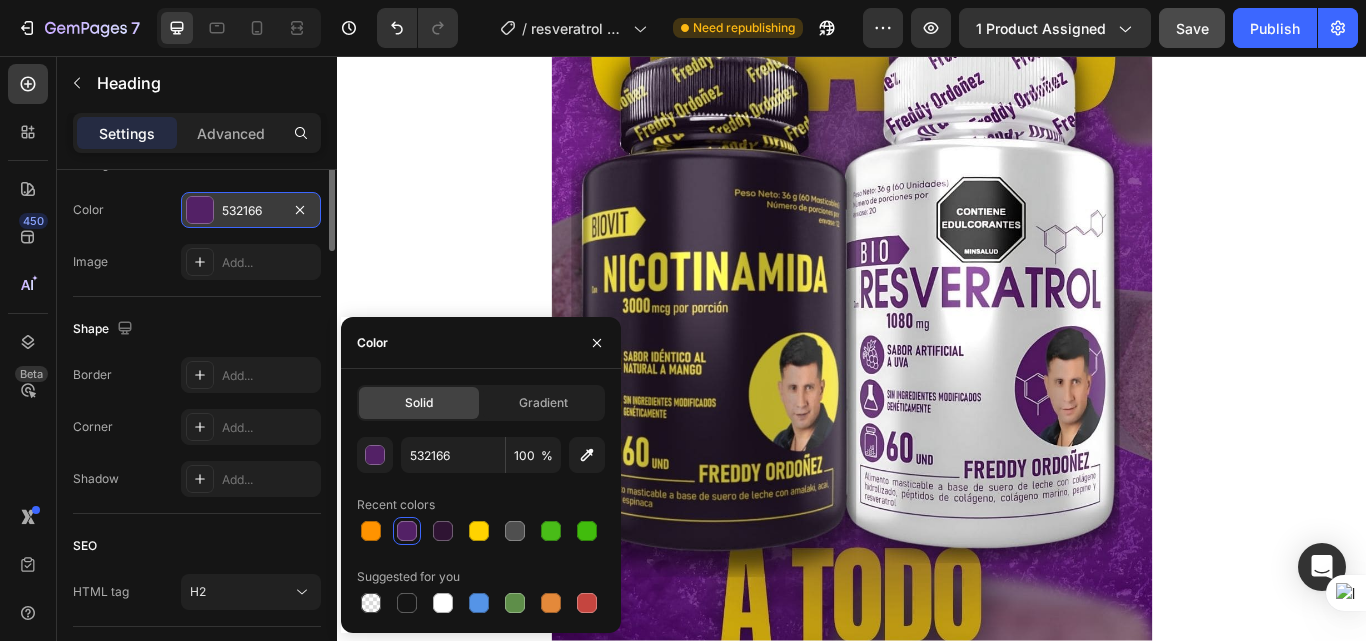 scroll, scrollTop: 500, scrollLeft: 0, axis: vertical 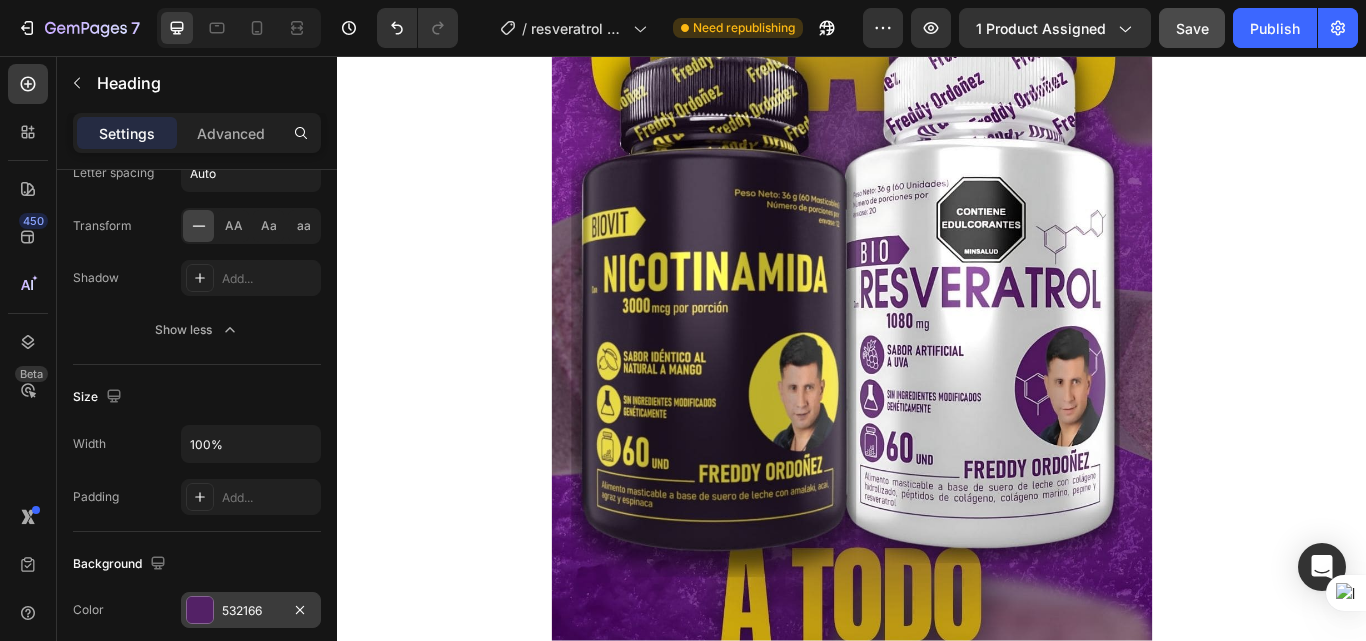 click on "ELLOS SE UNIERON AL RETO Y ¿ TU QUE ESPERAS?" at bounding box center (937, -755) 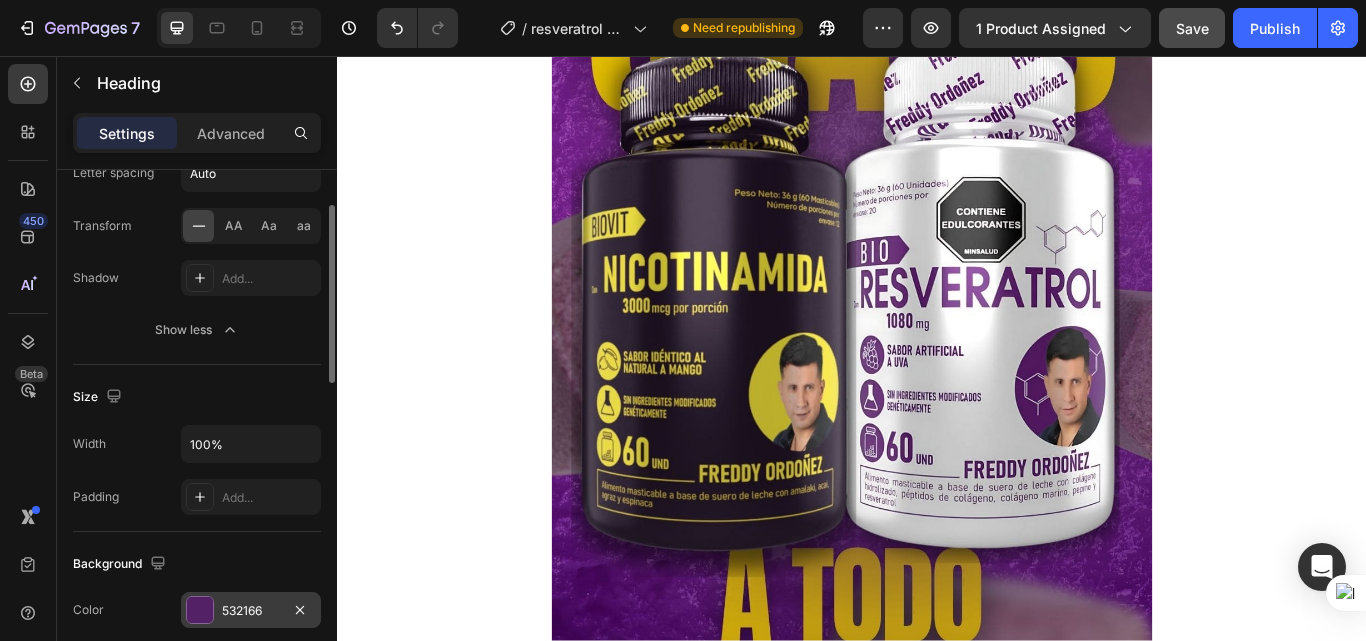 scroll, scrollTop: 100, scrollLeft: 0, axis: vertical 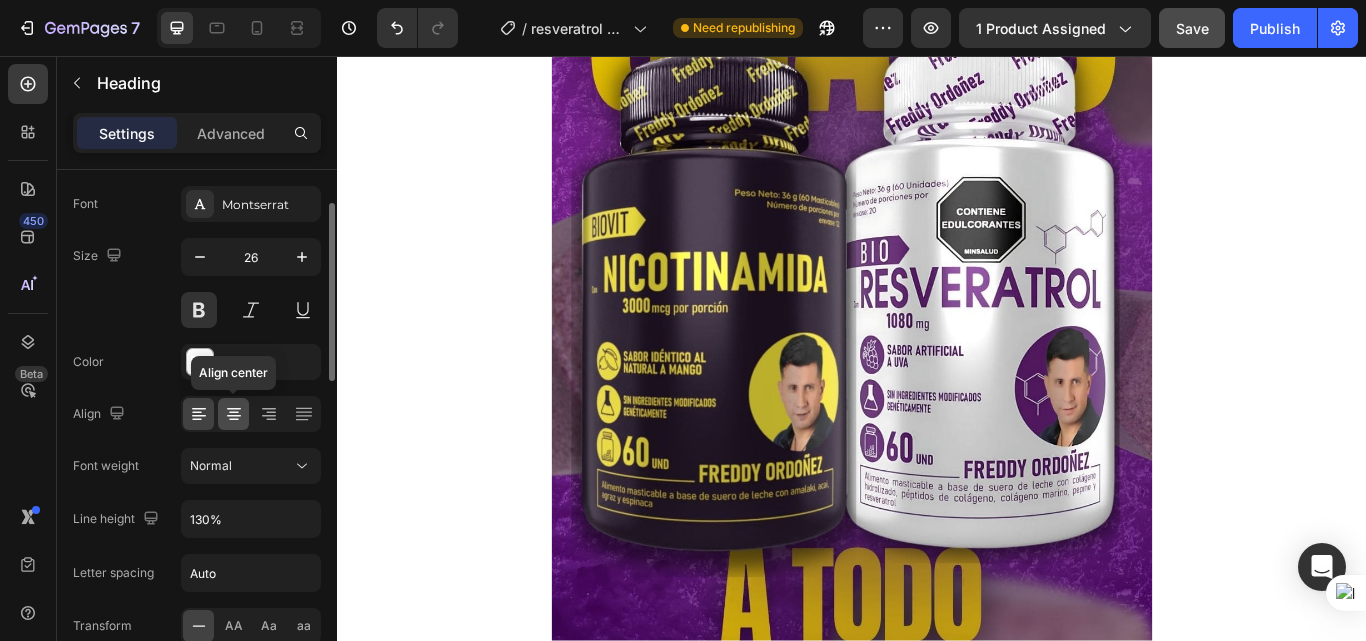 click 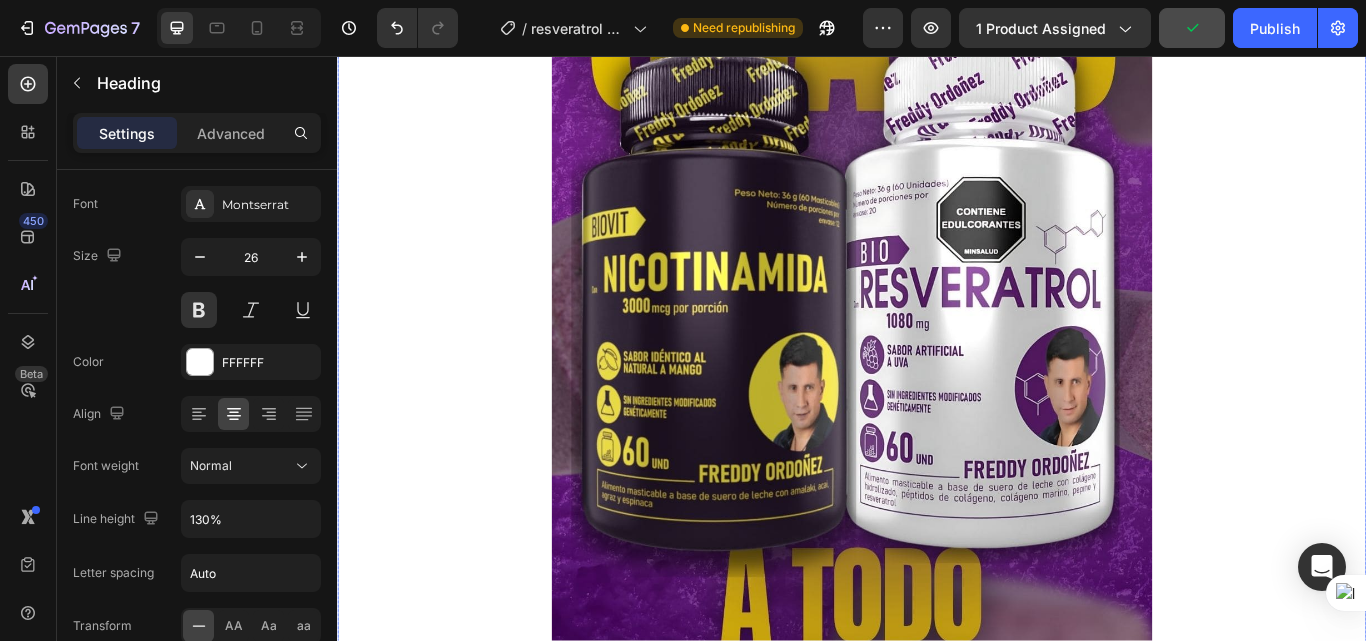 click on "ENERGÍA VISIBLE Text Block RESULTADOS REALES Text Block CAMBIO DESDE ADENTRO Text Block RUTINA QUE FUNCIONA Text Block ENERGÍA VISIBLE Text Block RESULTADOS REALES Text Block CAMBIO DESDE ADENTRO Text Block RUTINA QUE FUNCIONA Text Block Marquee Image
Publish the page to see the content.
Custom Code ELLOS SE UNIERON AL RETO Y ¿ TU QUE ESPERAS? Heading   0 Image Image Image Image Image Image Image Image Image Image Image Image Marquee Image Image Image Image Image Image Image Image Image Image Image Marquee PREGUNTAS FRECUENTES Heading
¿Quién puede tomar este combo? Adultos mayores de 25 años que quieran mejorar su energía, piel y bienestar general. Text Block
¿Cuánto tiempo tarda en notarse el efecto?
¿Tiene azúcar o ingredientes artificiales?
¿Puedo tomarlo si ya uso otros suplementos?
Accordion Row Row" at bounding box center [937, 3651] 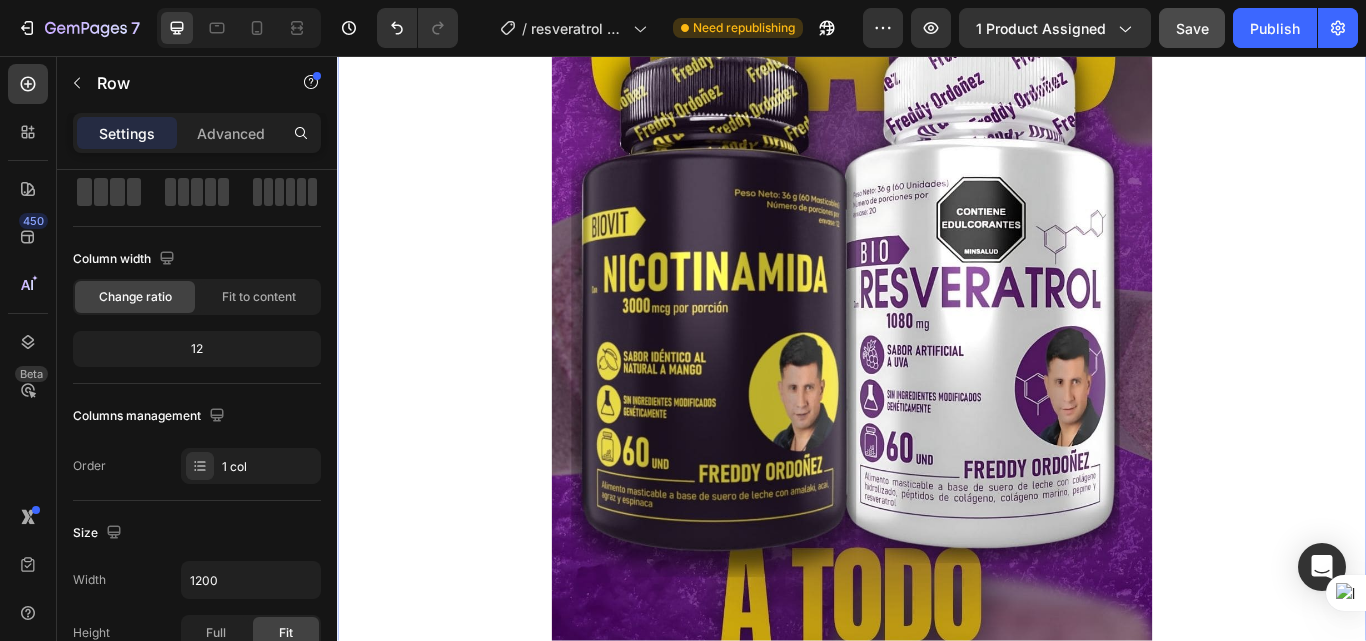 scroll, scrollTop: 0, scrollLeft: 0, axis: both 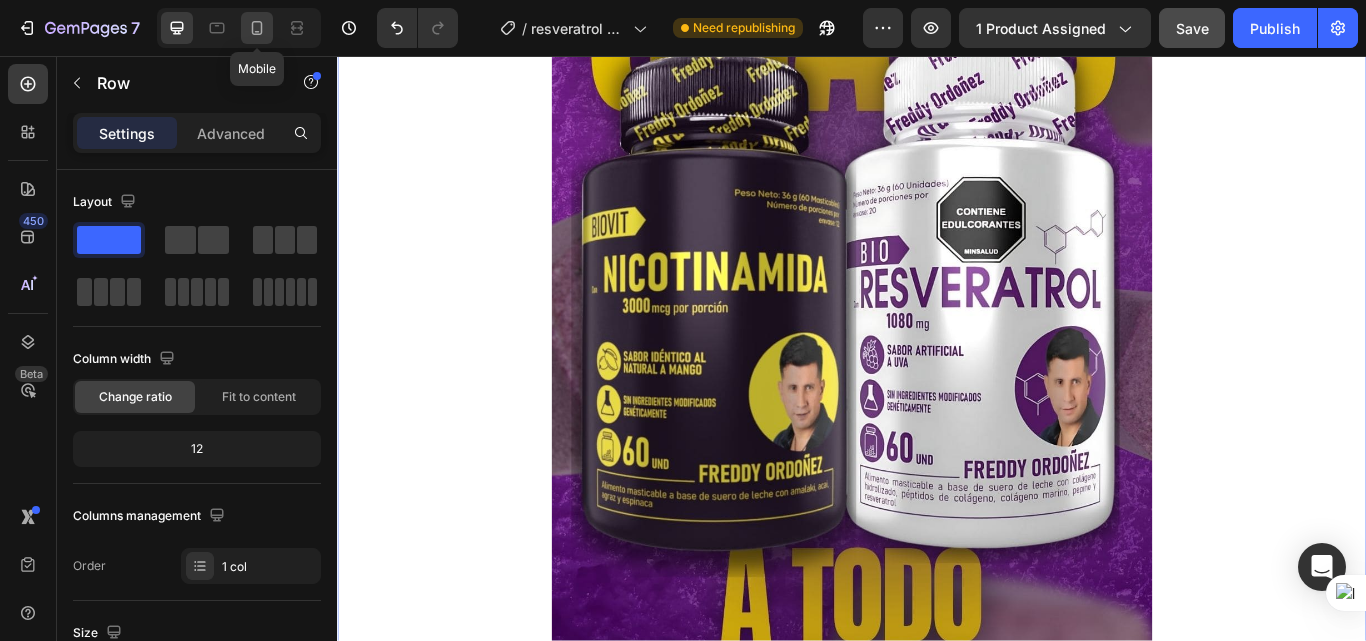 click 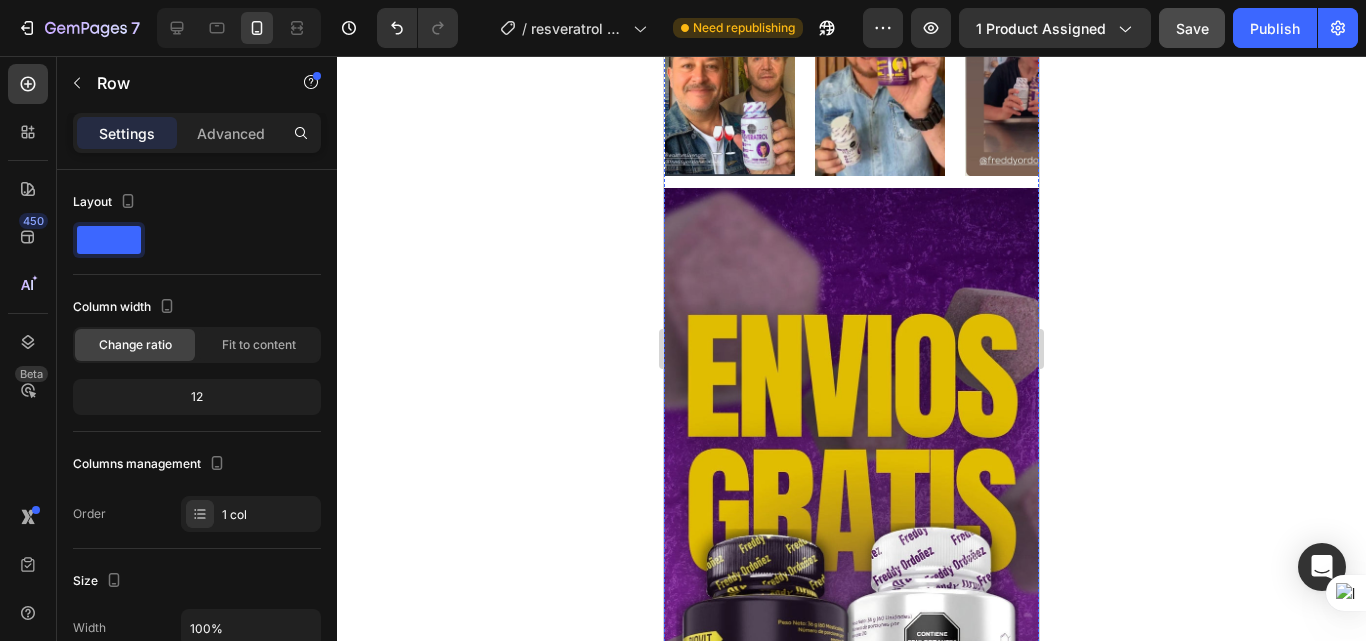 scroll, scrollTop: 500, scrollLeft: 0, axis: vertical 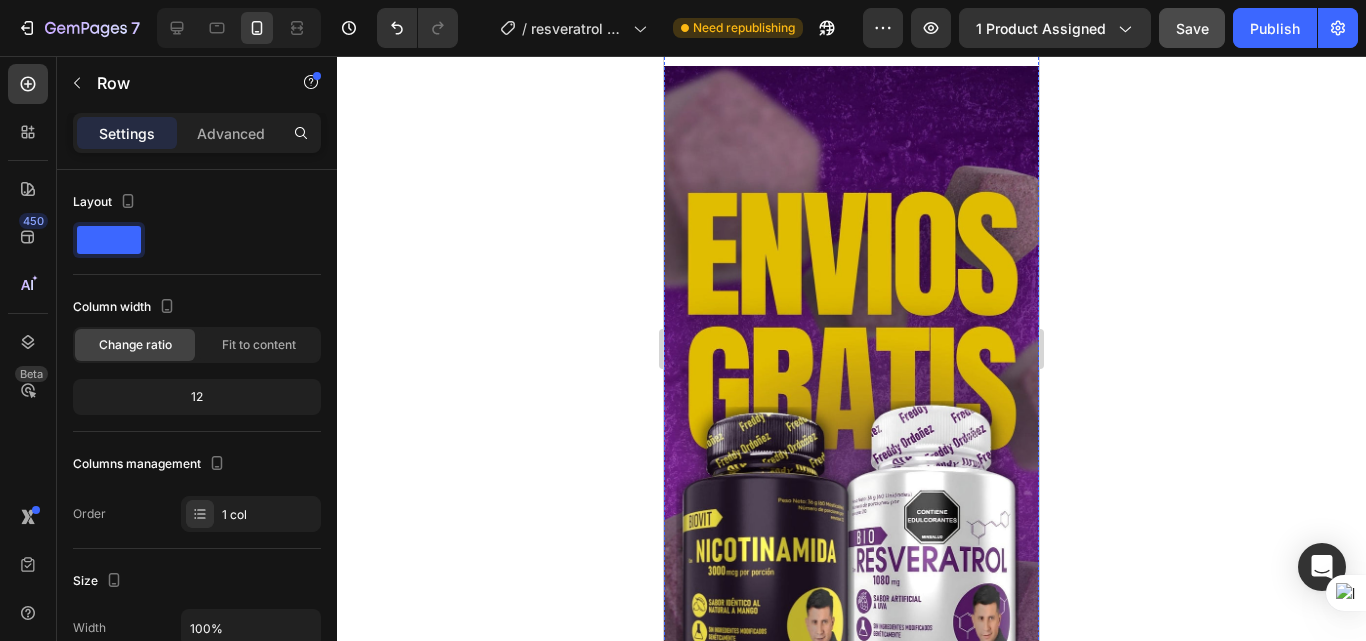 click on "ELLOS SE UNIERON AL RETO Y ¿ TU QUE ESPERAS?" at bounding box center (851, -243) 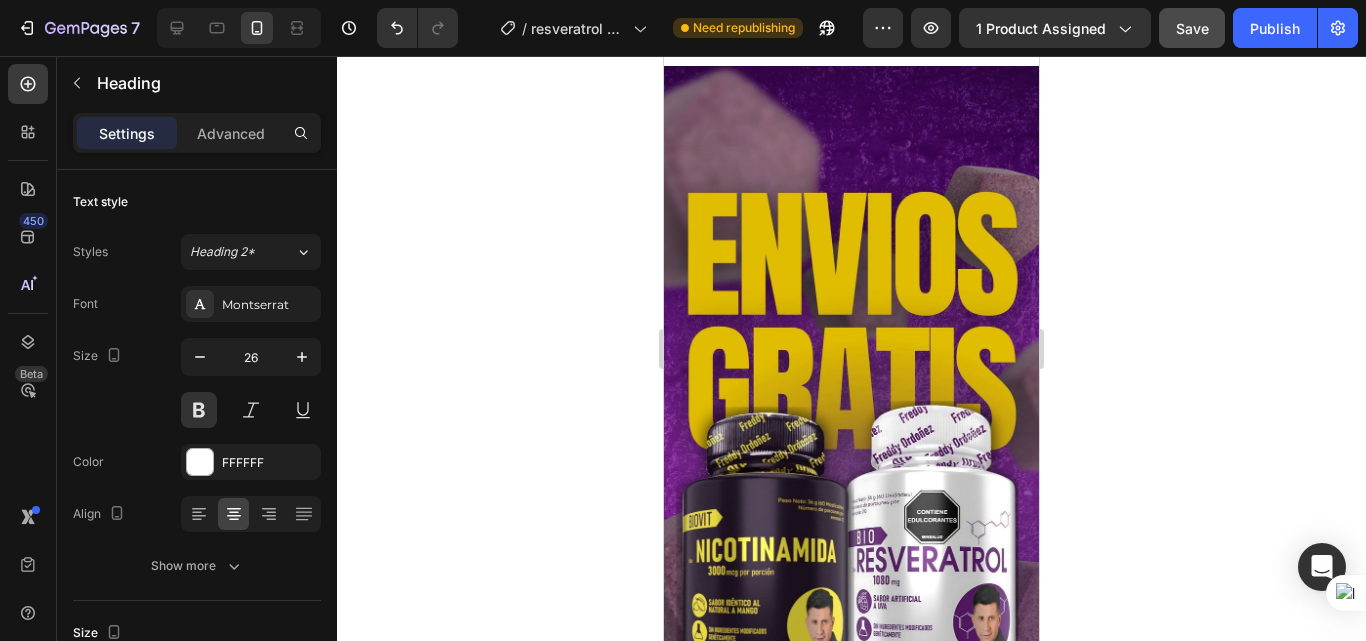 click on "ELLOS SE UNIERON AL RETO Y ¿ TU QUE ESPERAS?" at bounding box center [851, -243] 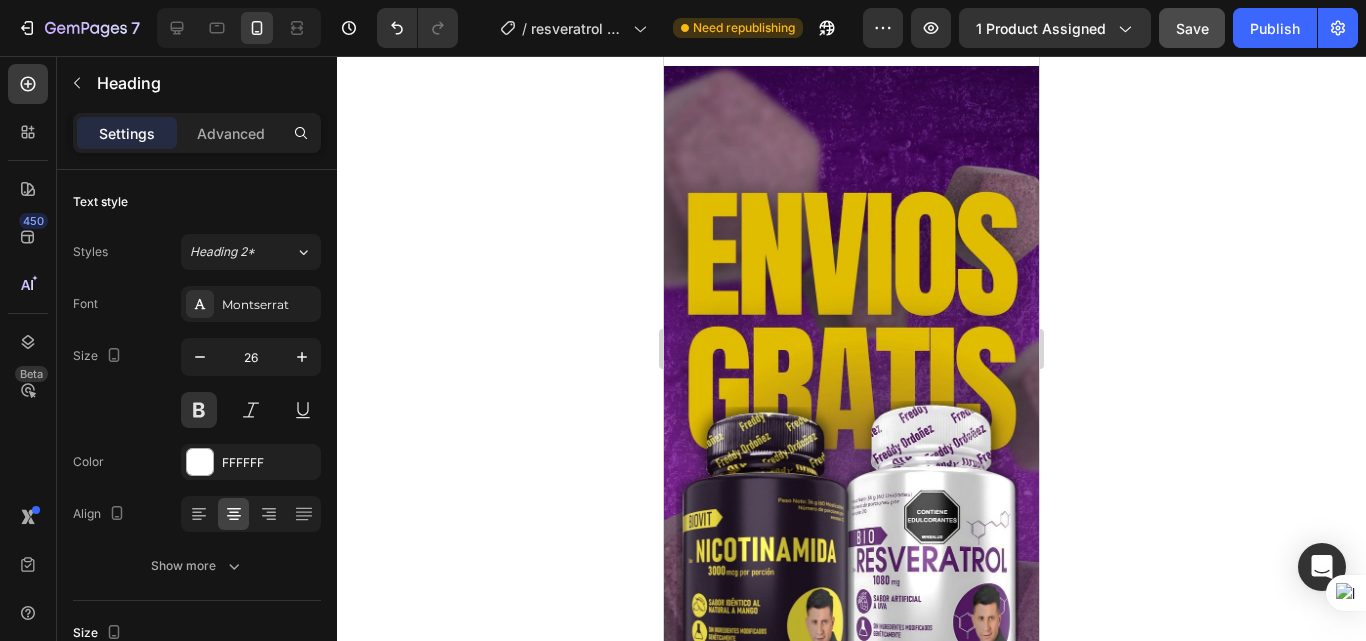 click 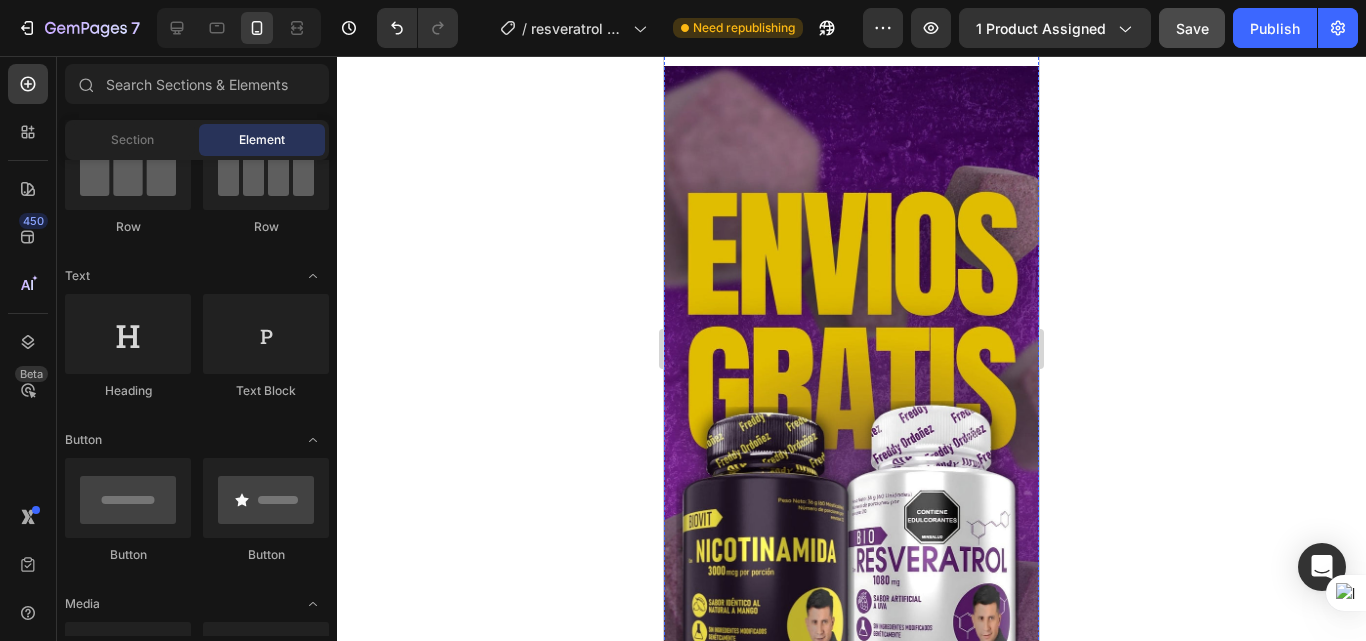 click on "ELLOS SE UNIERON AL RETO Y ¿ TU QUE ESPERAS ?" at bounding box center [851, -243] 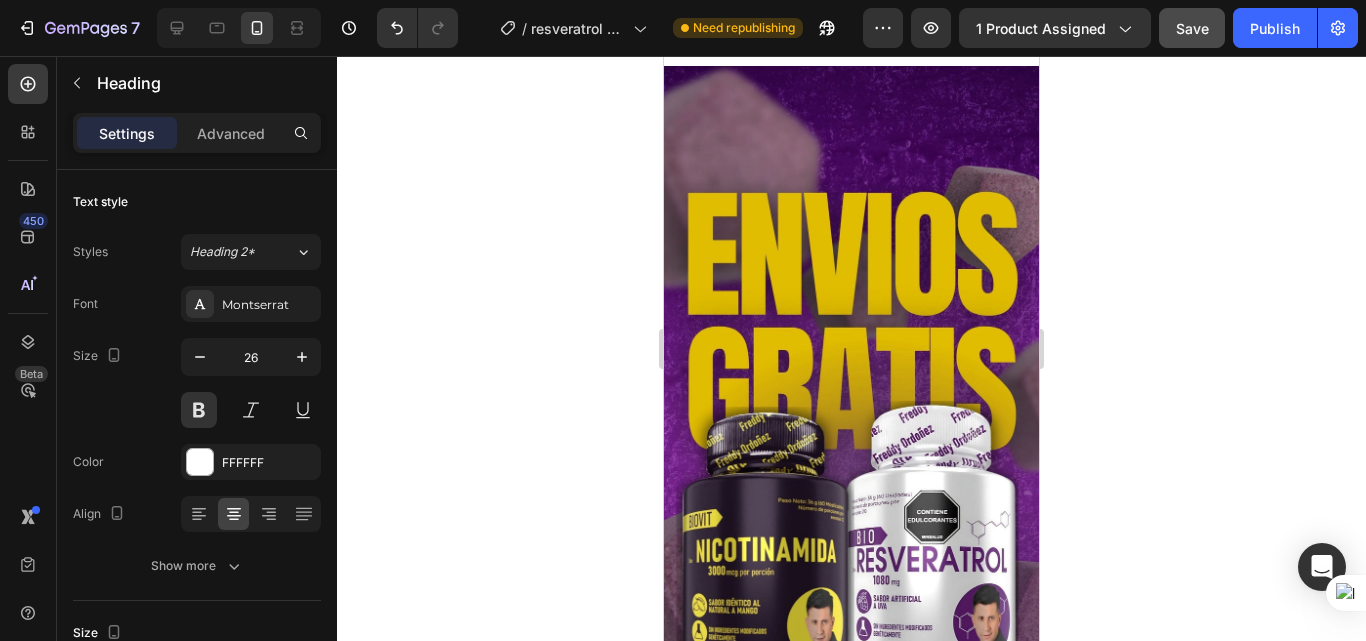 click on "ELLOS SE UNIERON AL RETO  ¿ TU QUE ESPERAS ?" at bounding box center [851, -243] 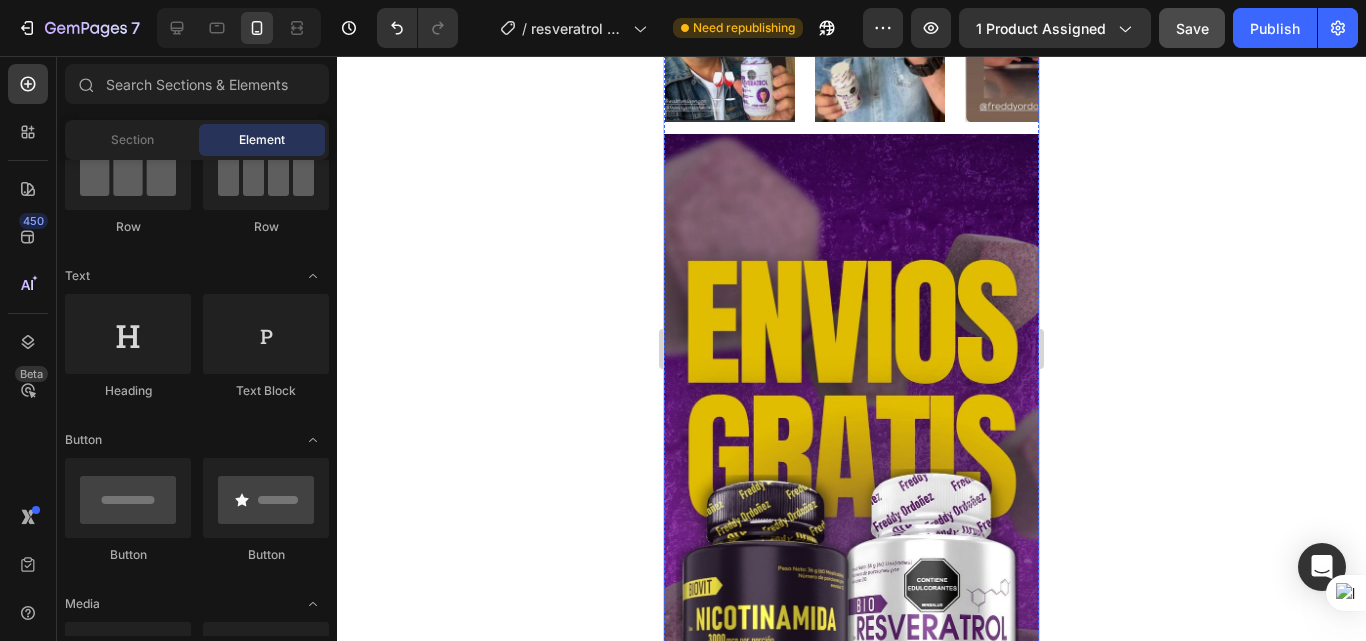 scroll, scrollTop: 400, scrollLeft: 0, axis: vertical 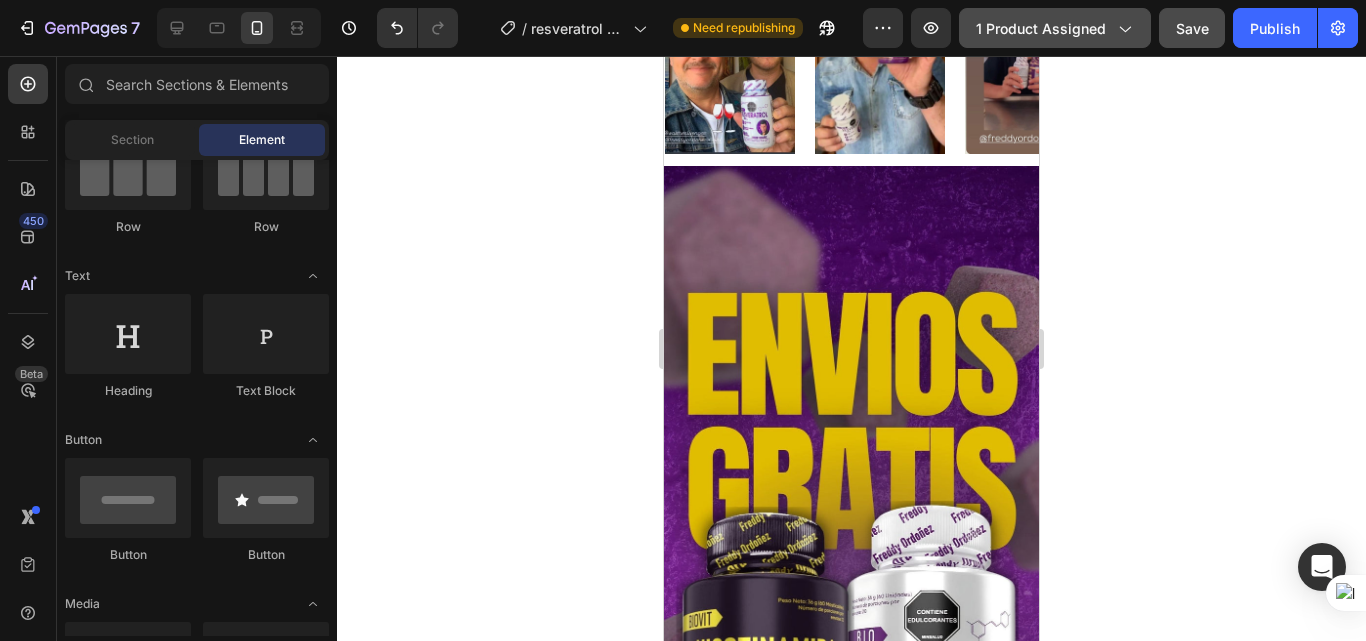 click on "1 product assigned" 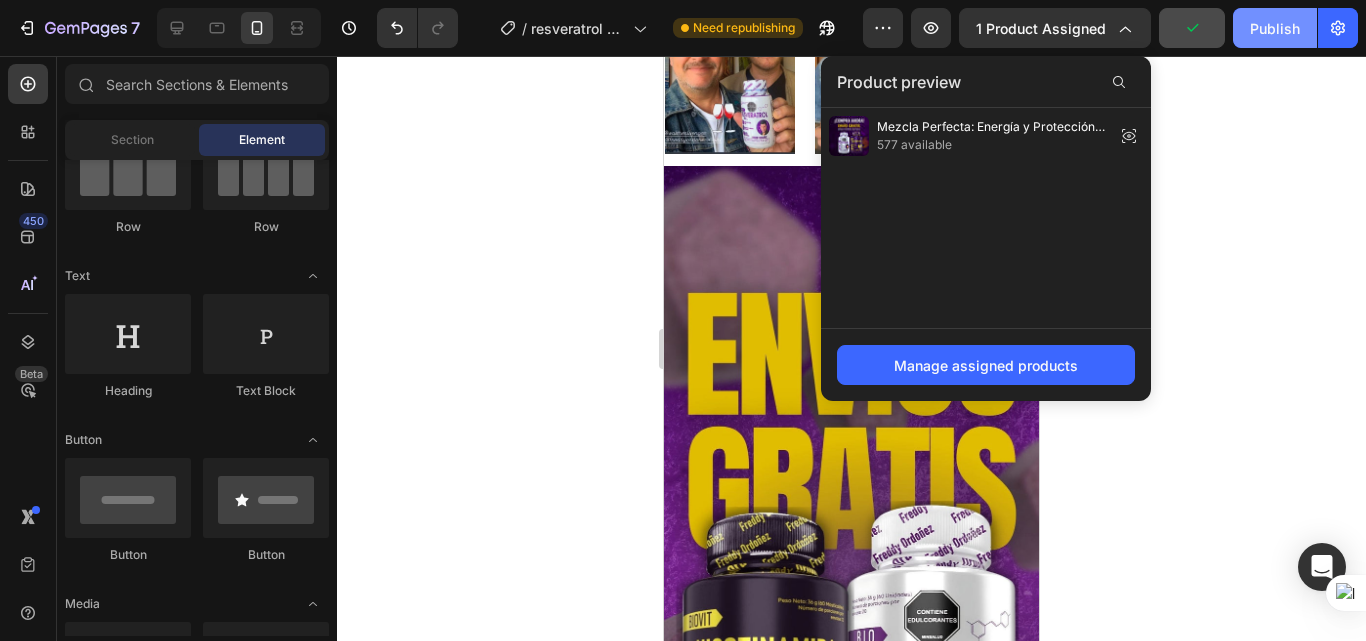 click on "Publish" at bounding box center [1275, 28] 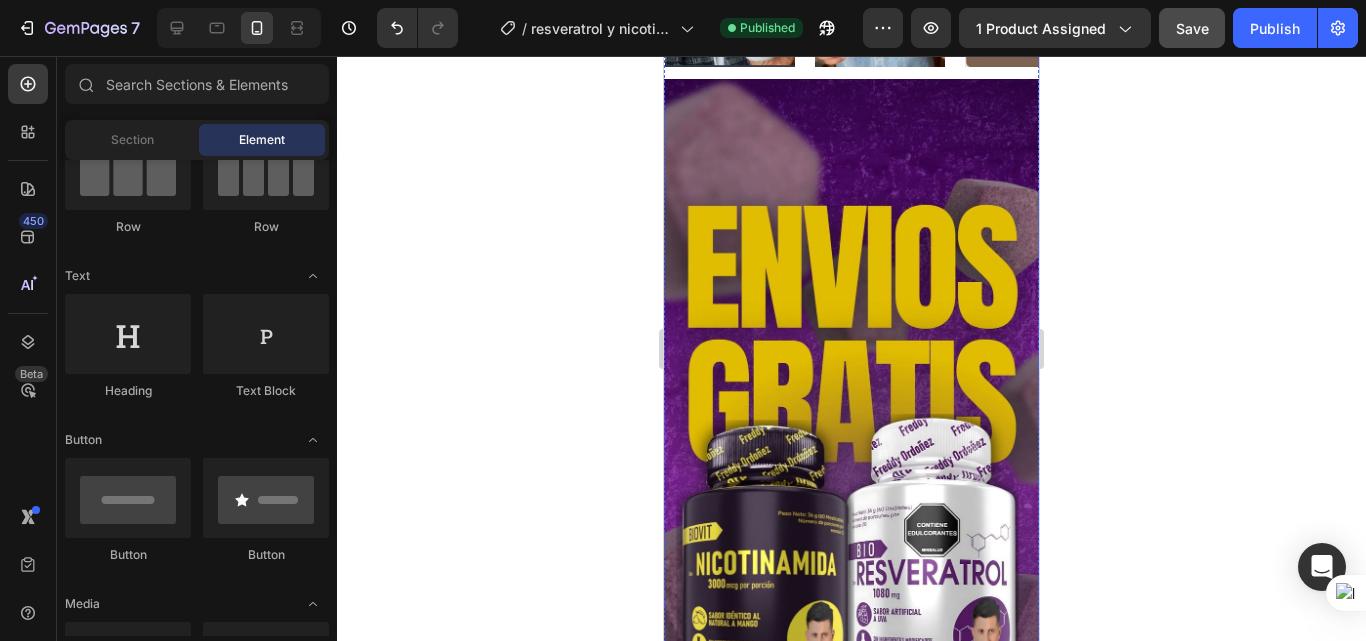 scroll, scrollTop: 600, scrollLeft: 0, axis: vertical 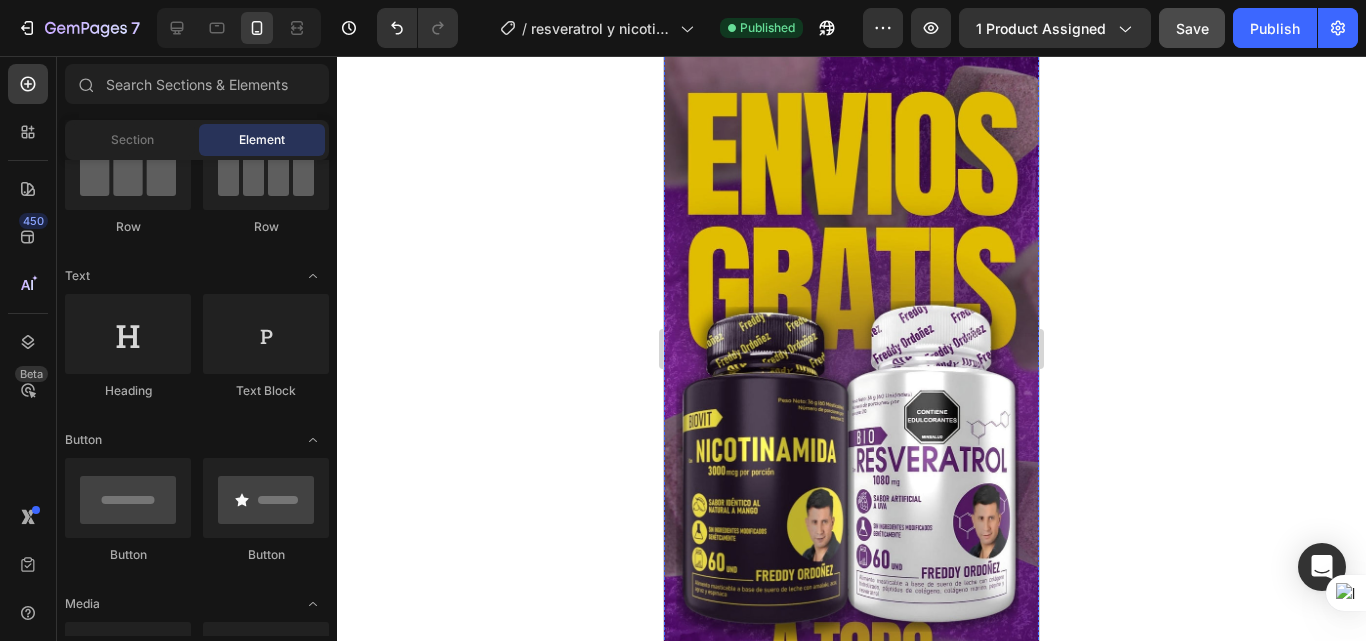 click on "Image" at bounding box center [740, -162] 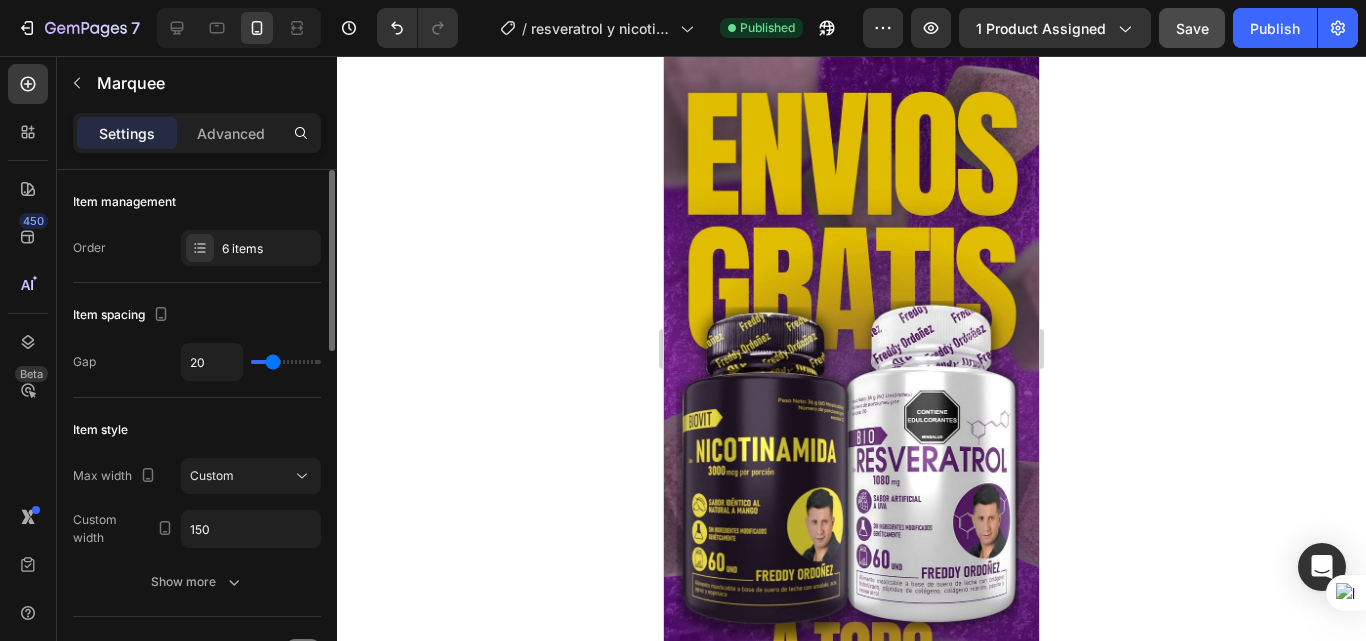 type on "46" 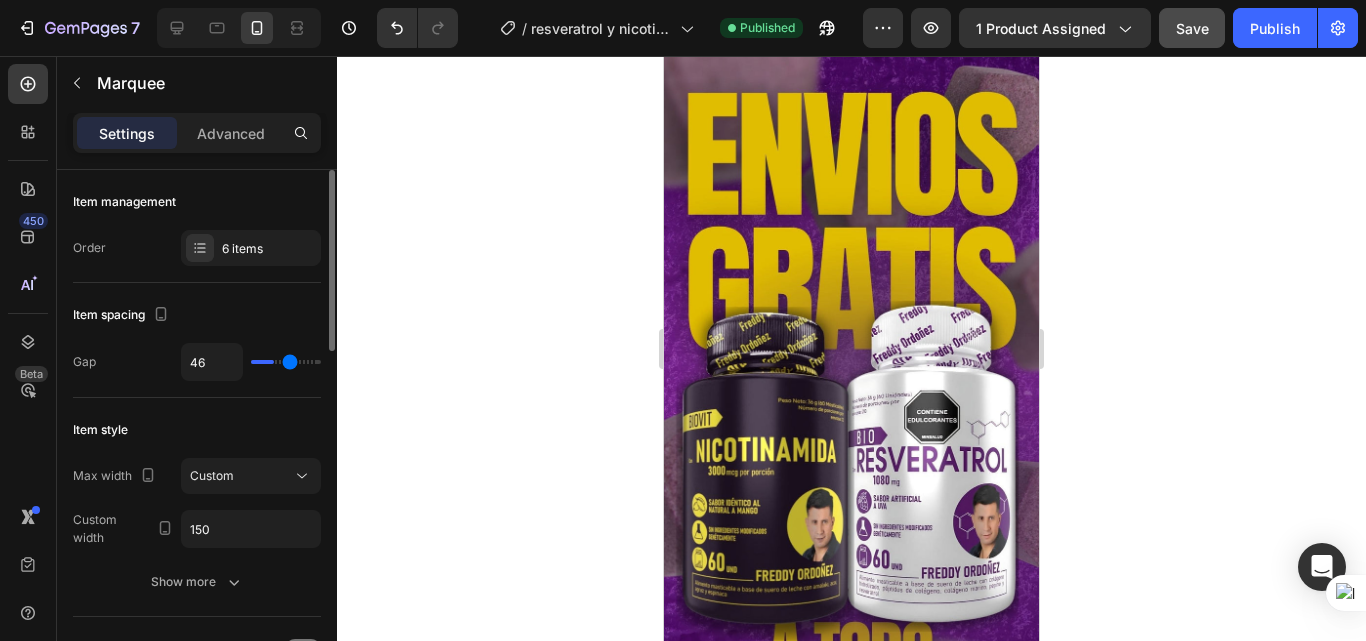 type on "56" 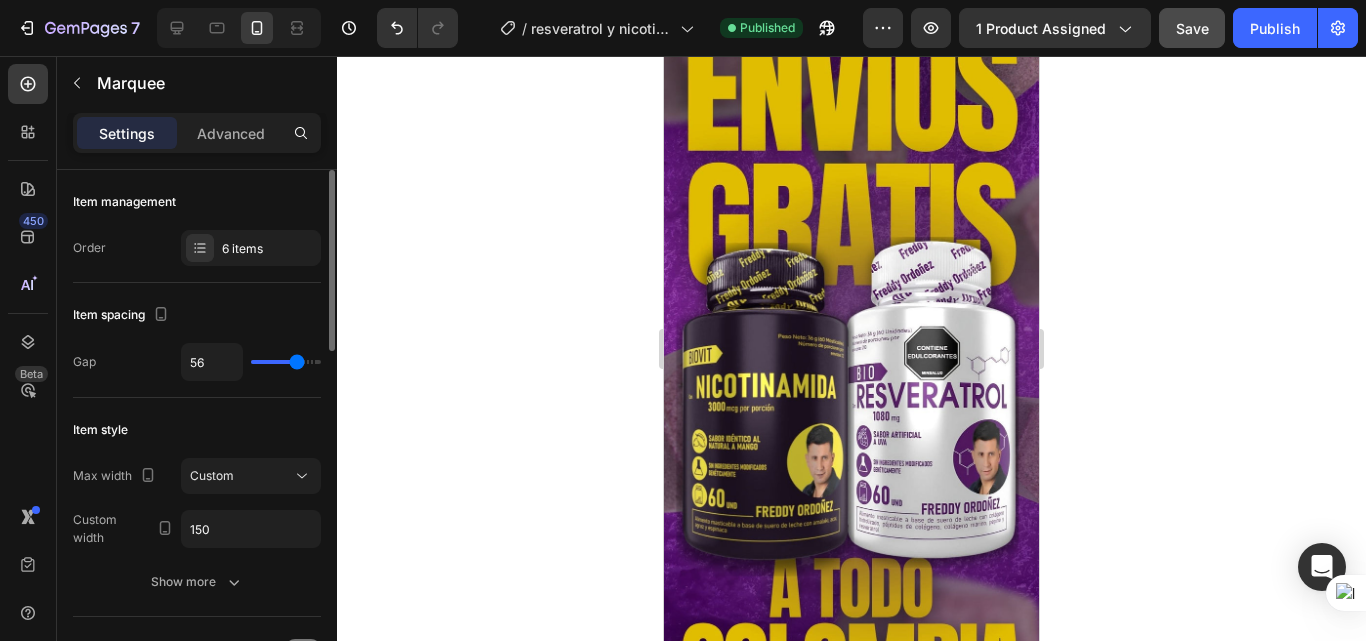 type on "61" 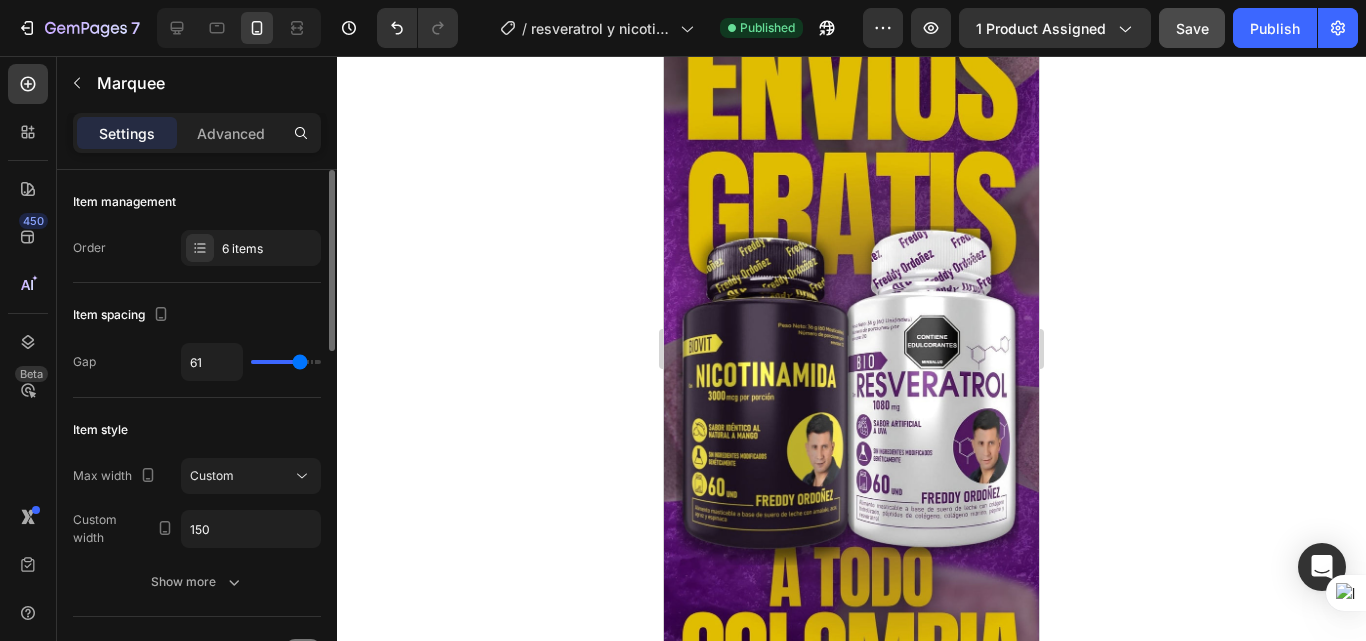 type on "62" 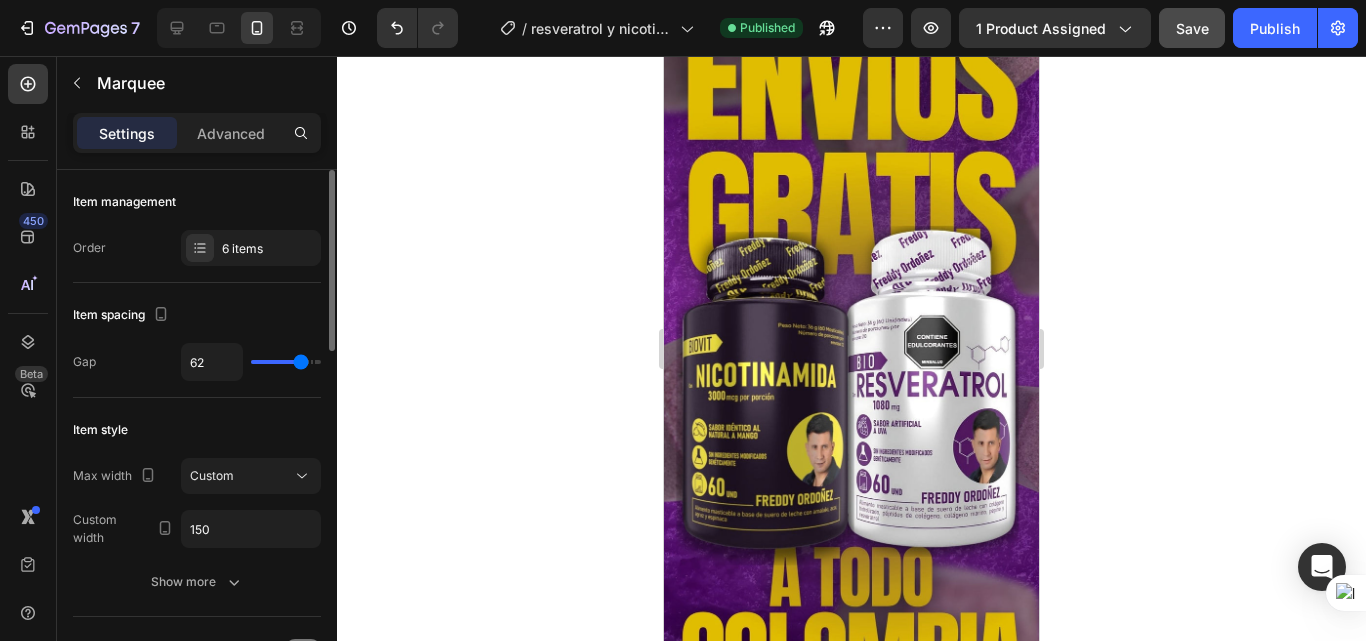 type on "77" 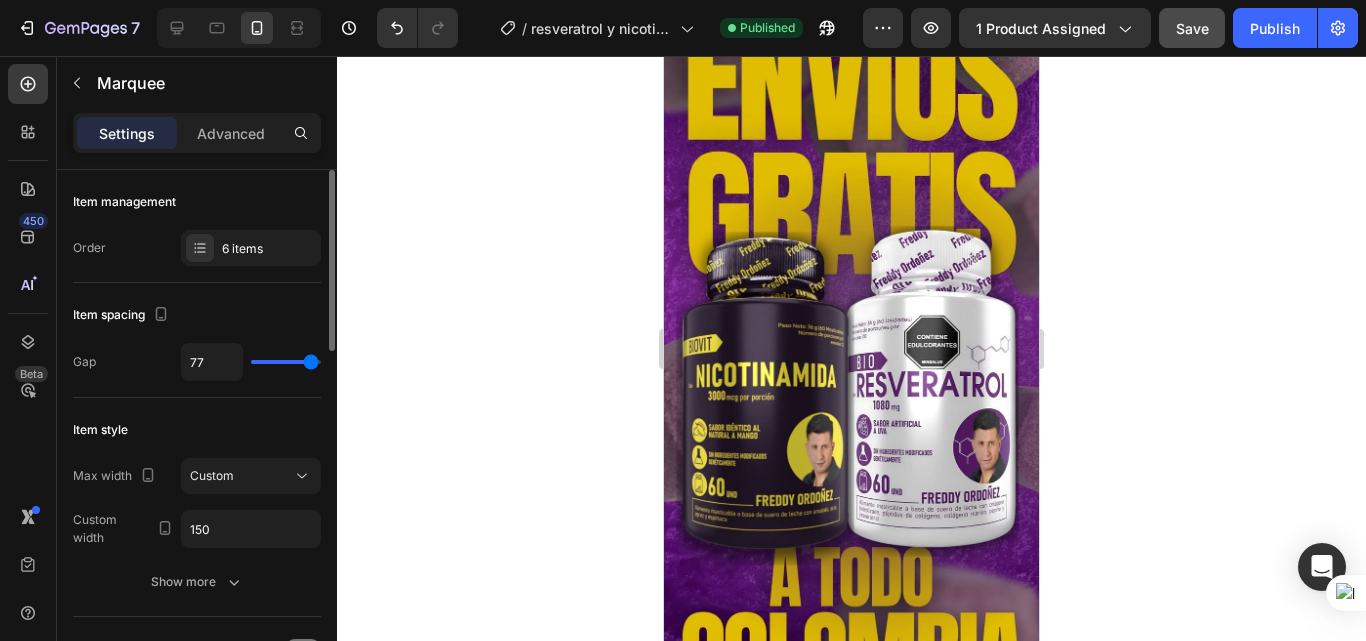 type on "80" 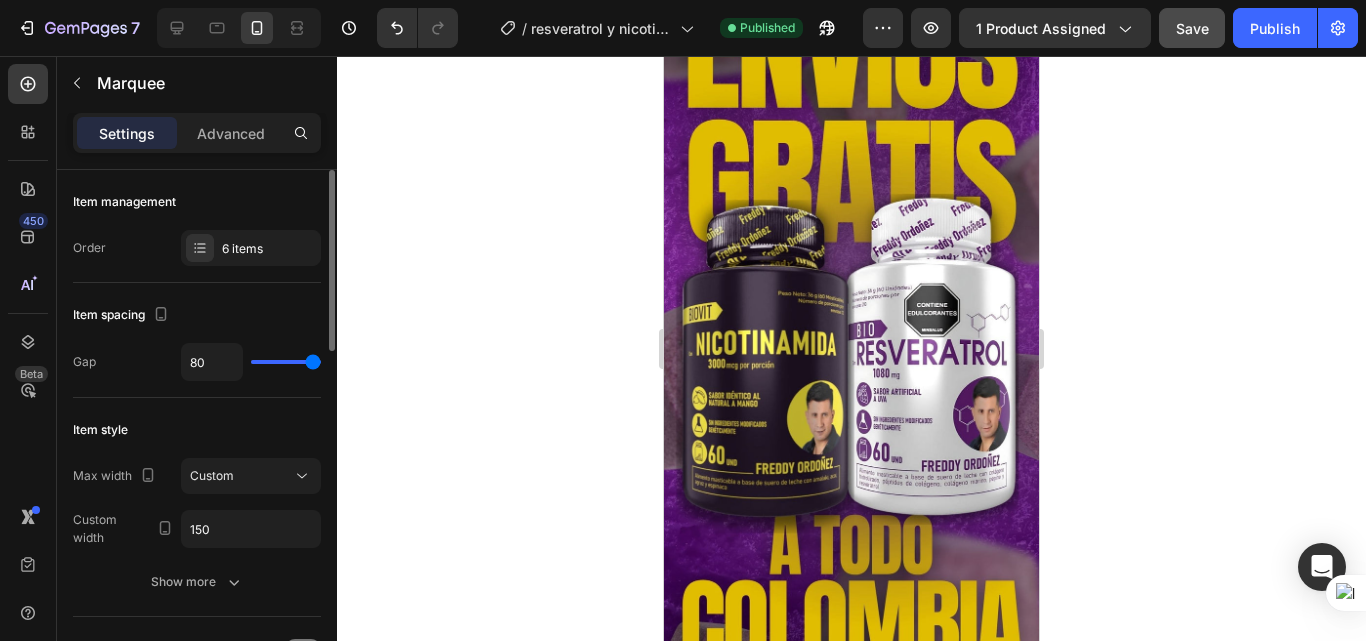 type on "52" 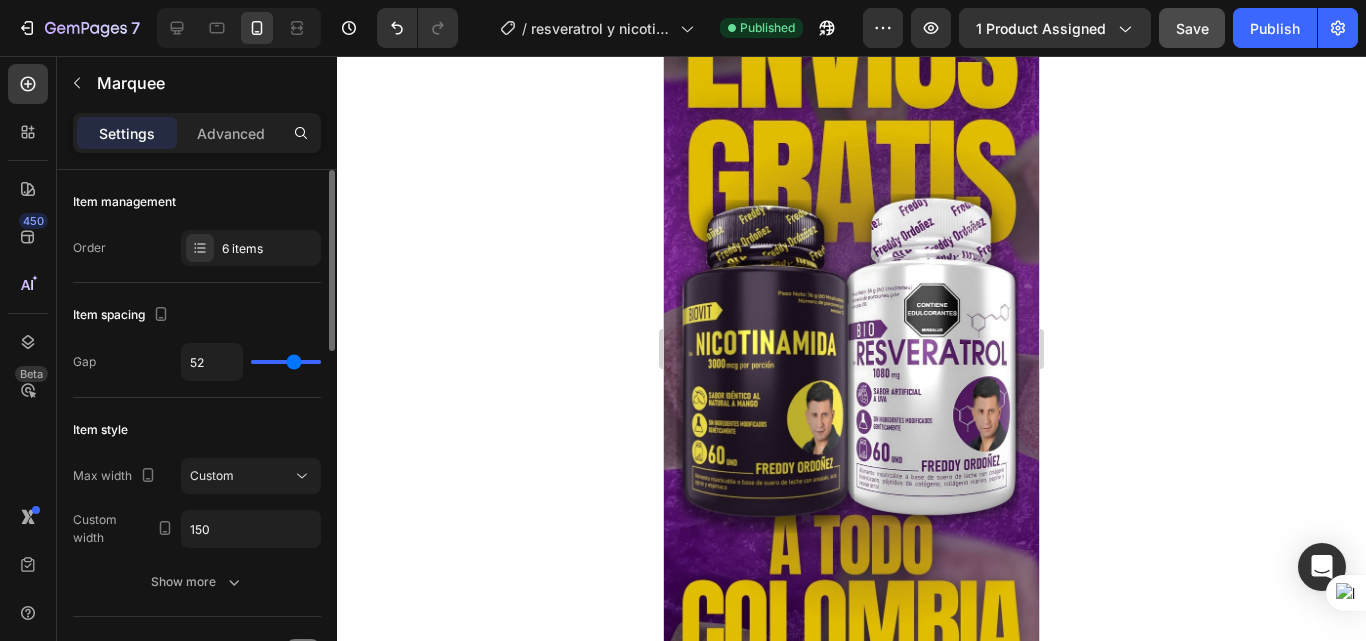 type on "25" 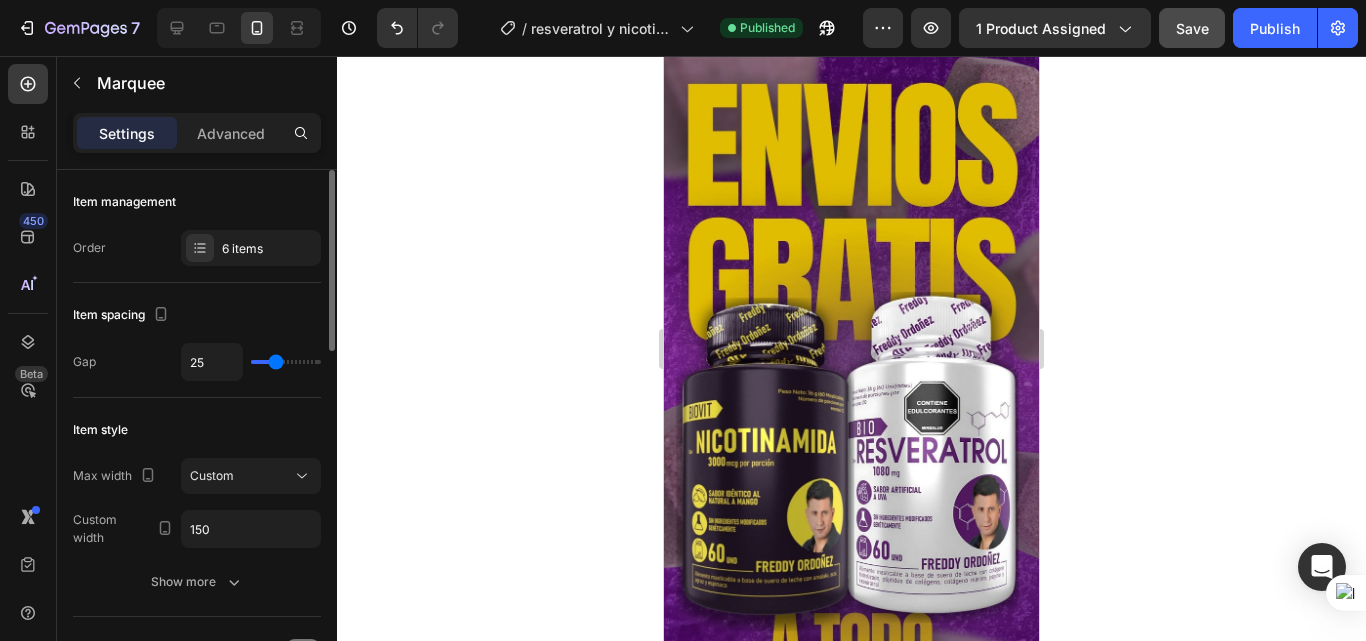 type on "19" 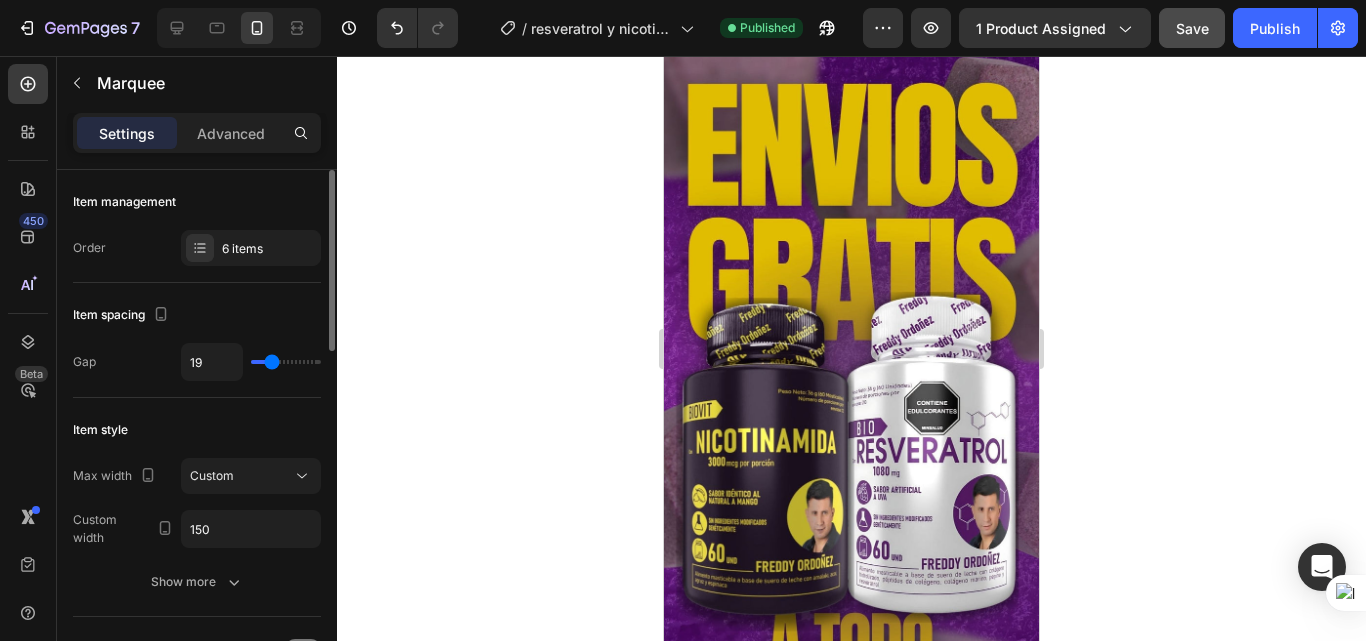 type on "13" 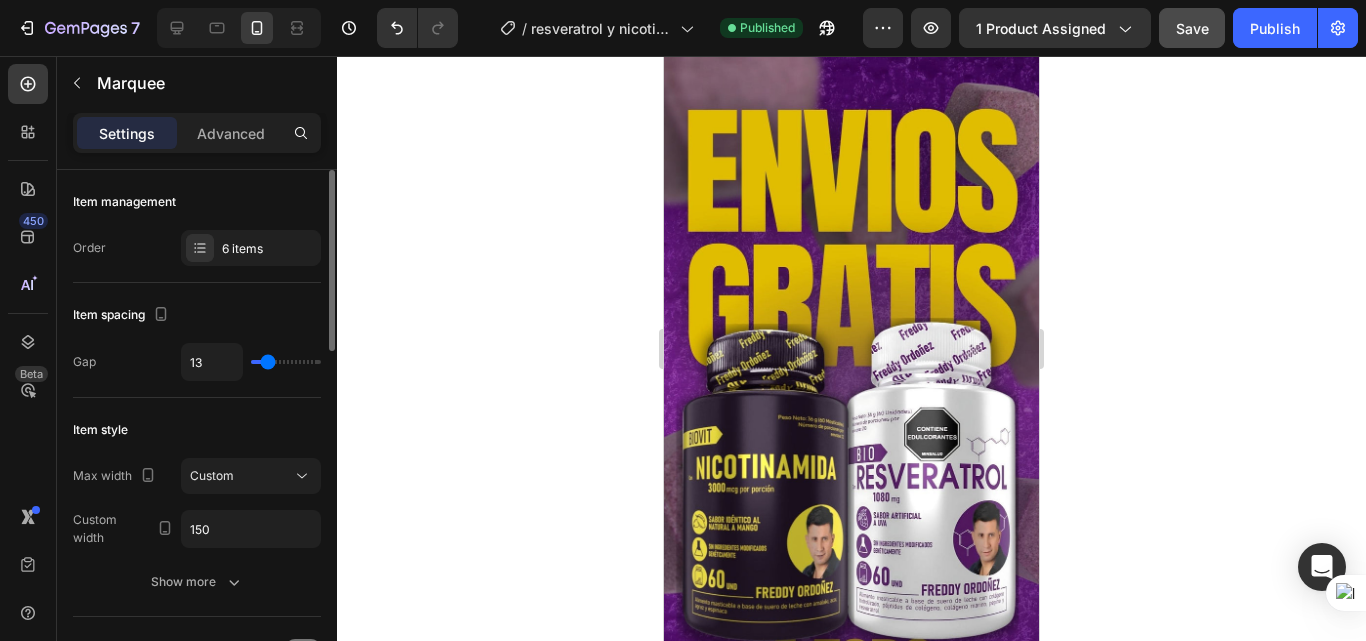 type on "10" 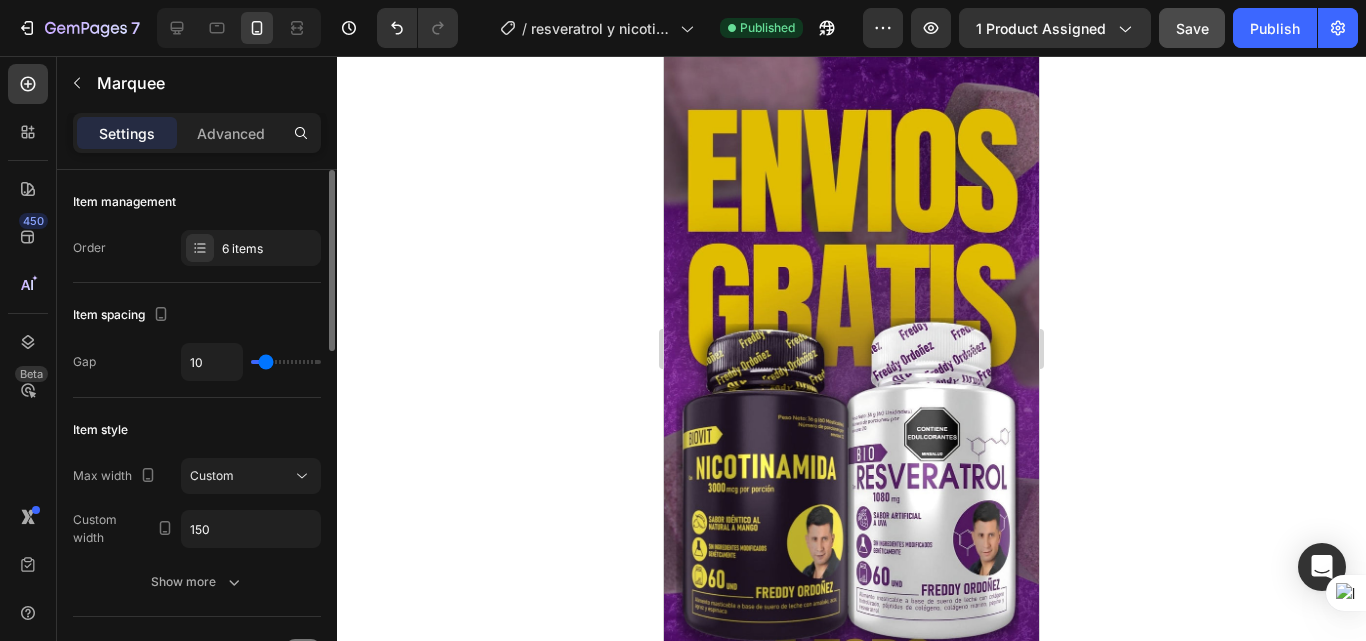 type on "3" 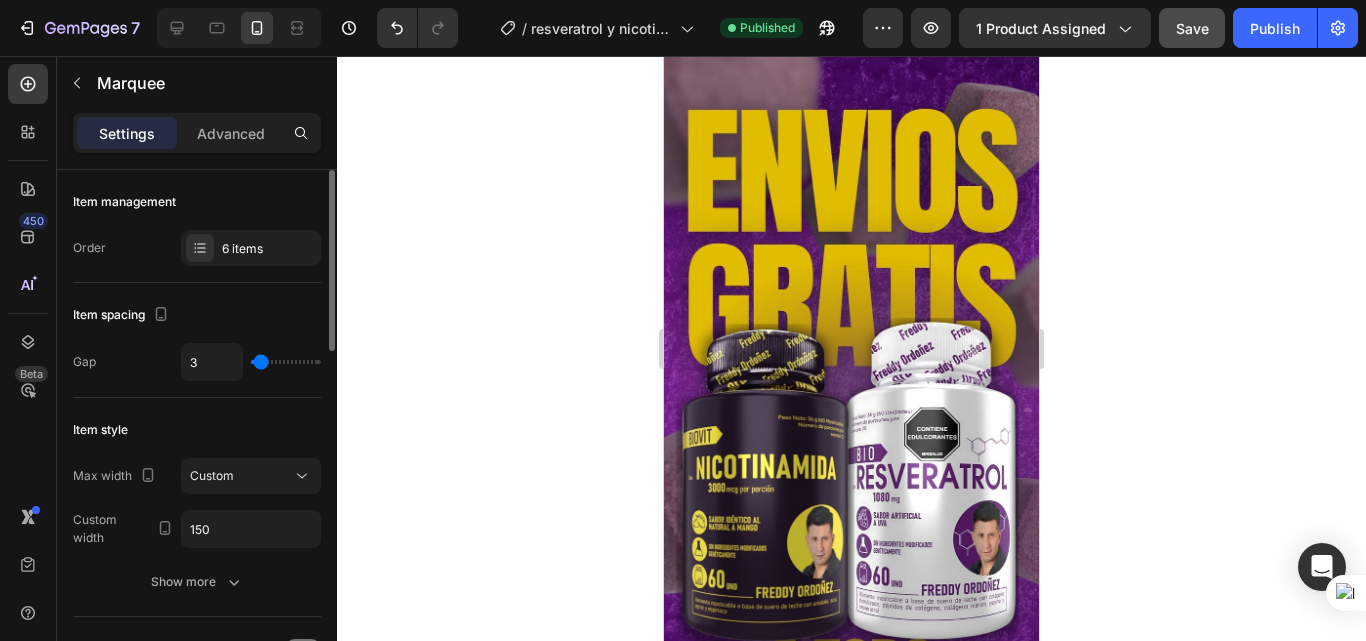 type on "0" 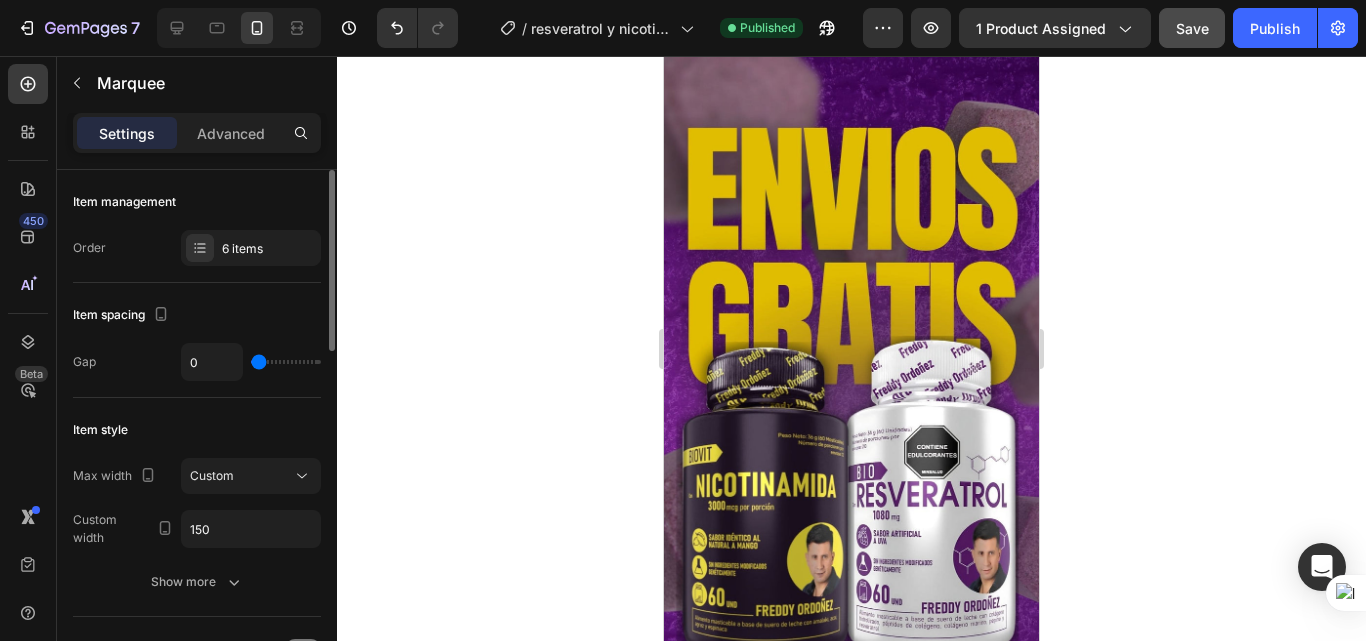 drag, startPoint x: 276, startPoint y: 360, endPoint x: 245, endPoint y: 360, distance: 31 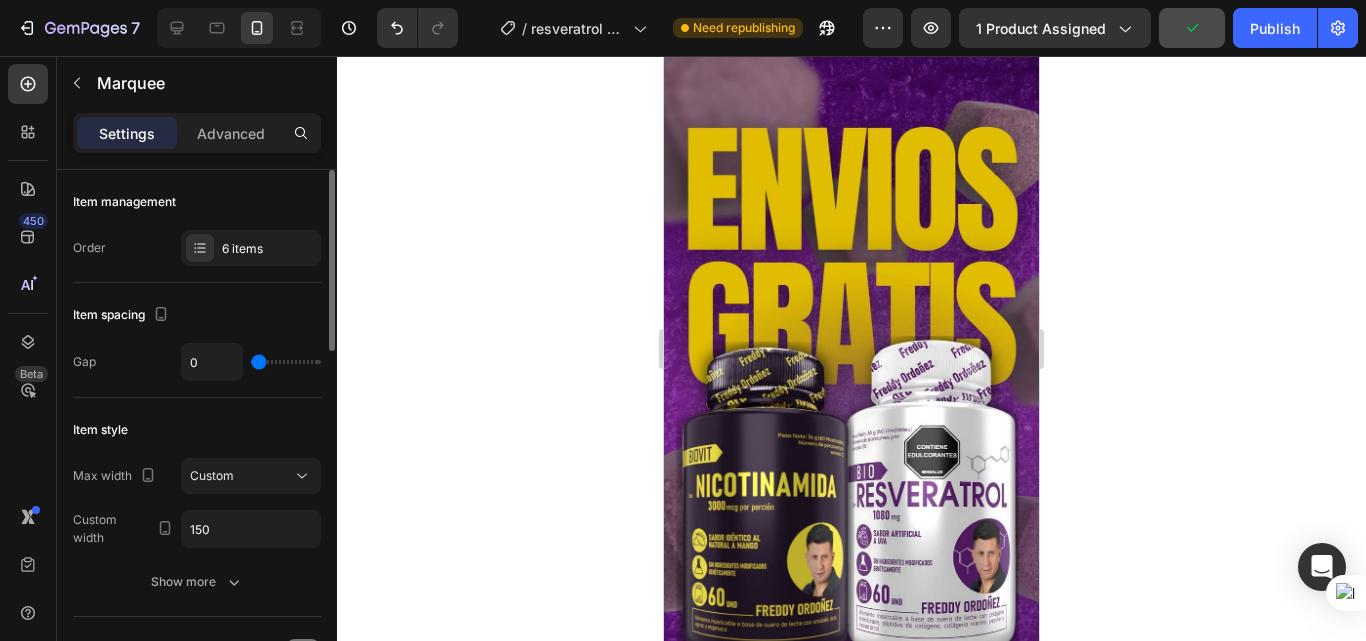 type on "1" 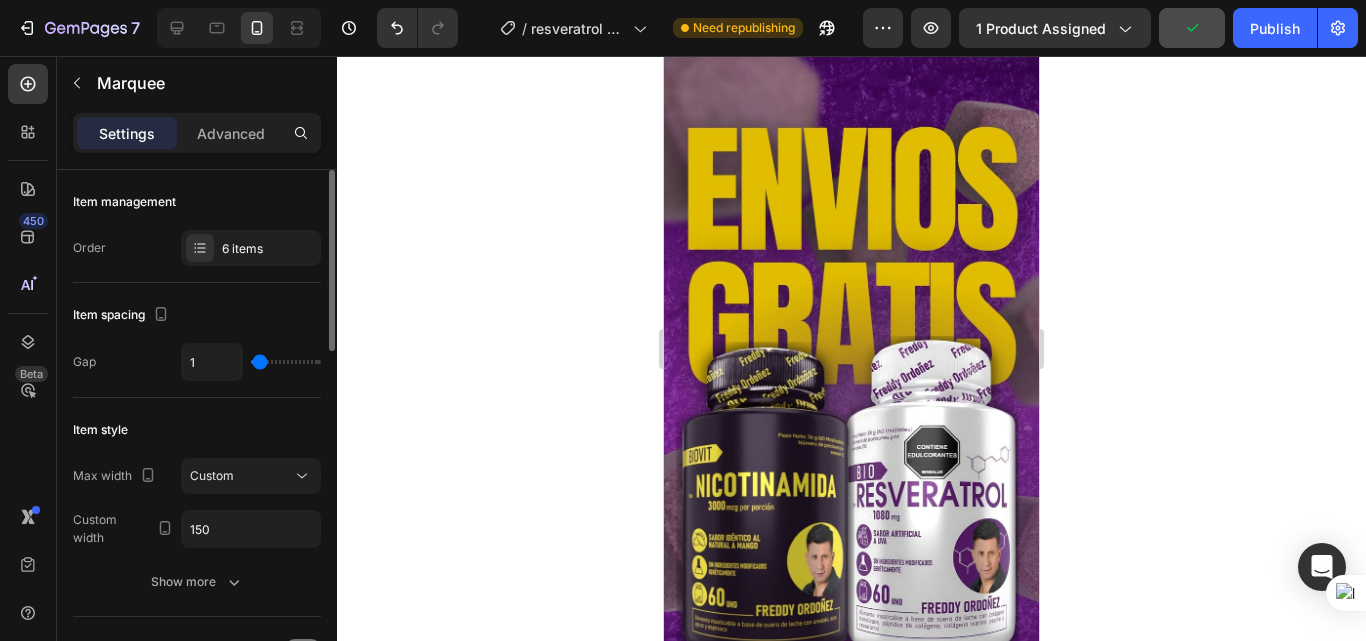 type on "4" 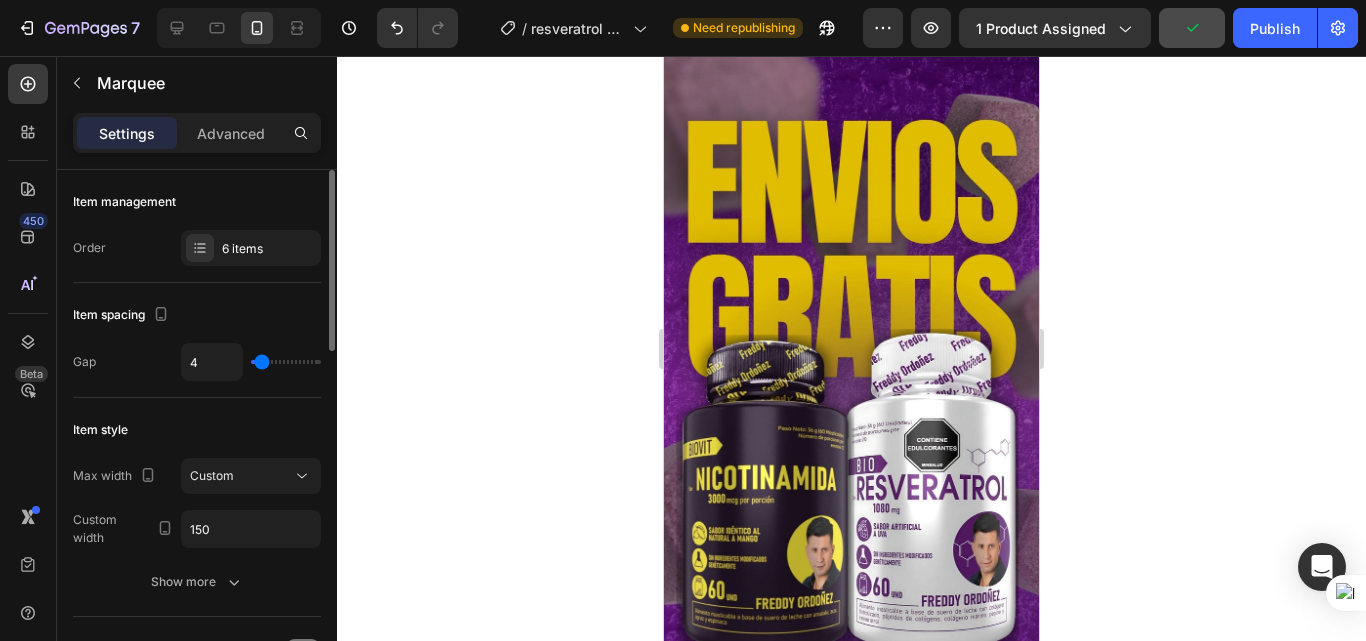 type on "4" 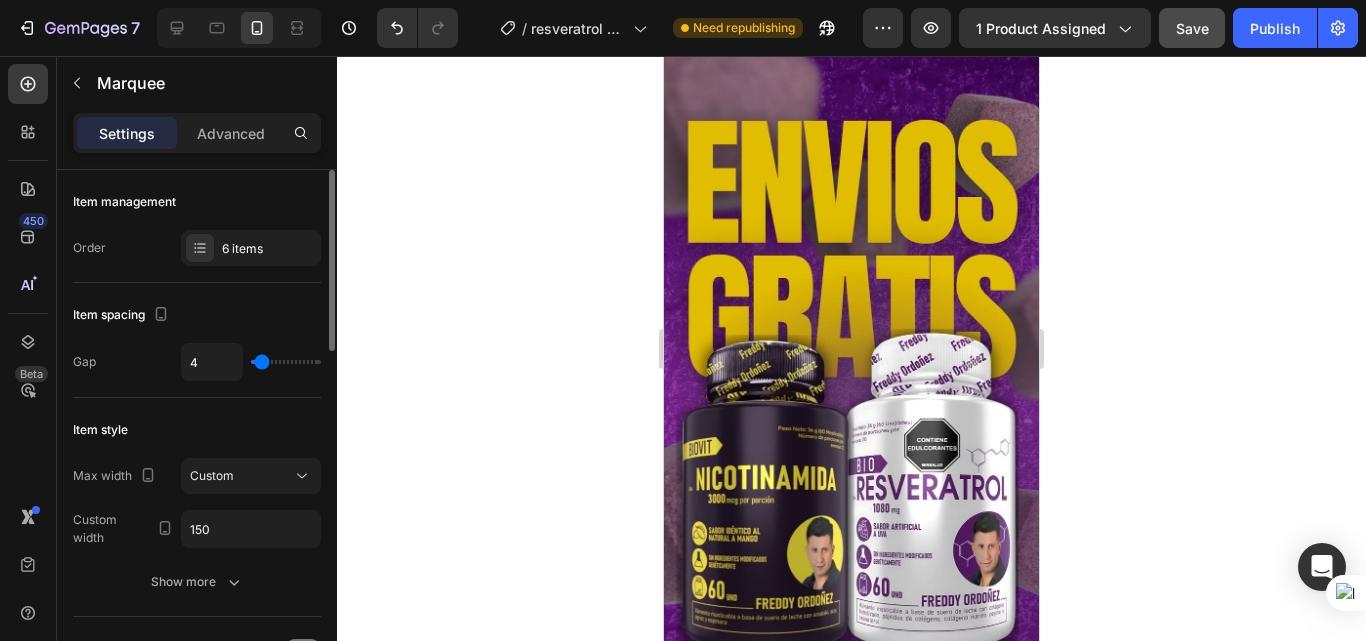 scroll, scrollTop: 100, scrollLeft: 0, axis: vertical 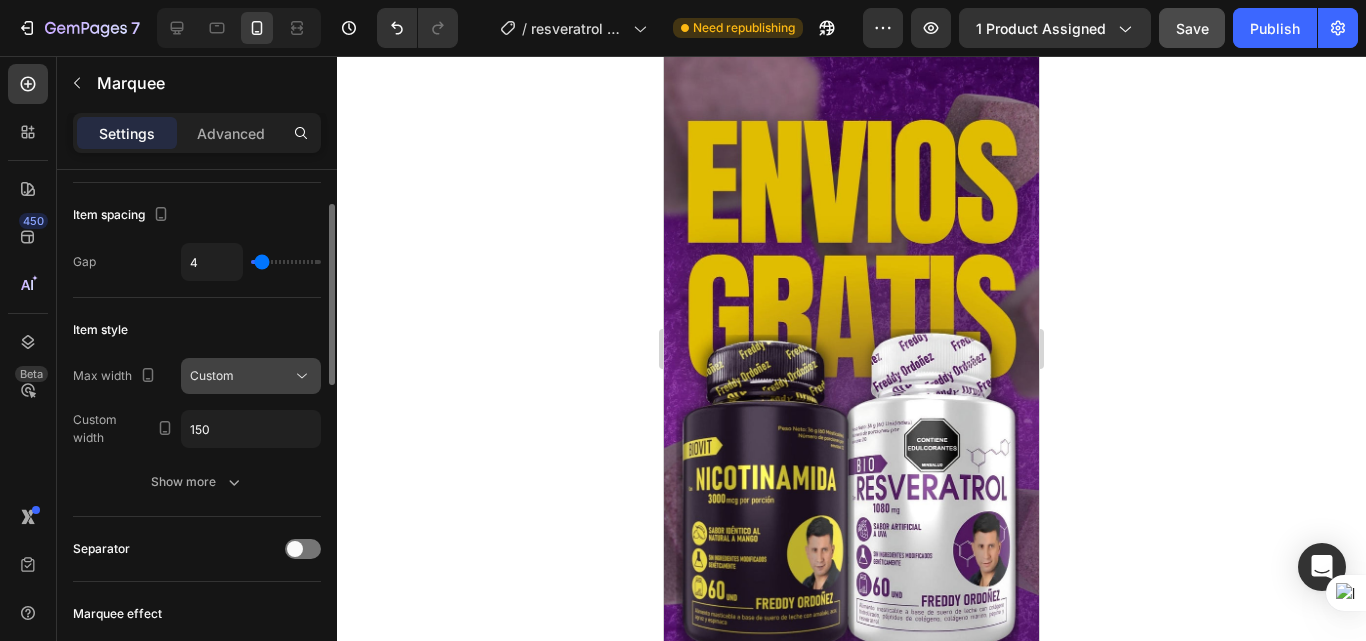 click on "Custom" at bounding box center (241, 376) 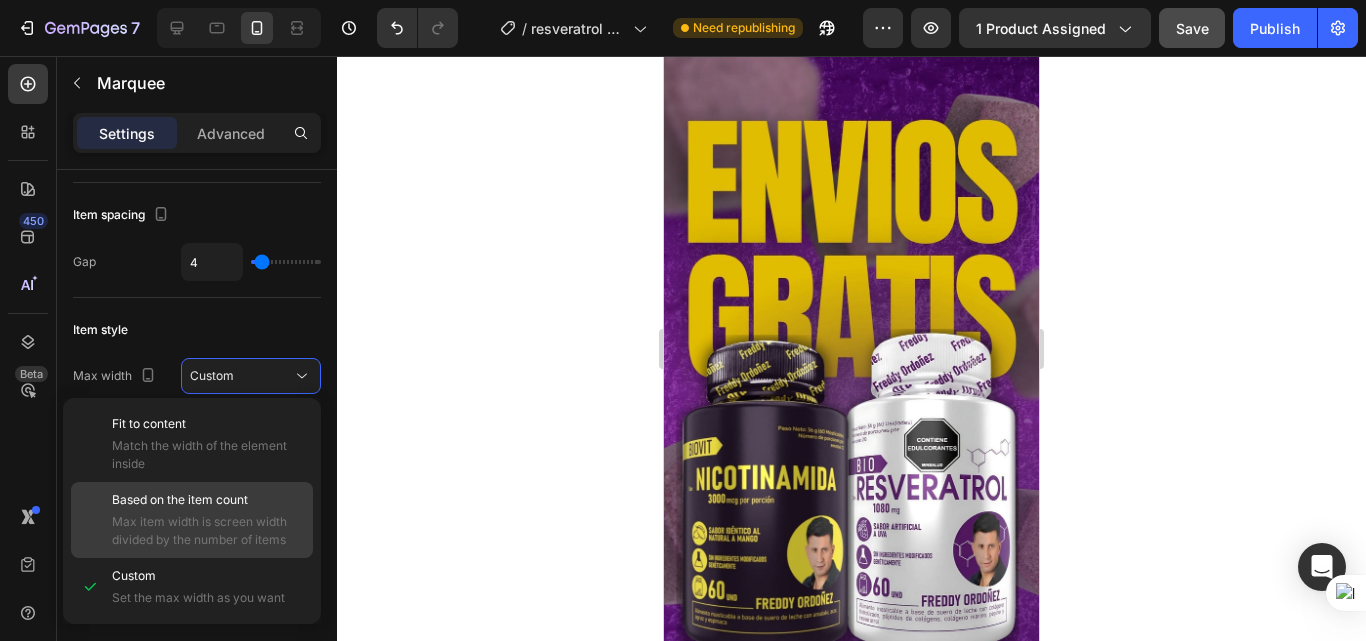 click on "Max item width is screen width divided by the number of items" at bounding box center (208, 531) 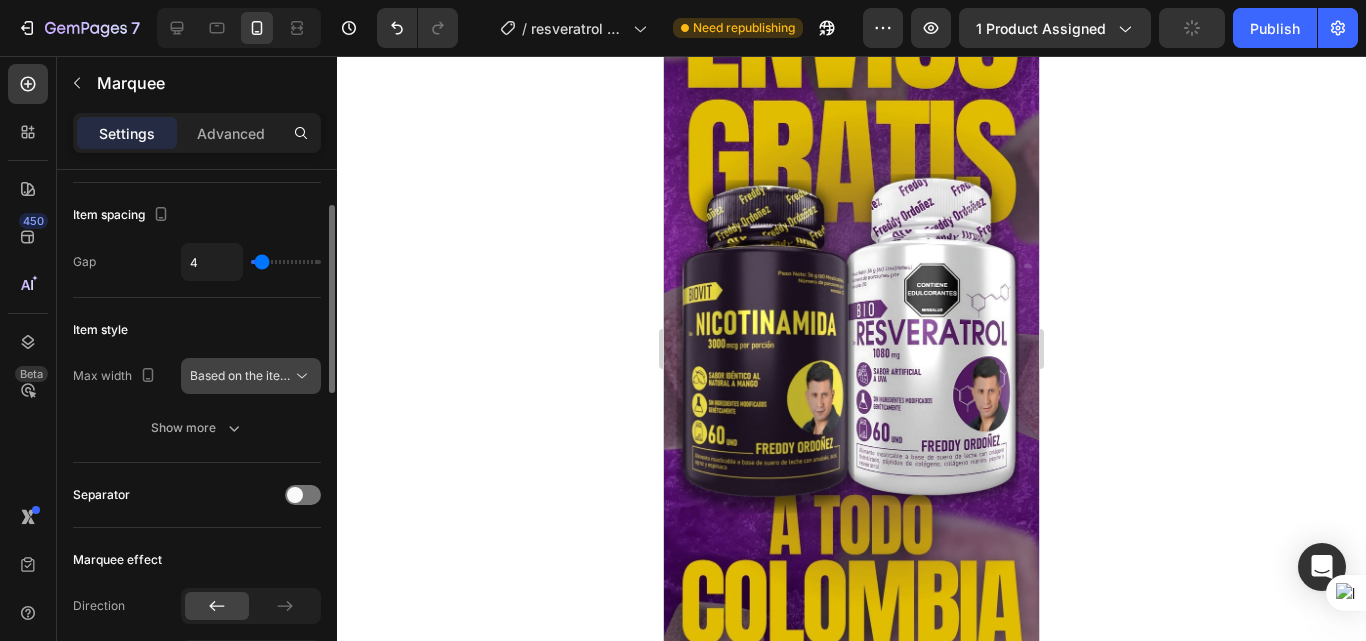 click on "Based on the item count" at bounding box center [258, 375] 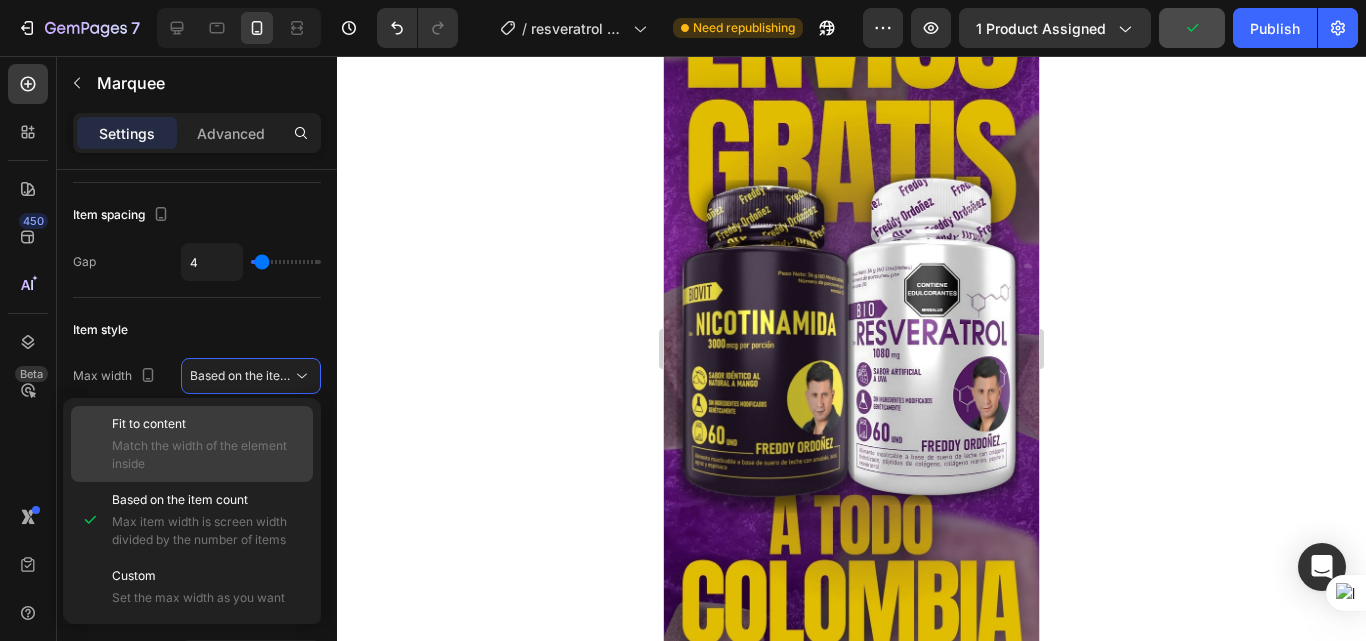 click on "Fit to content Match the width of the element inside" 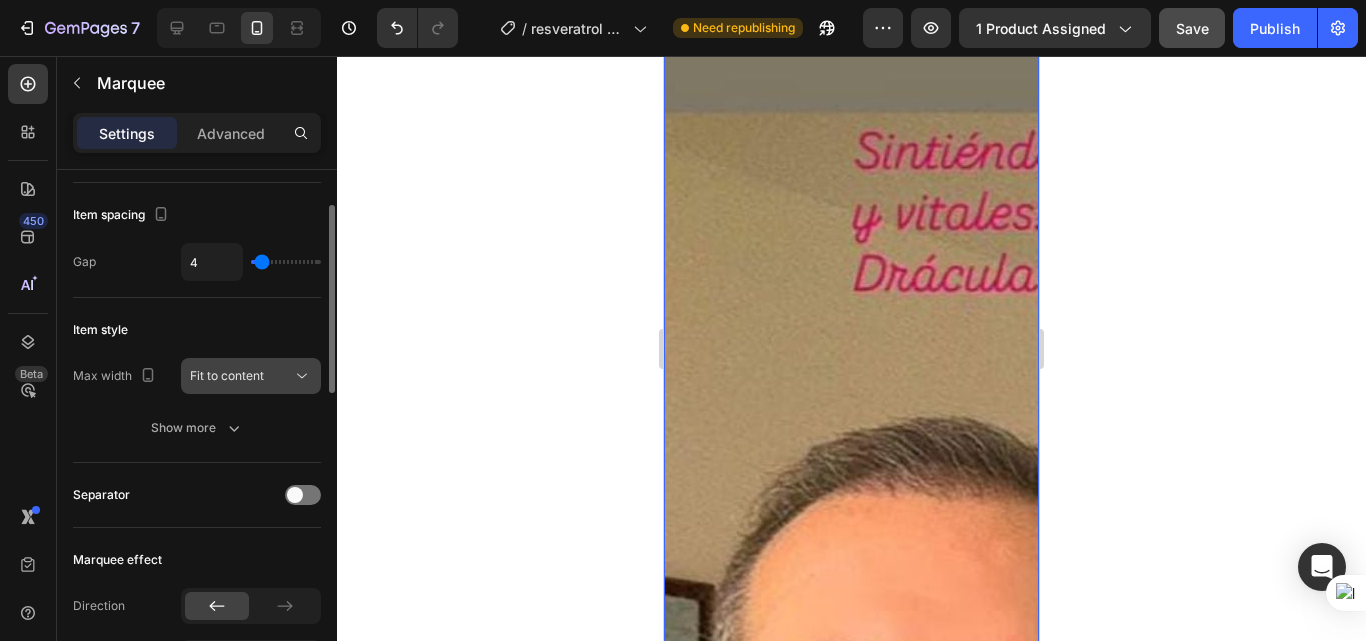 click on "Fit to content" at bounding box center (227, 375) 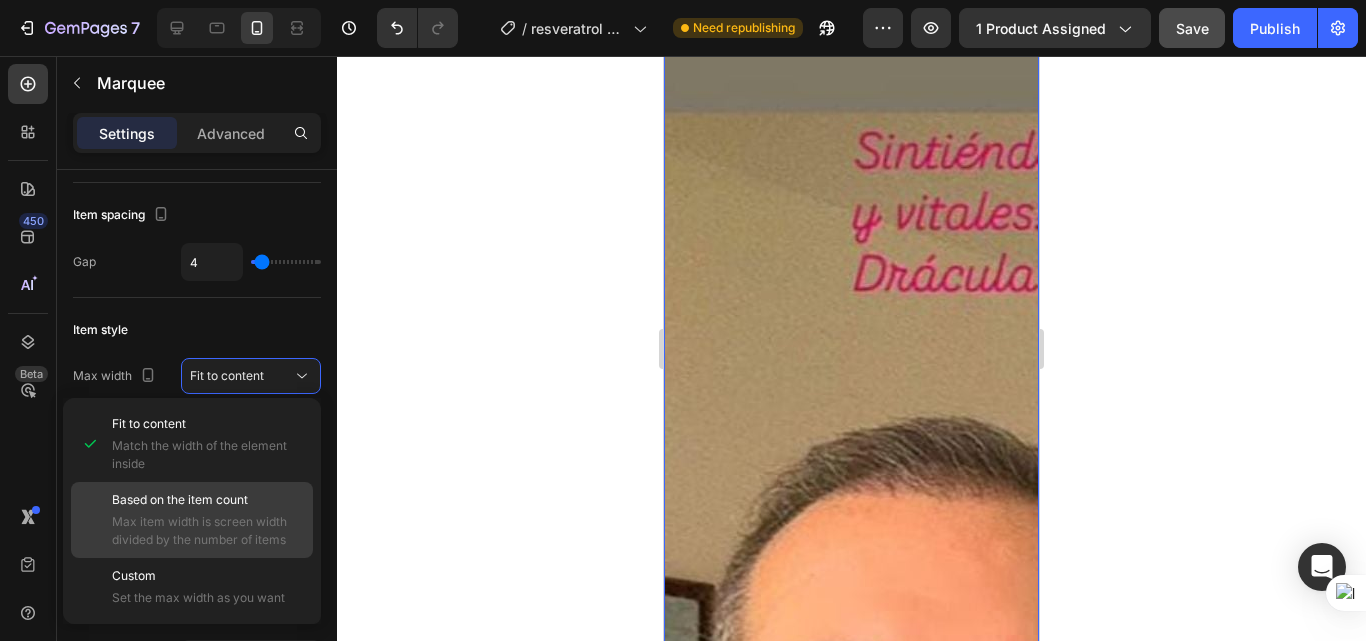 click on "Based on the item count Max item width is screen width divided by the number of items" 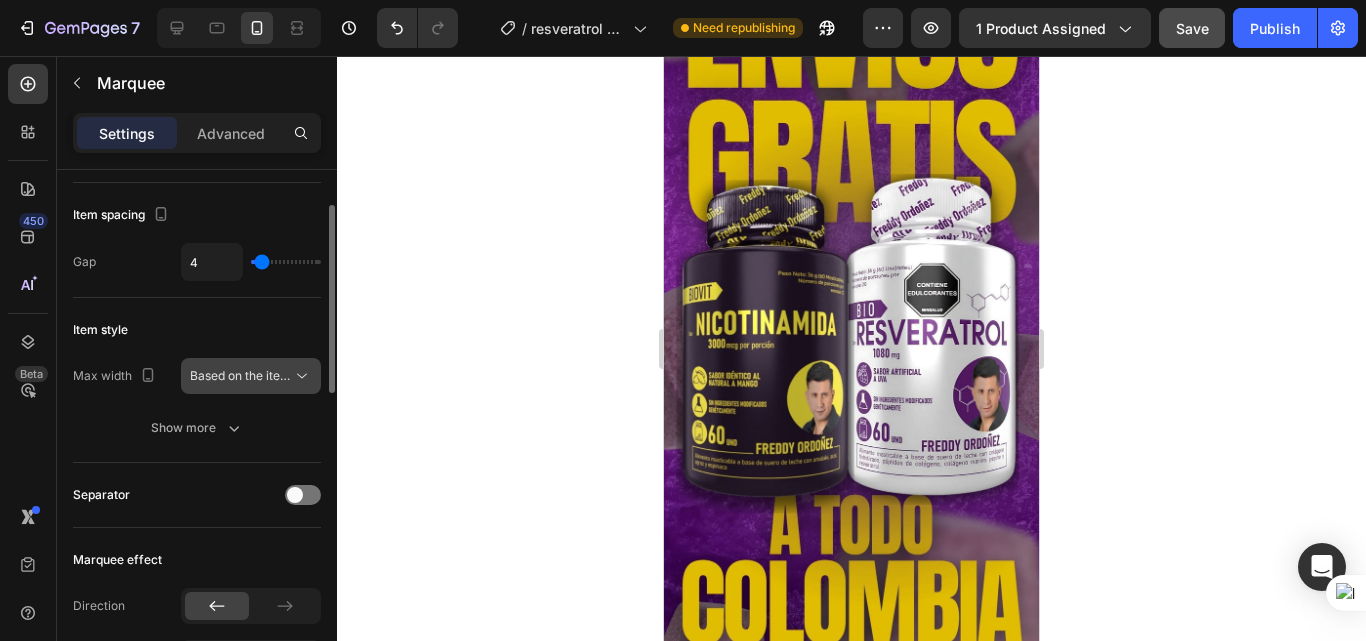 click on "Based on the item count" at bounding box center (258, 375) 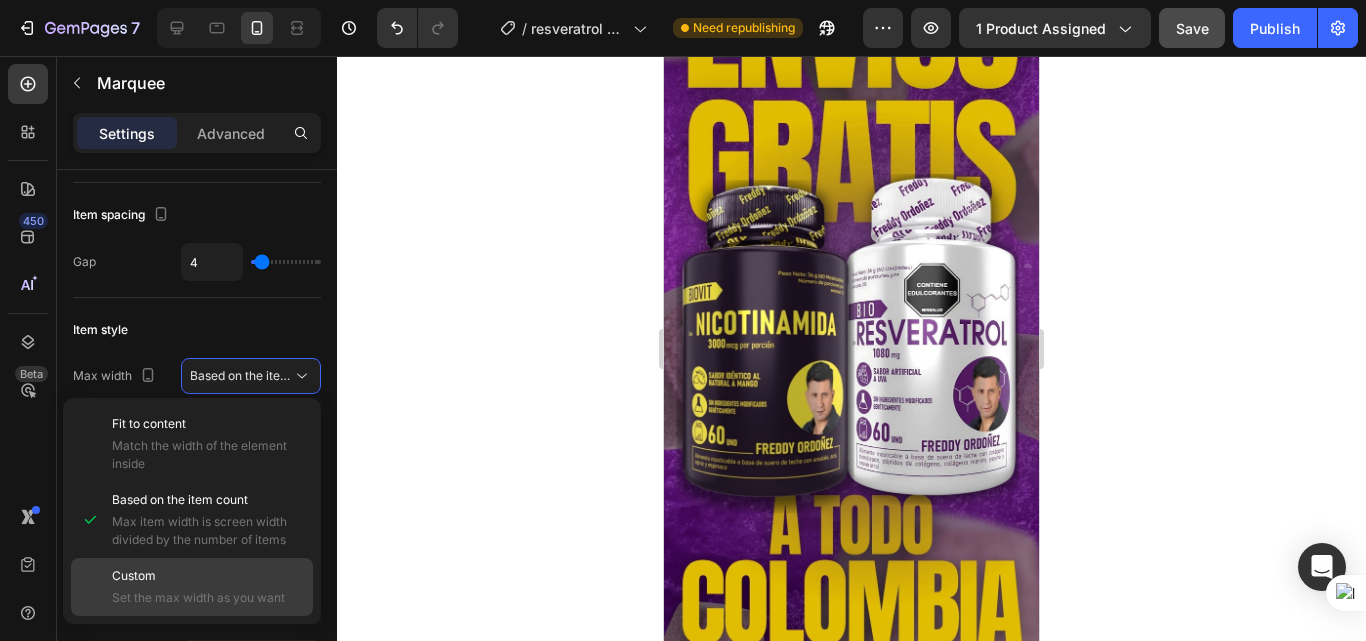 click on "Custom" at bounding box center (208, 576) 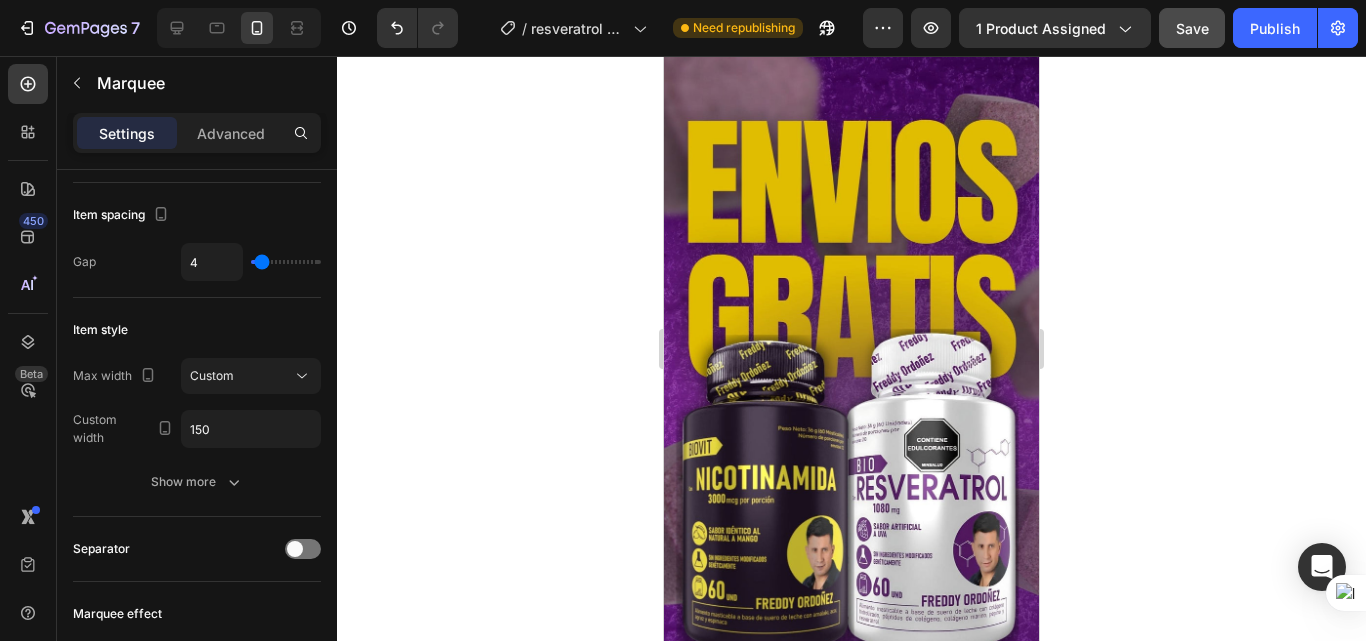 drag, startPoint x: 854, startPoint y: 529, endPoint x: 1301, endPoint y: 558, distance: 447.93973 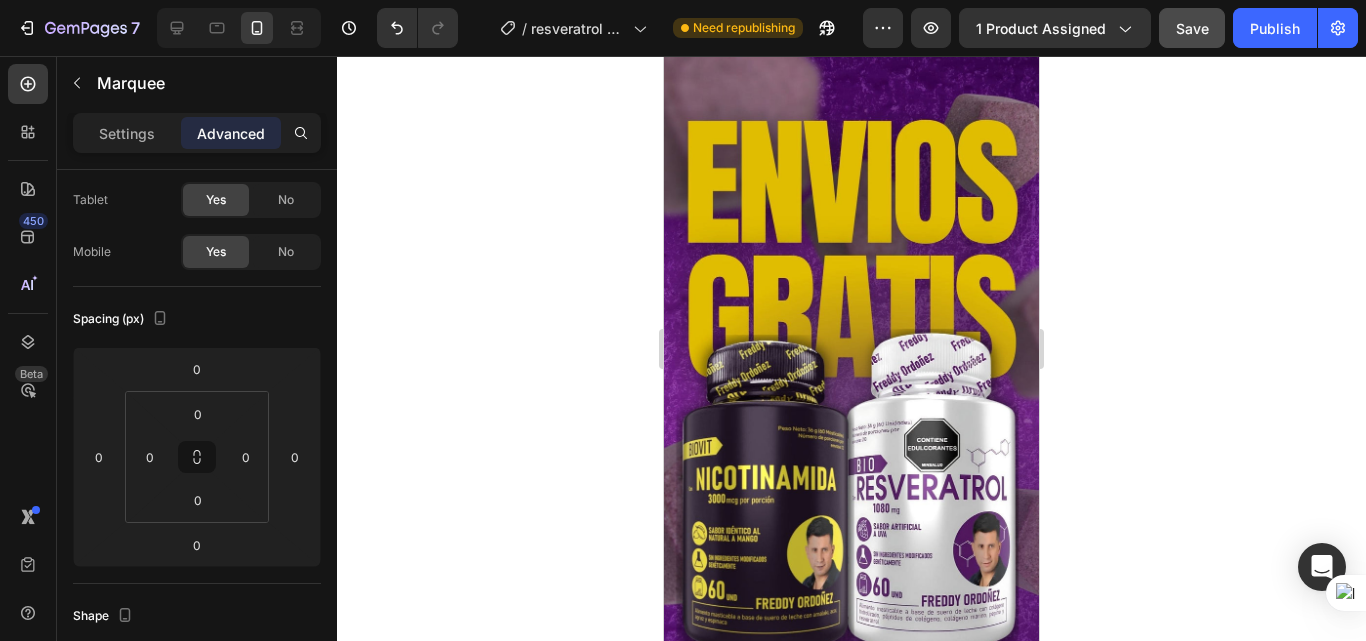 click on "Image" at bounding box center [740, -147] 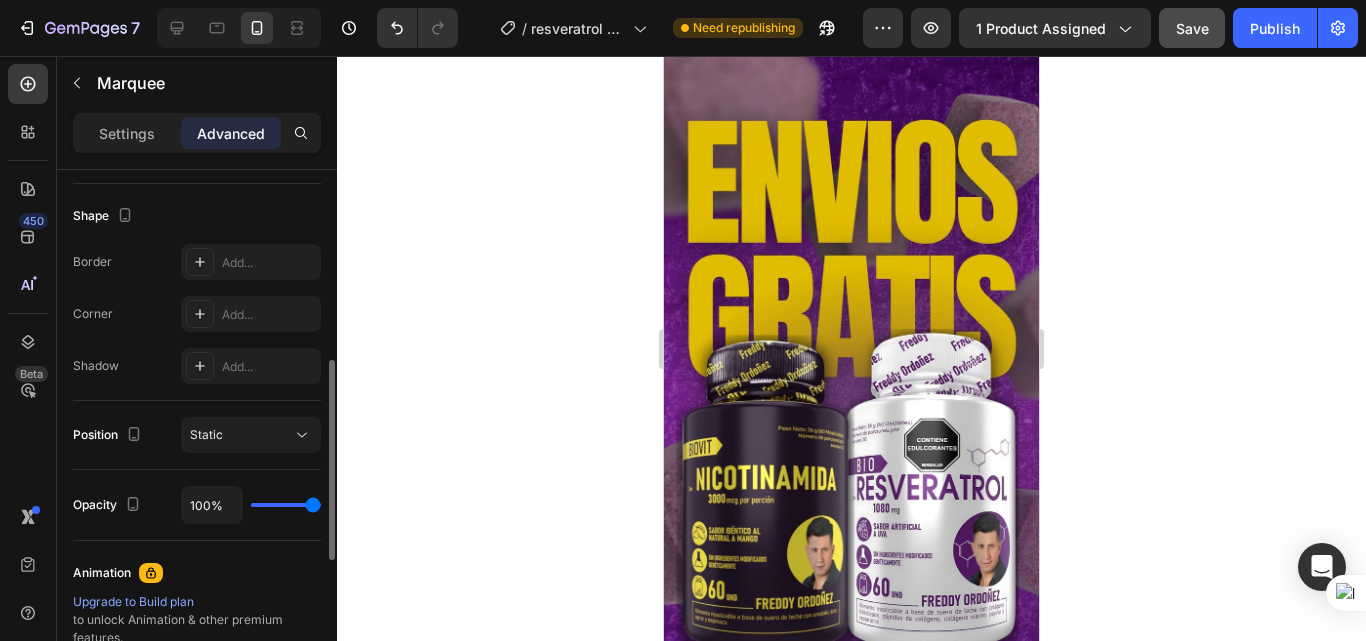 scroll, scrollTop: 100, scrollLeft: 0, axis: vertical 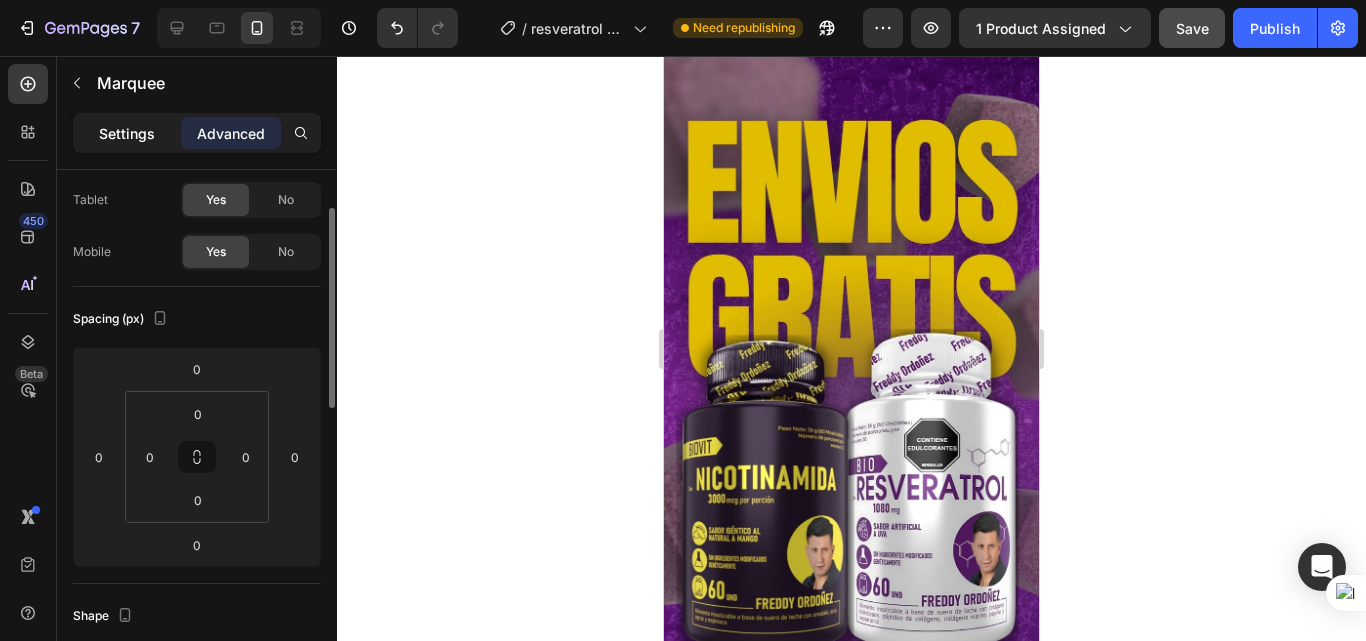 click on "Settings" at bounding box center (127, 133) 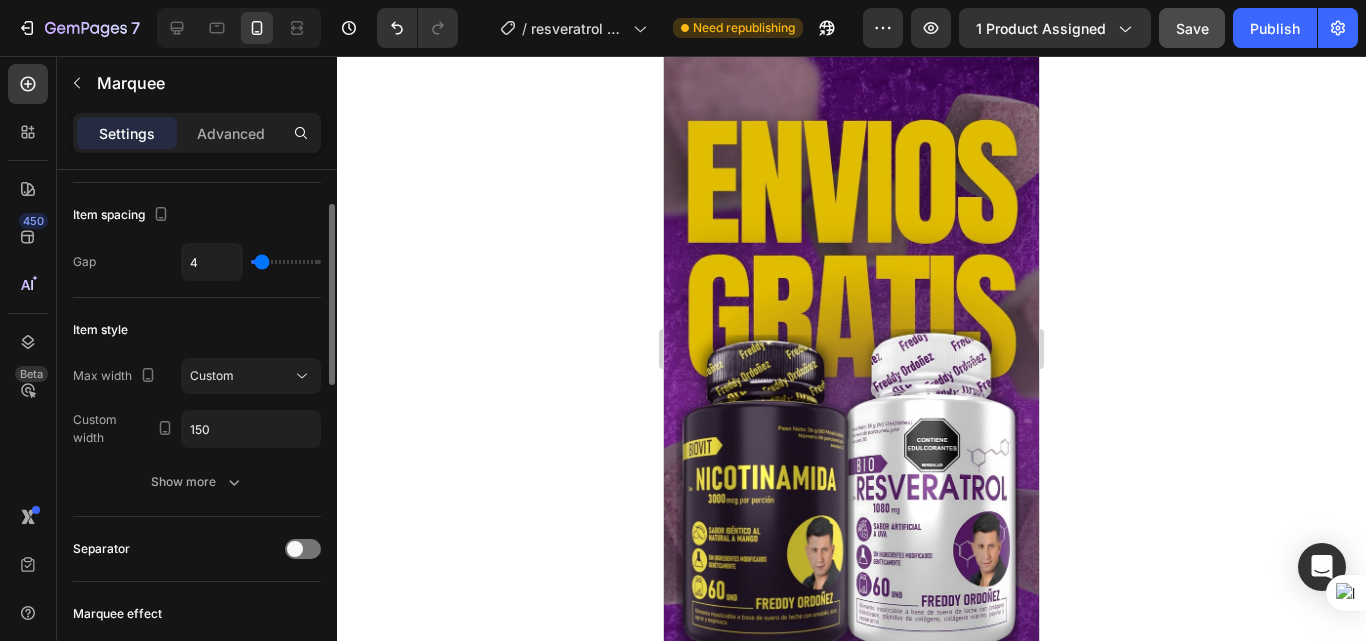 type on "9" 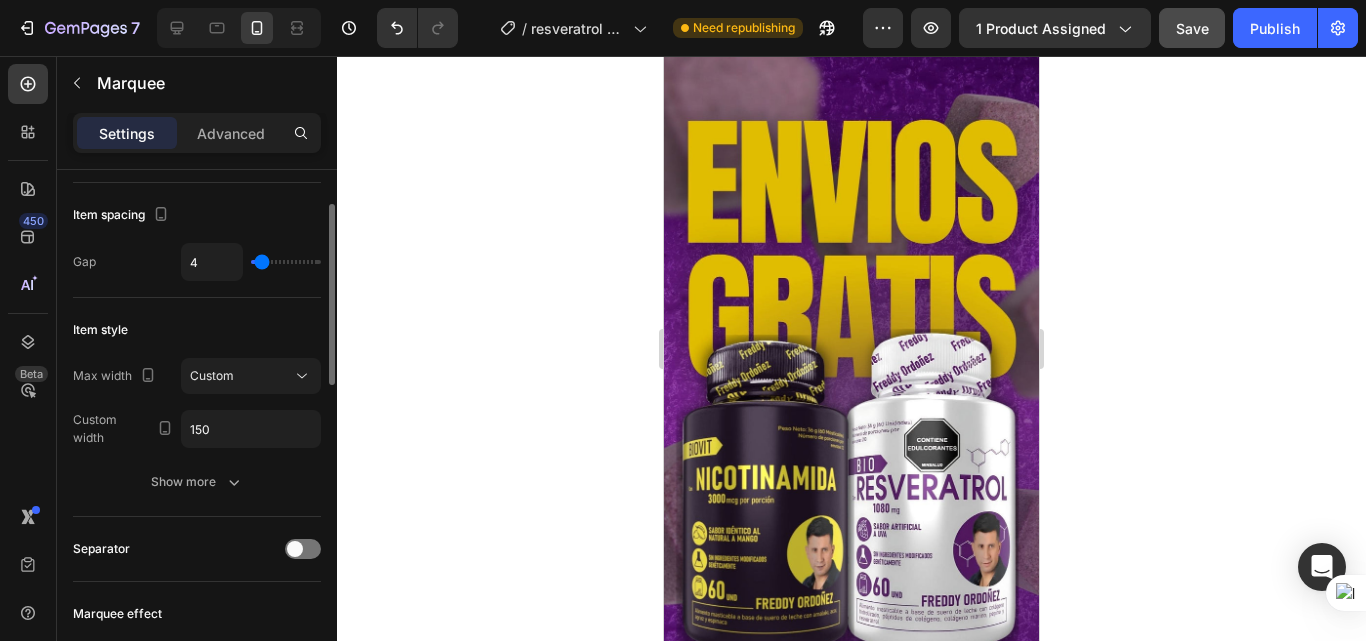 type on "9" 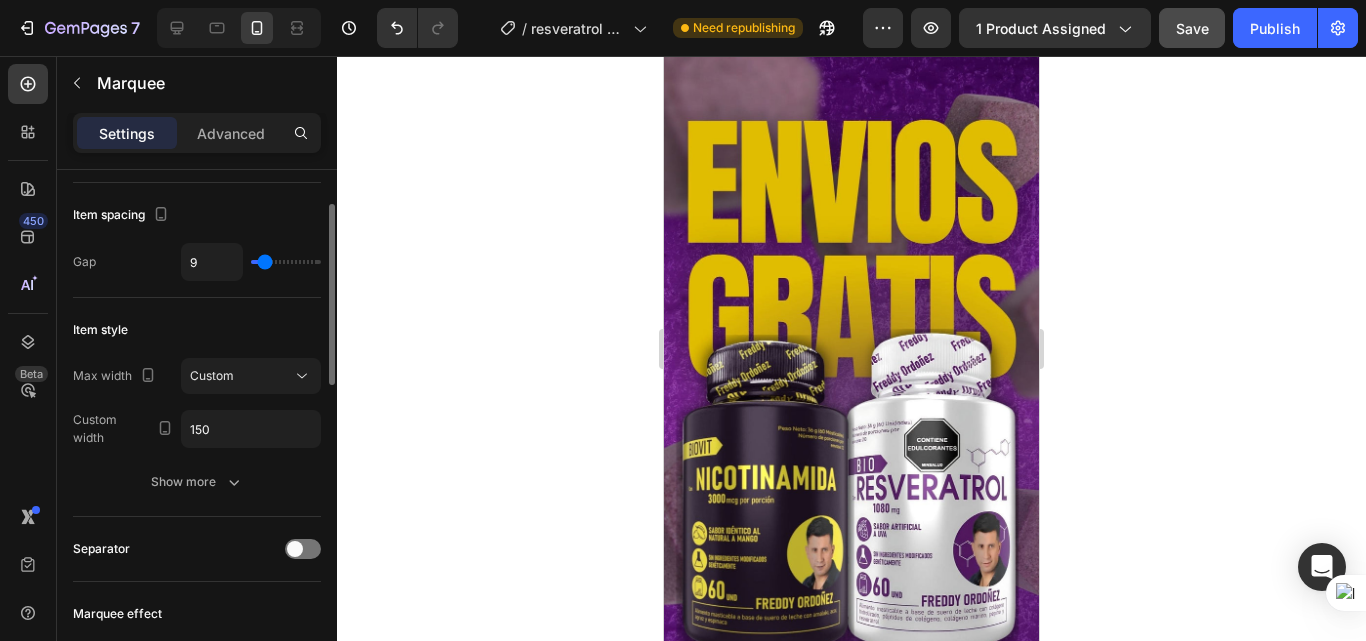 type on "13" 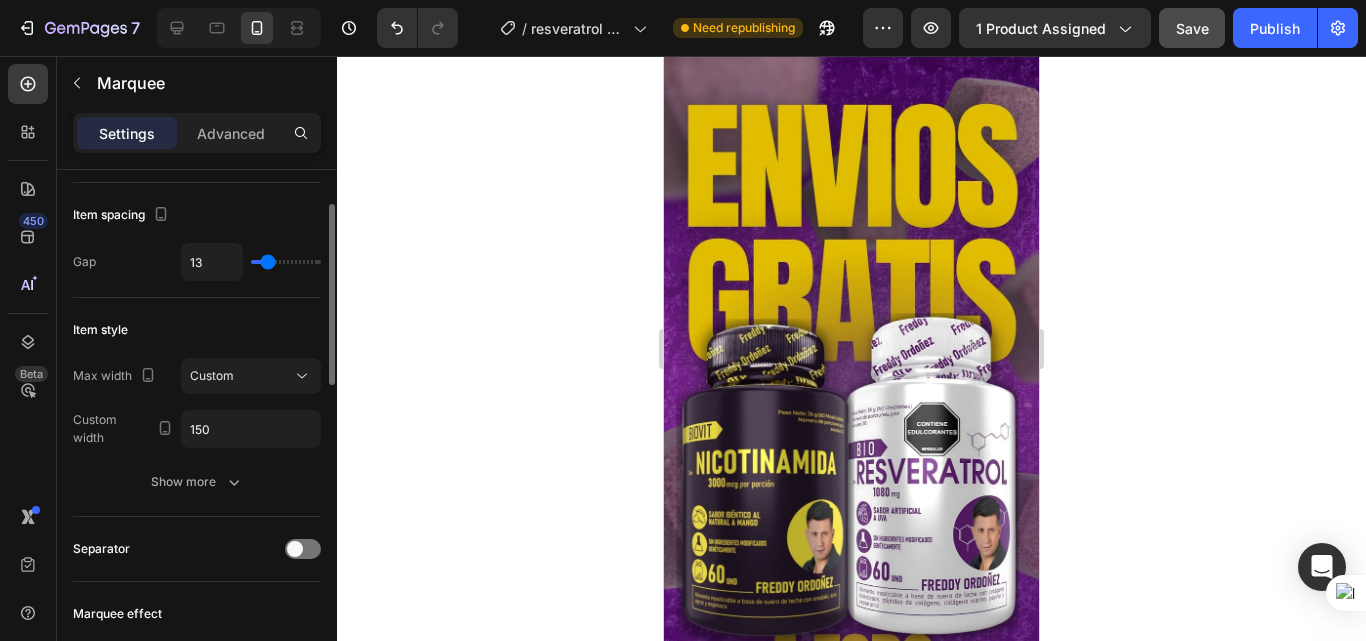 type on "15" 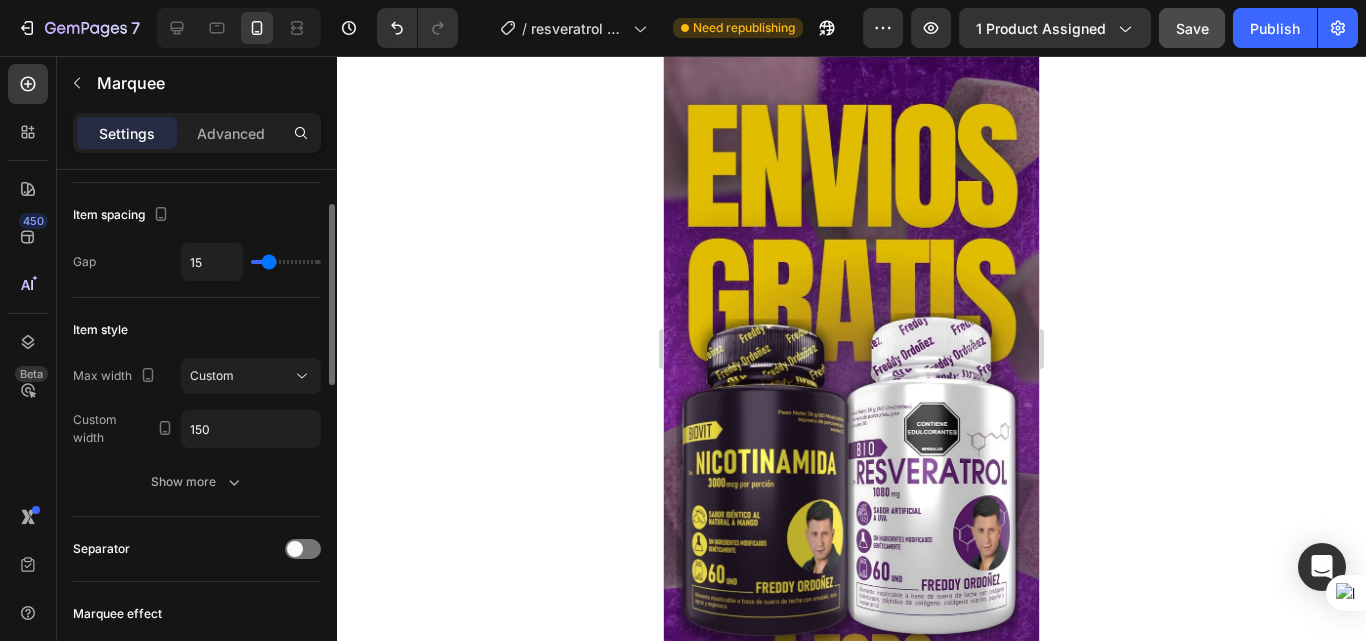 type on "16" 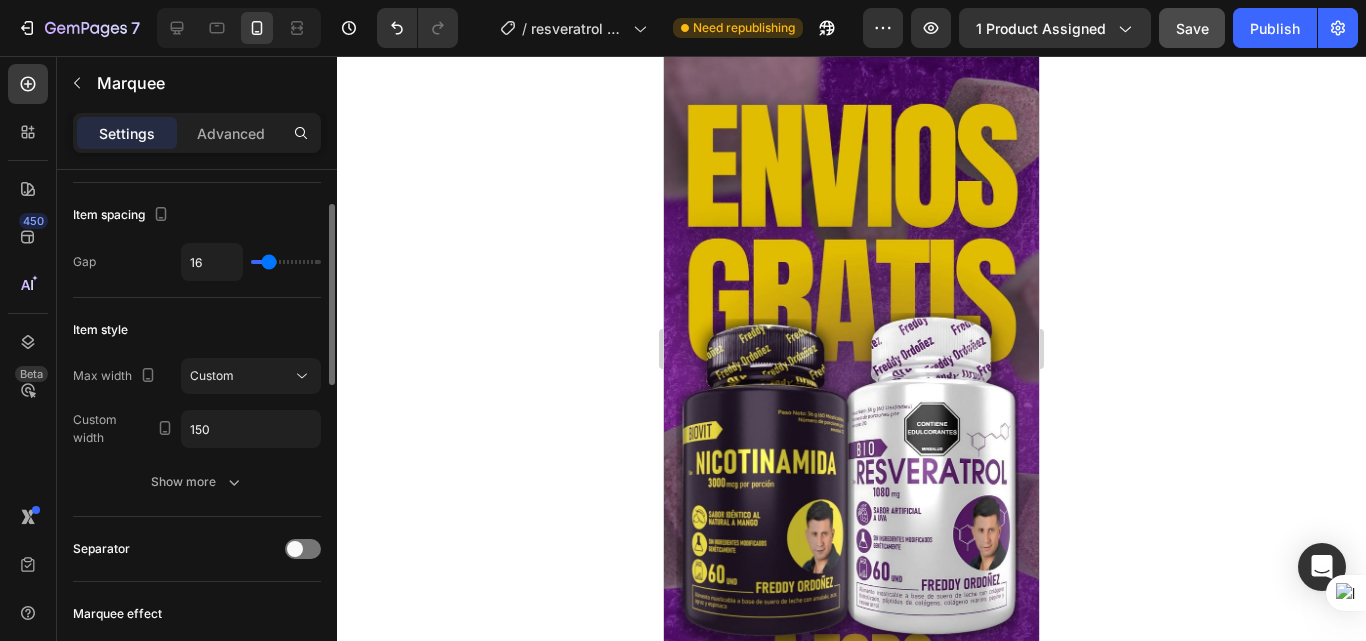 type on "16" 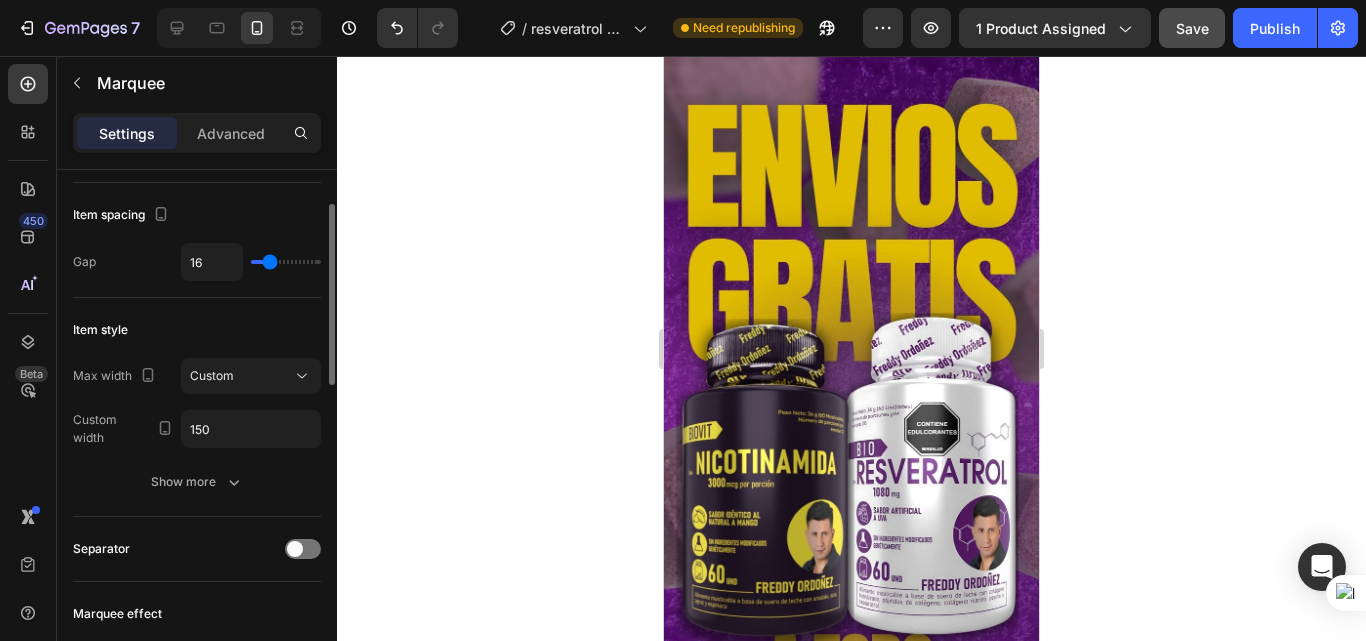 type on "18" 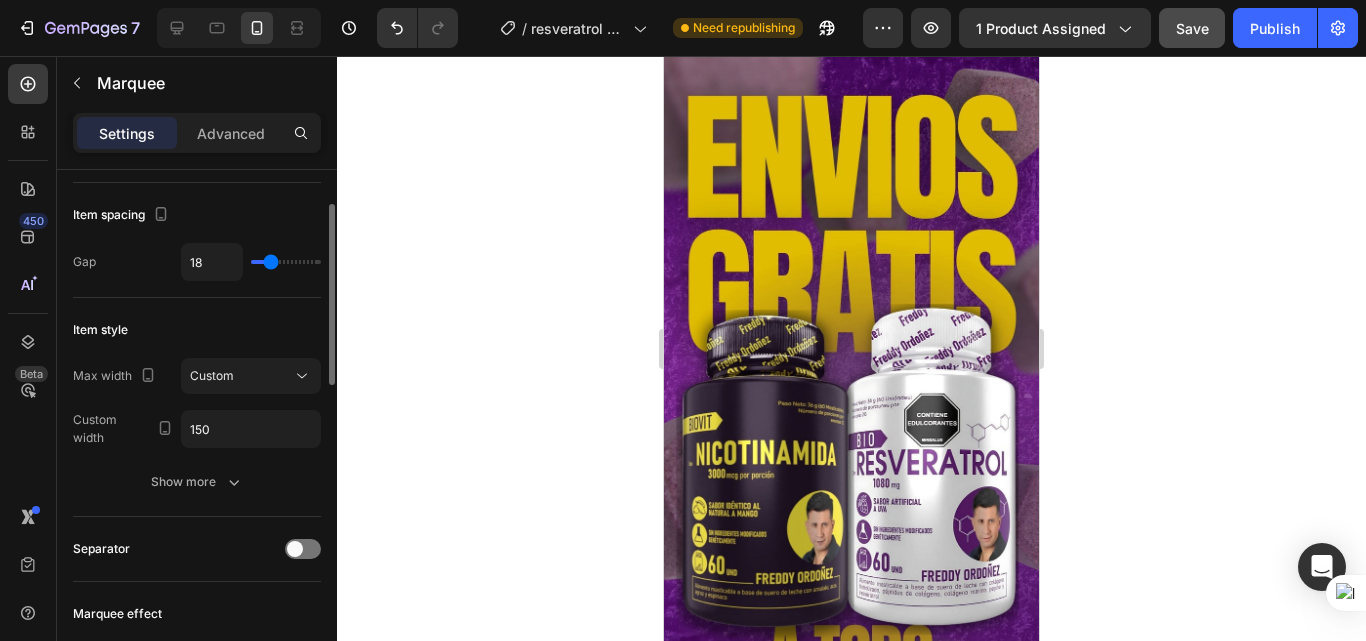type on "19" 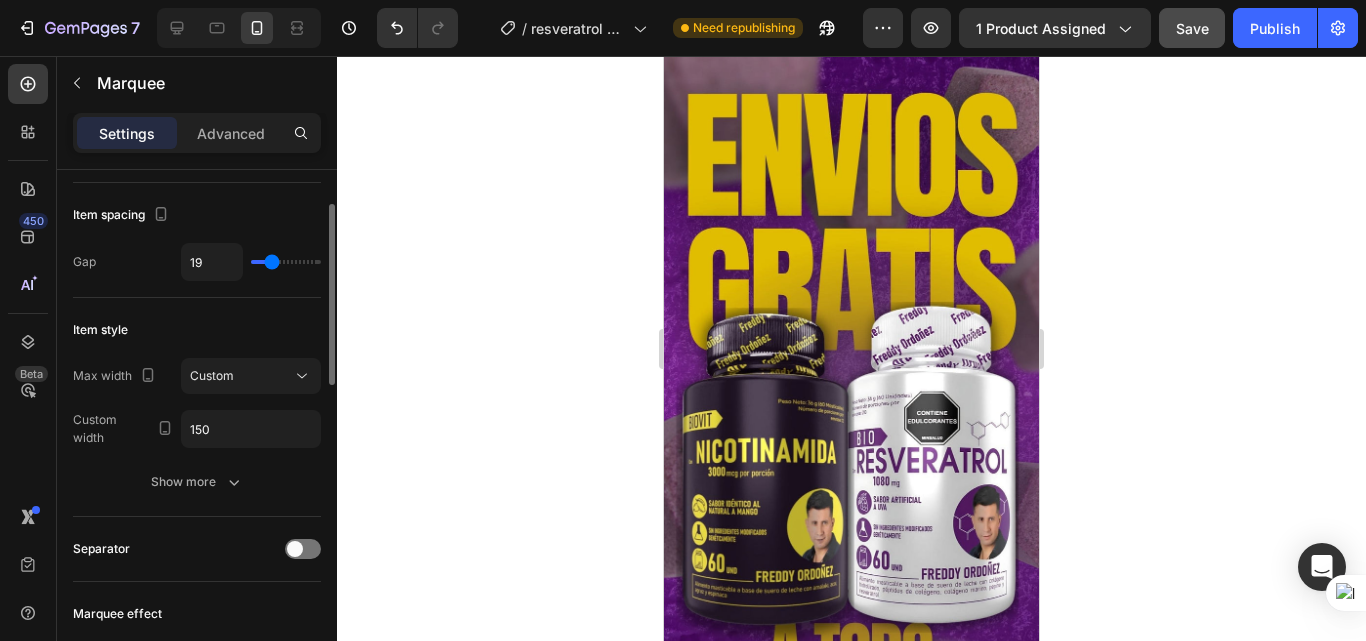 type on "18" 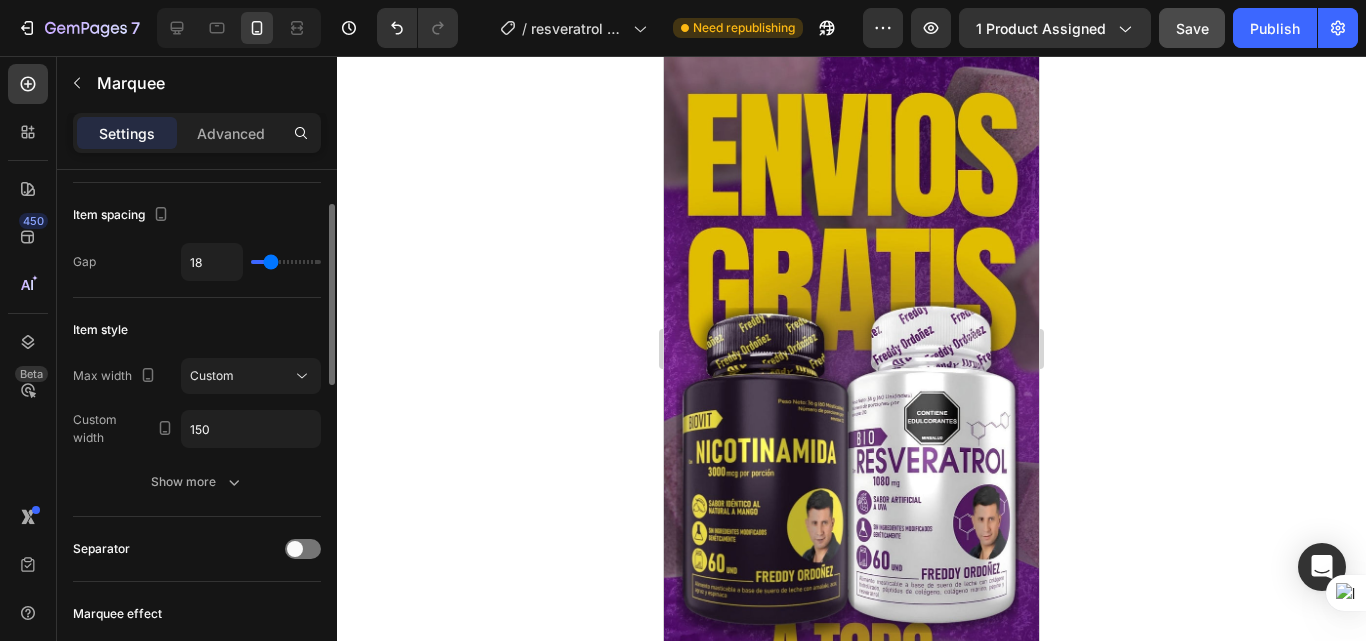type on "16" 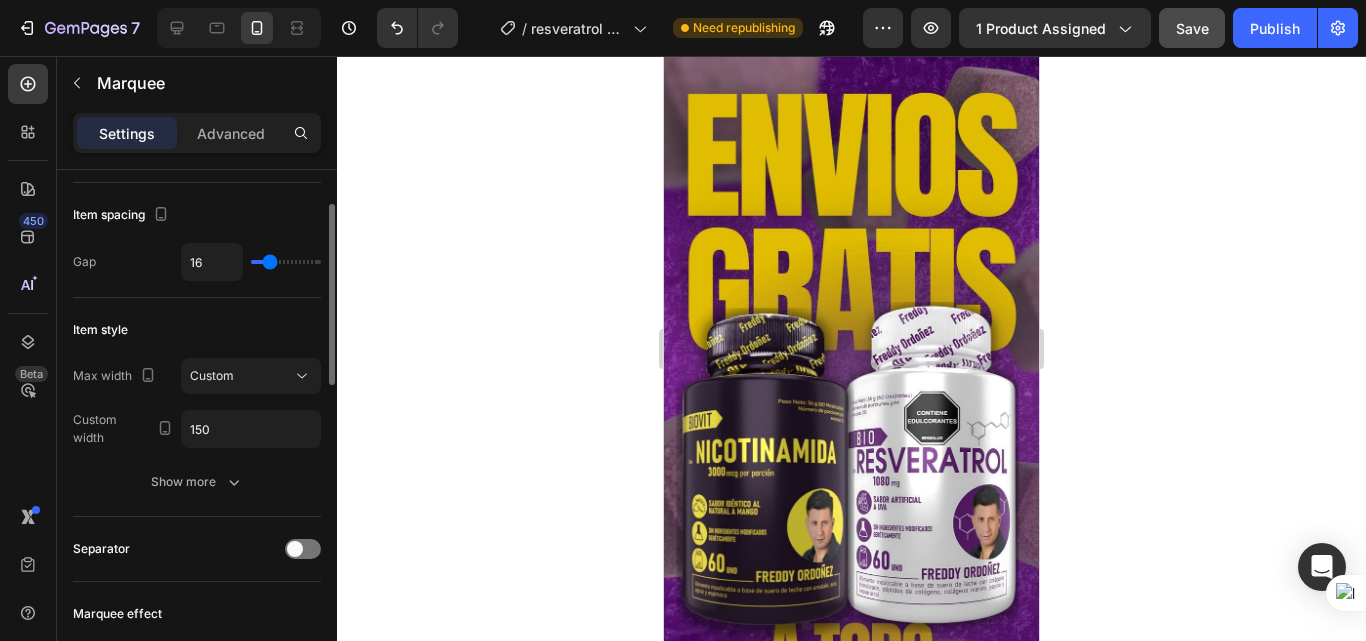 type on "12" 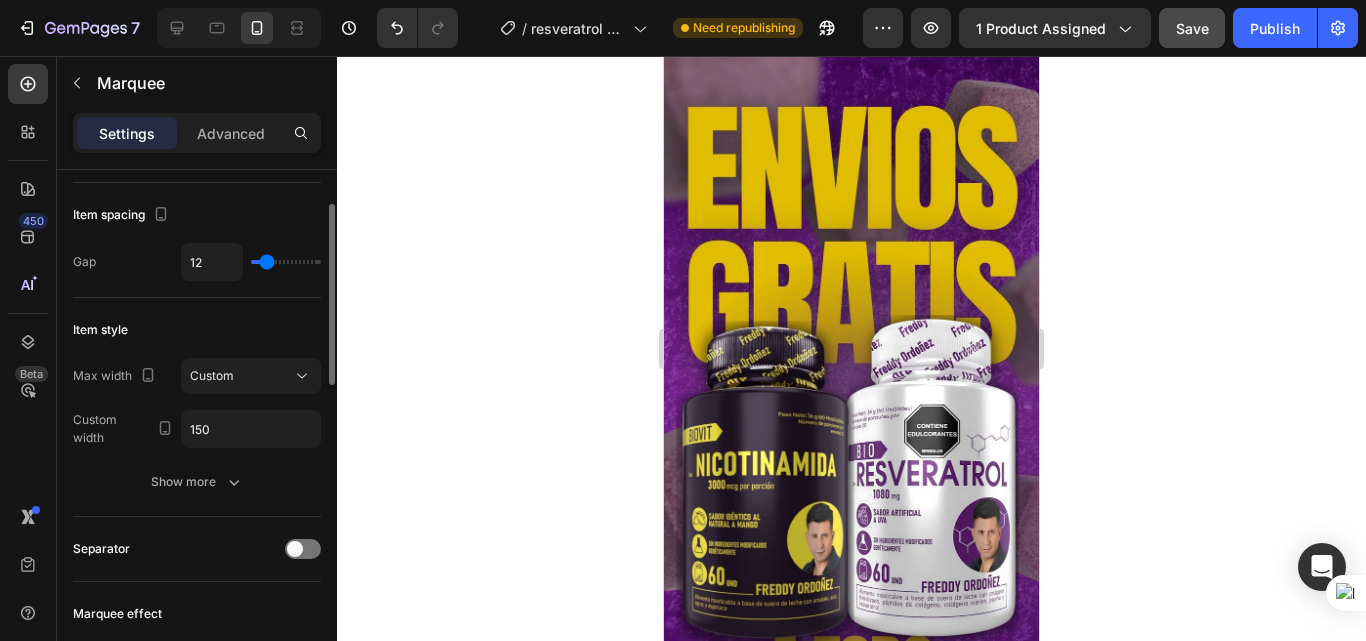type on "12" 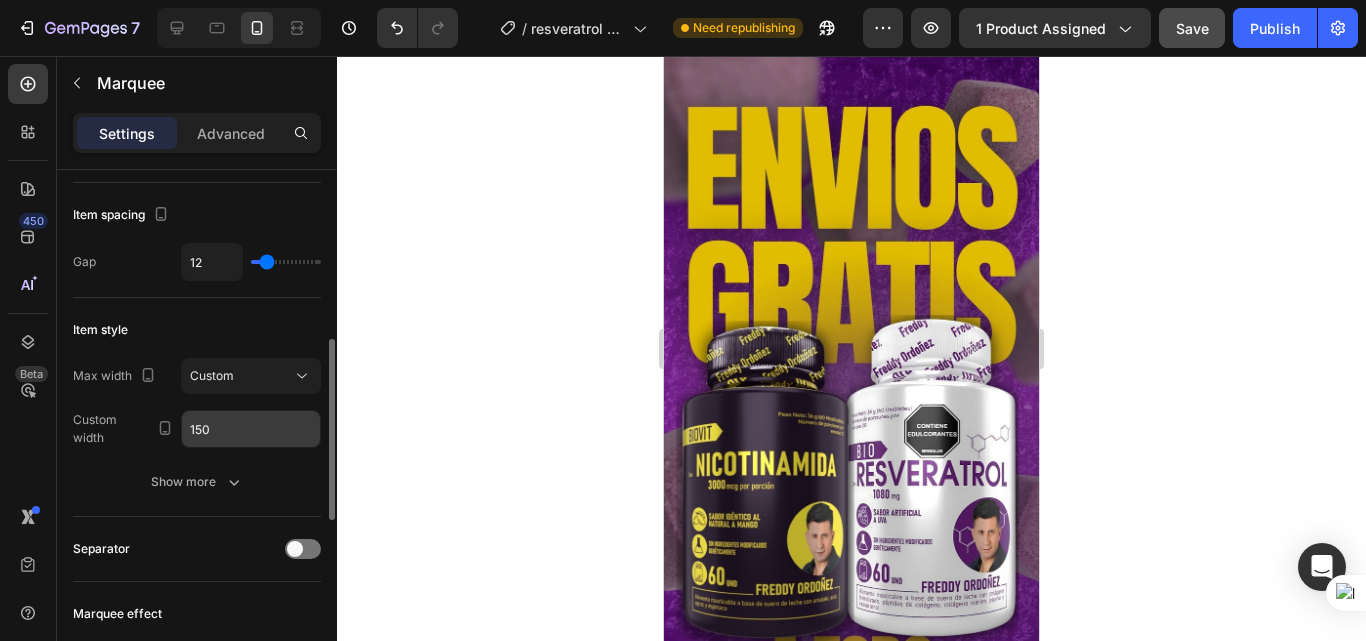 scroll, scrollTop: 200, scrollLeft: 0, axis: vertical 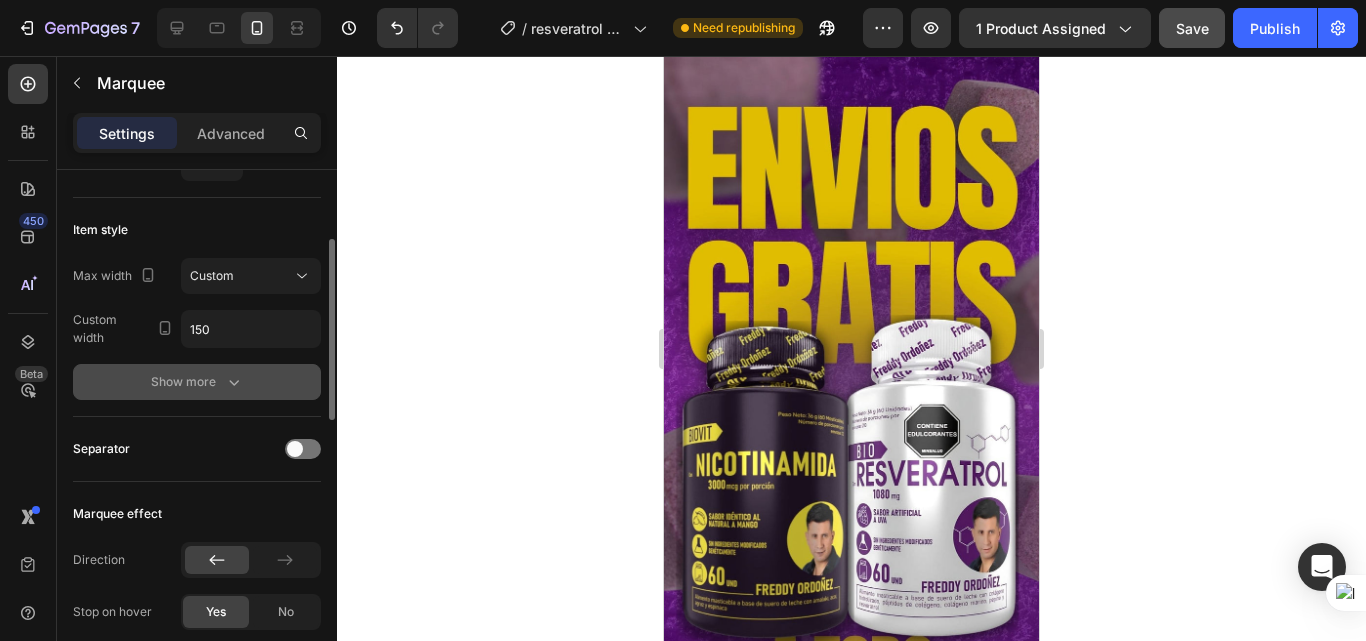click on "Show more" at bounding box center [197, 382] 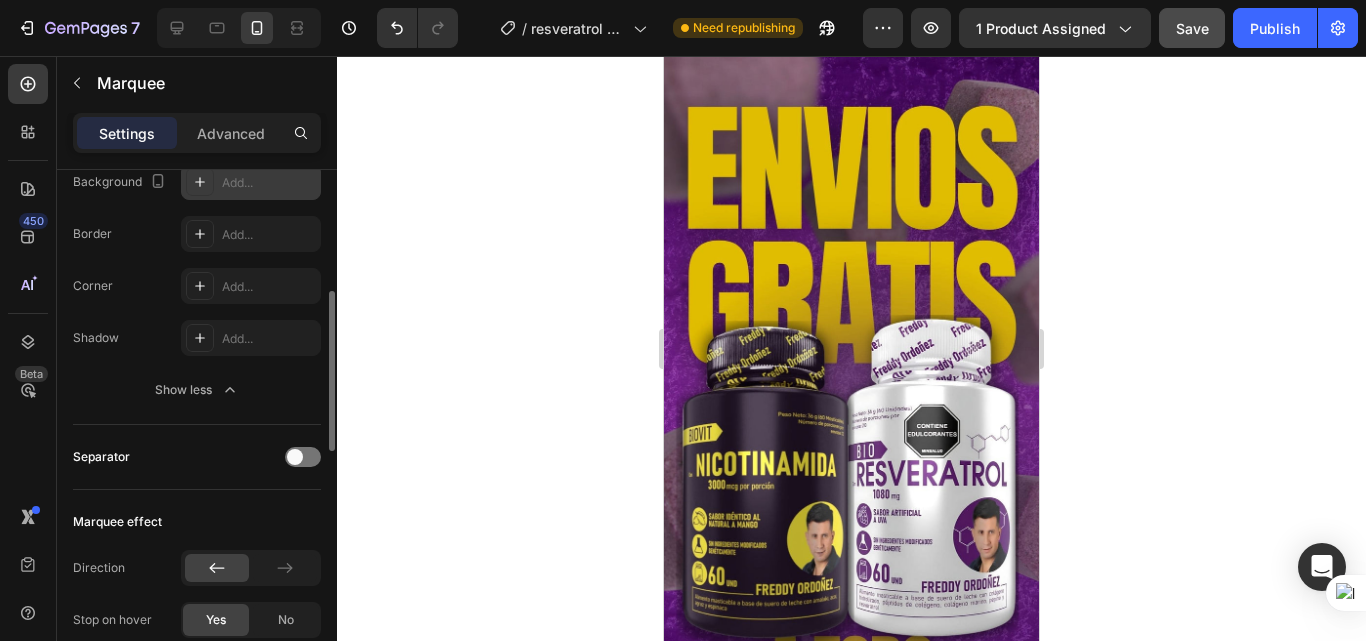 scroll, scrollTop: 500, scrollLeft: 0, axis: vertical 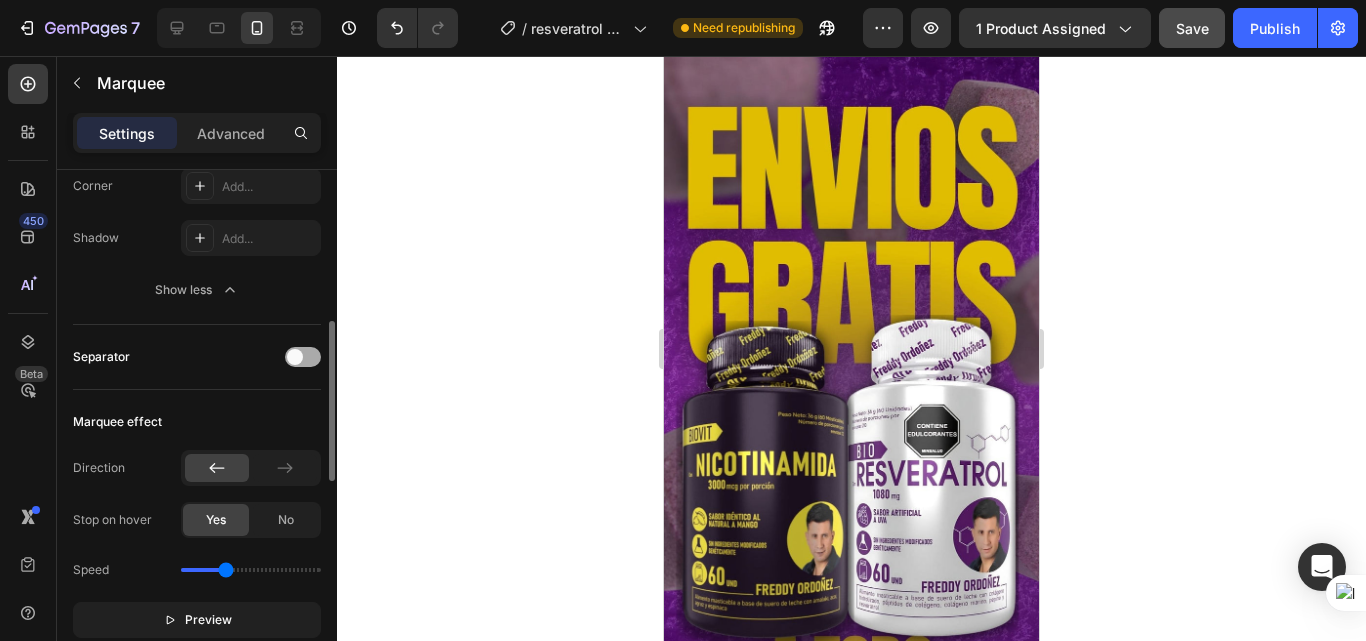 click at bounding box center (295, 357) 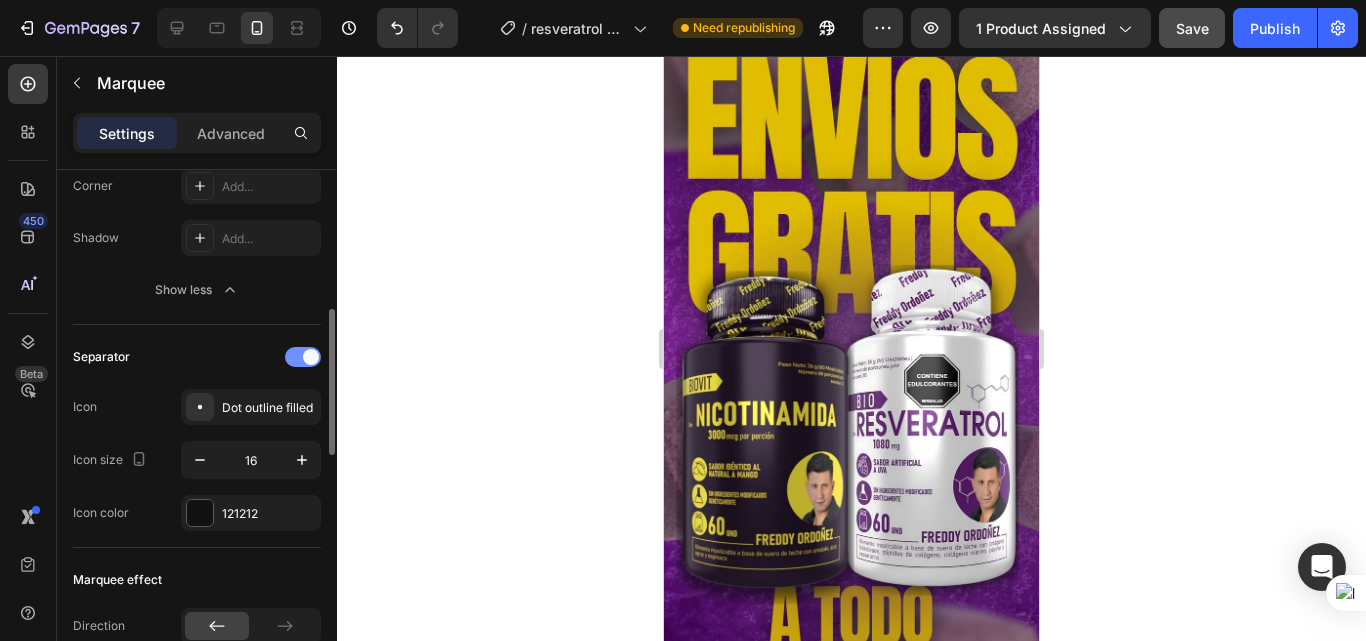 click at bounding box center (303, 357) 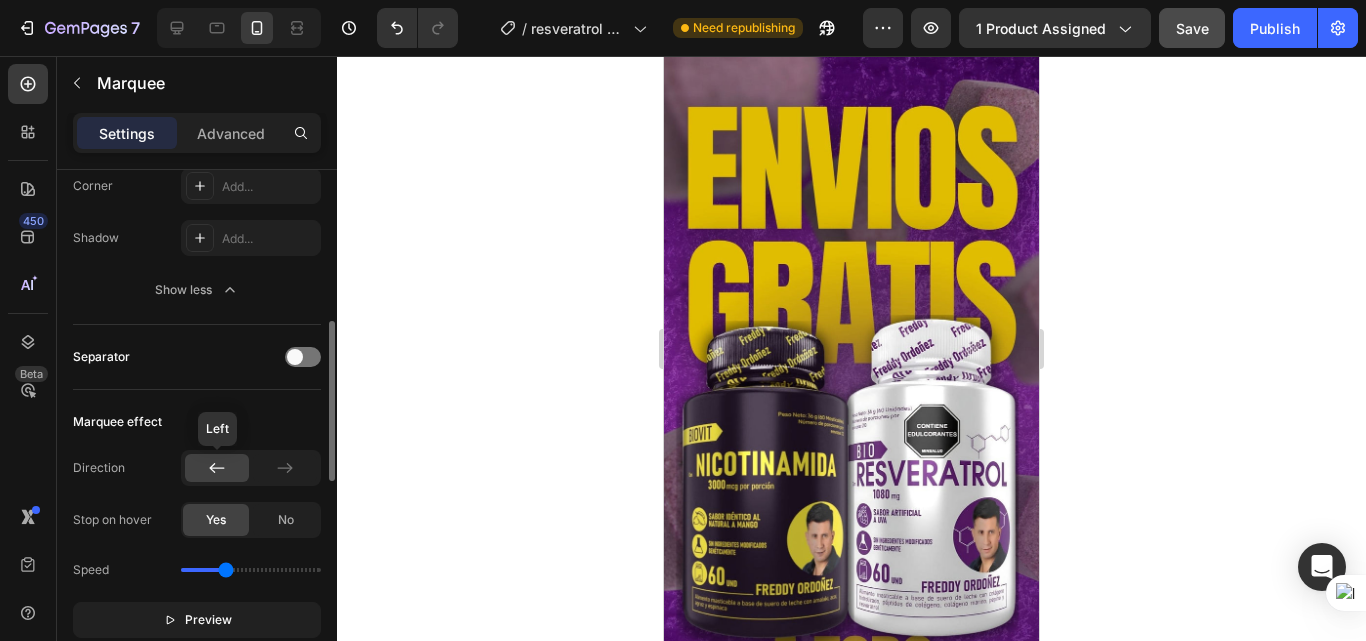 scroll, scrollTop: 600, scrollLeft: 0, axis: vertical 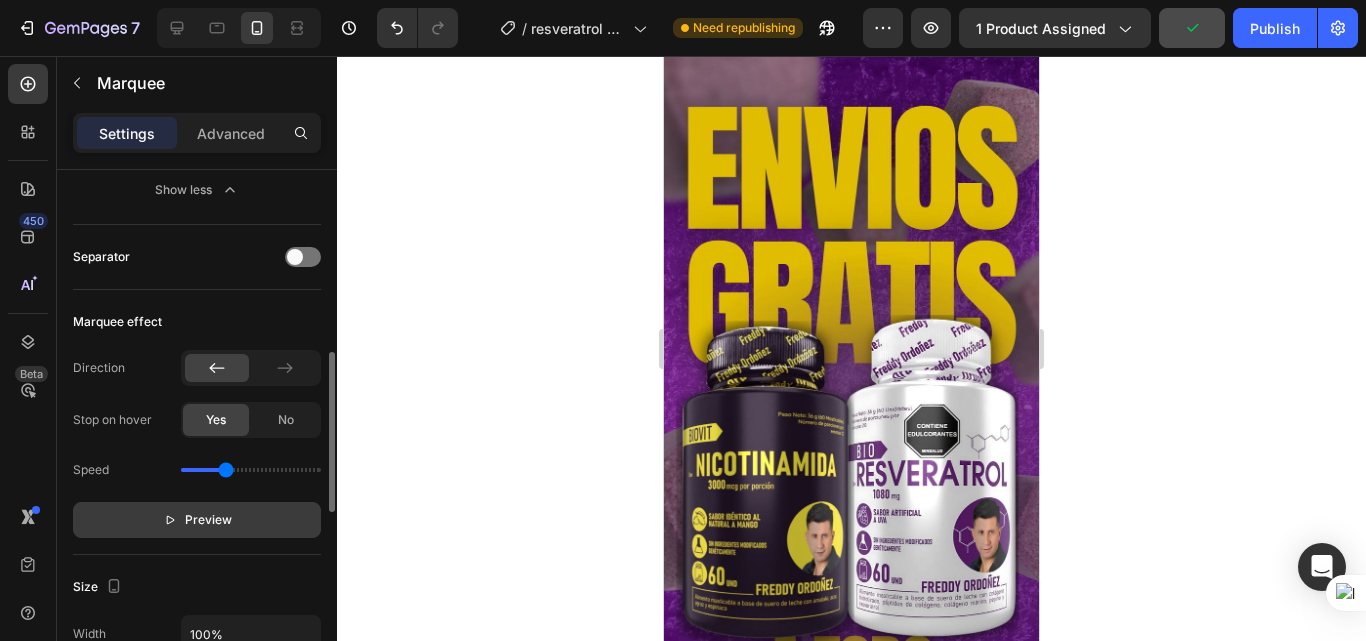 click on "Preview" at bounding box center [208, 520] 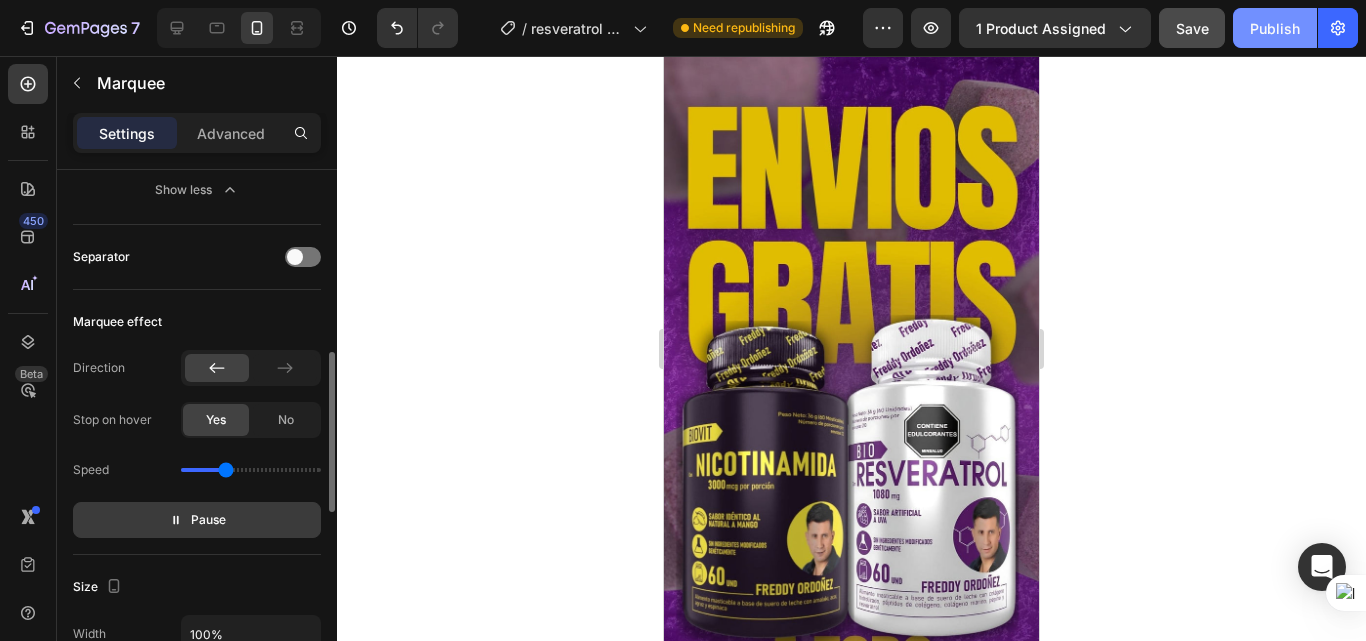 click on "Publish" at bounding box center (1275, 28) 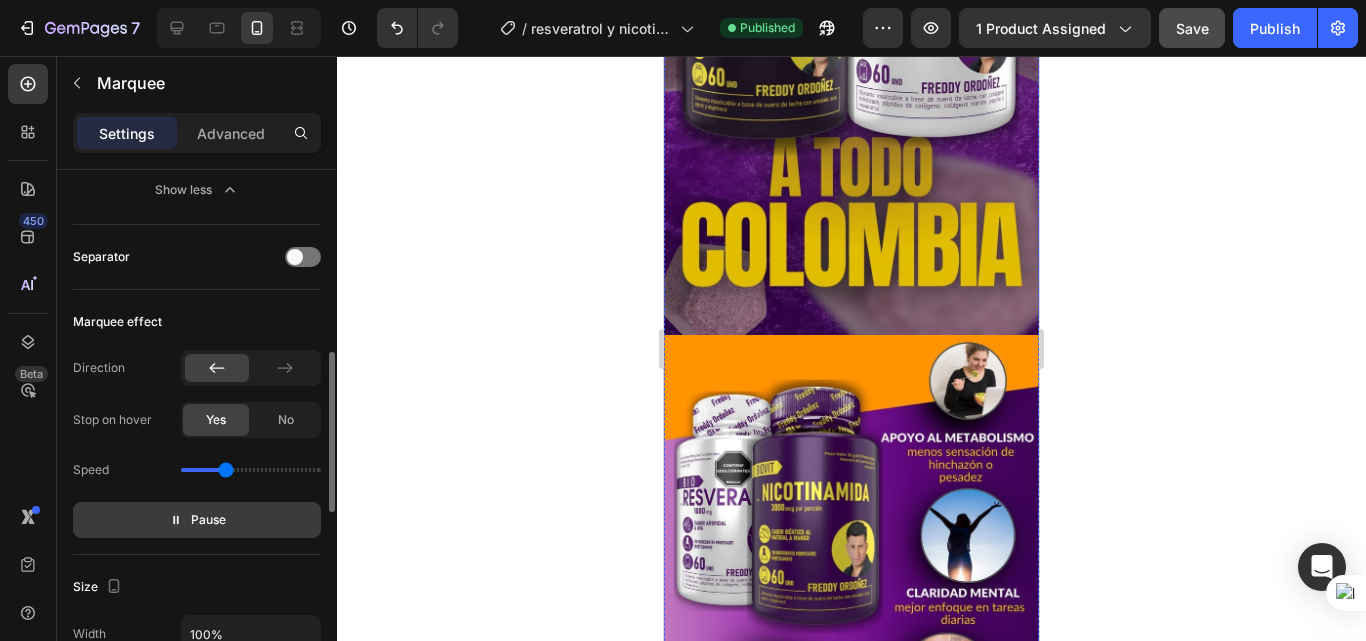 scroll, scrollTop: 1100, scrollLeft: 0, axis: vertical 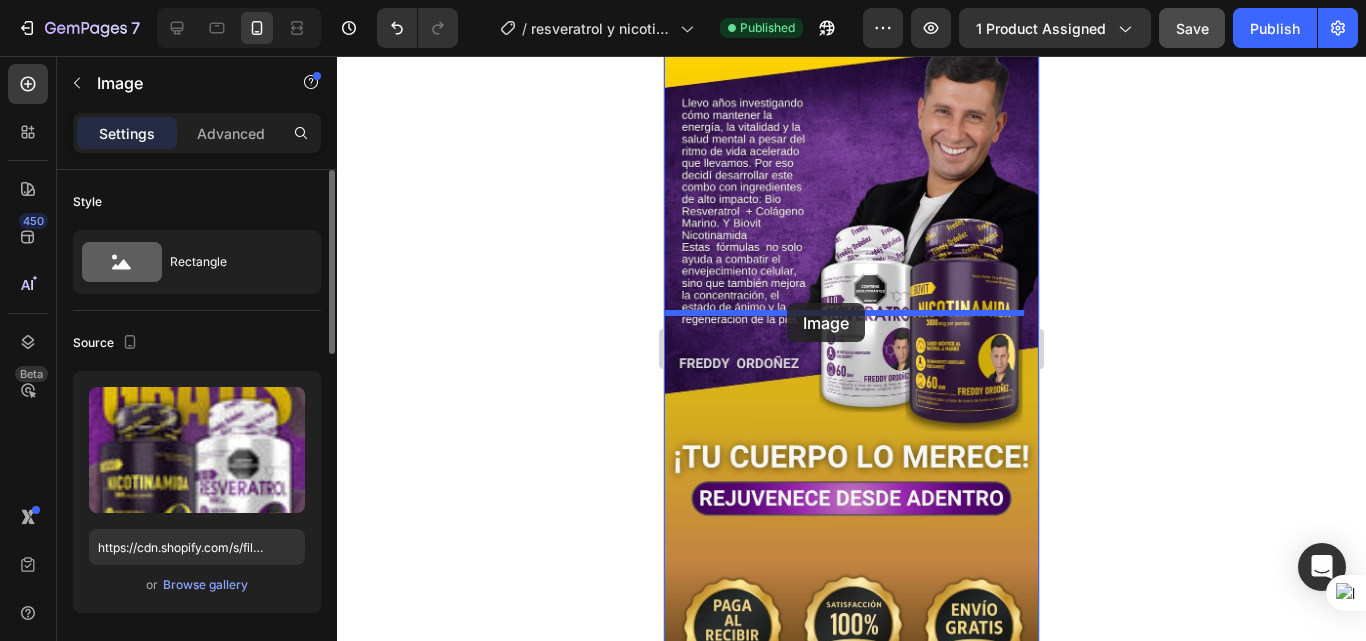 drag, startPoint x: 792, startPoint y: 208, endPoint x: 816, endPoint y: 280, distance: 75.89466 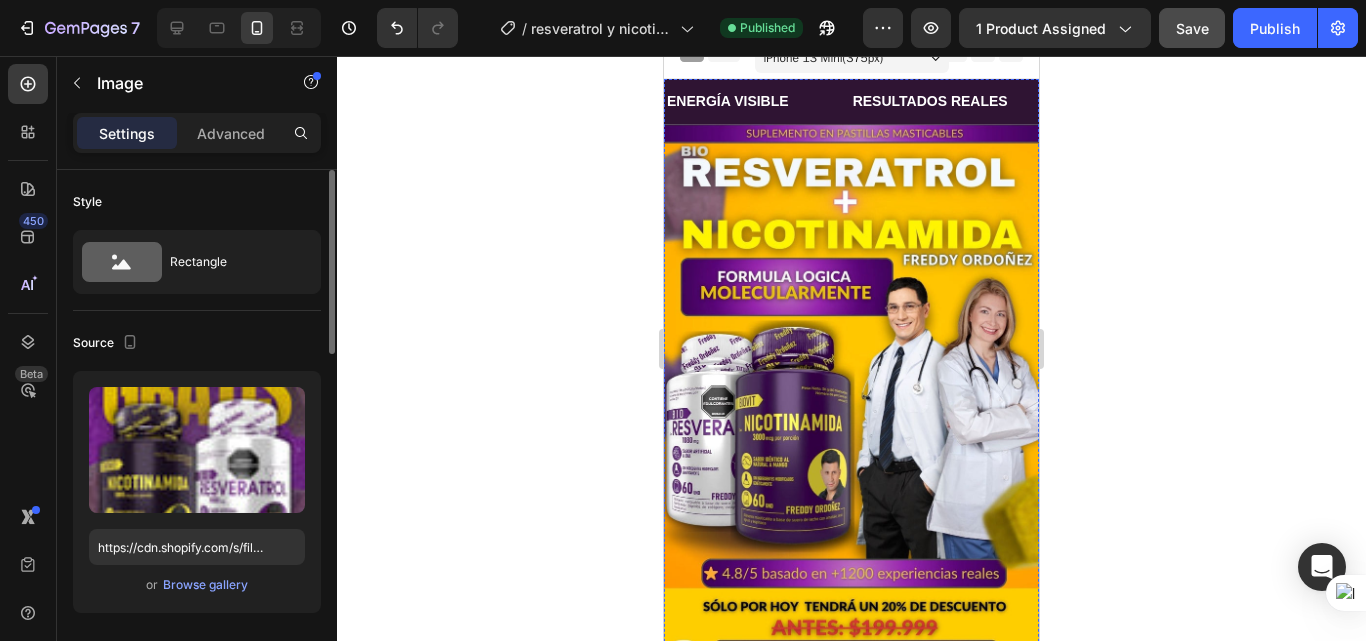 scroll, scrollTop: 0, scrollLeft: 0, axis: both 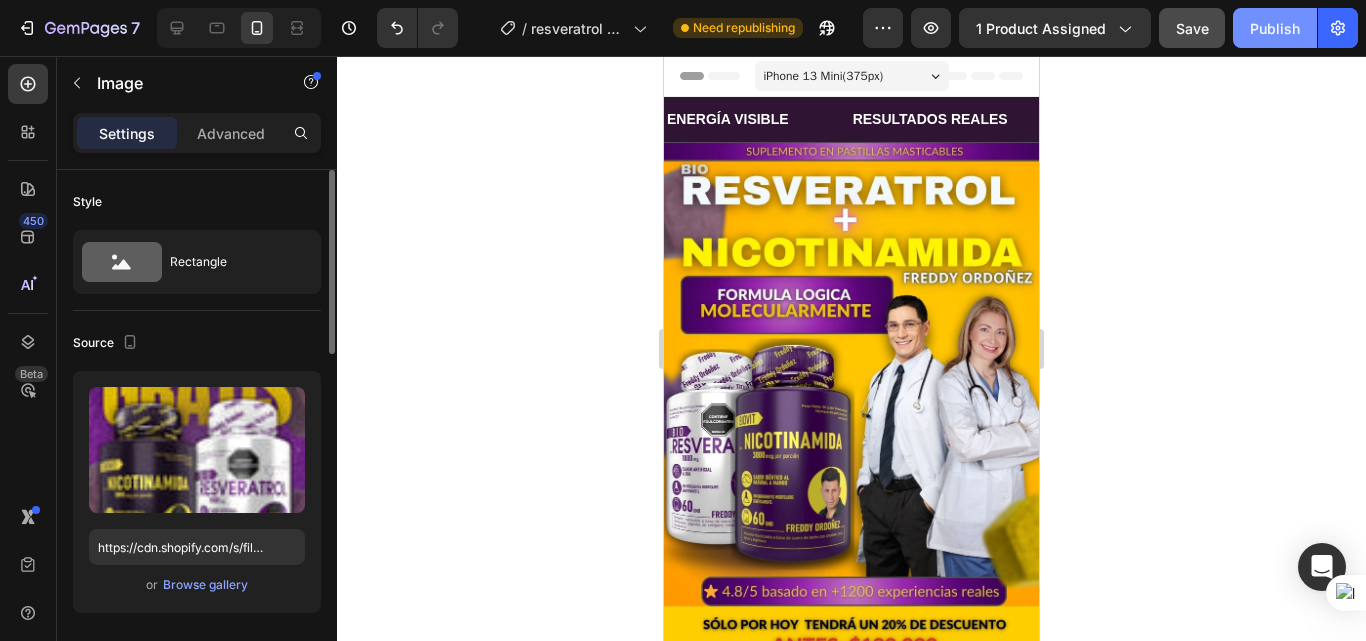 click on "Publish" at bounding box center [1275, 28] 